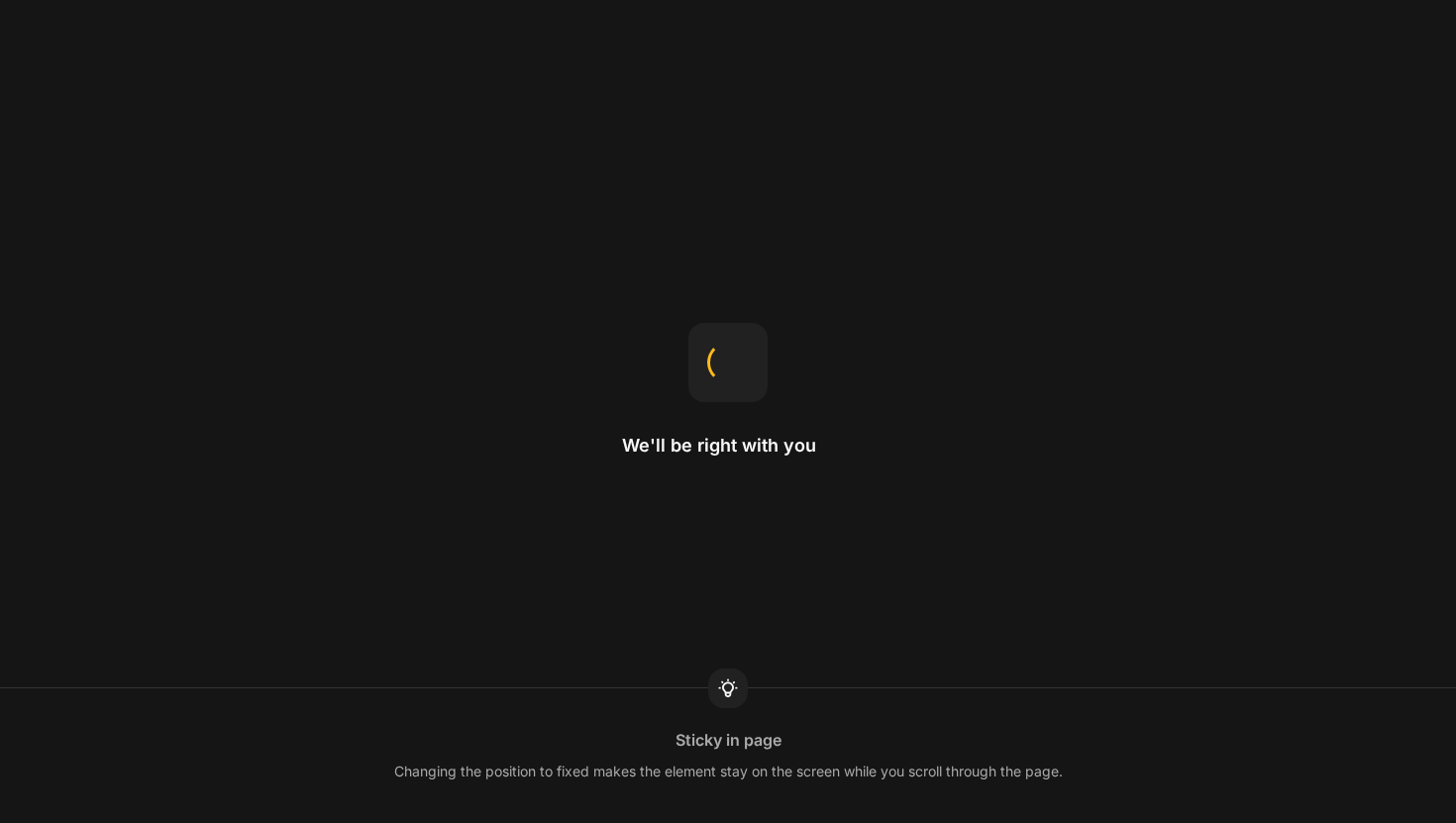 scroll, scrollTop: 0, scrollLeft: 0, axis: both 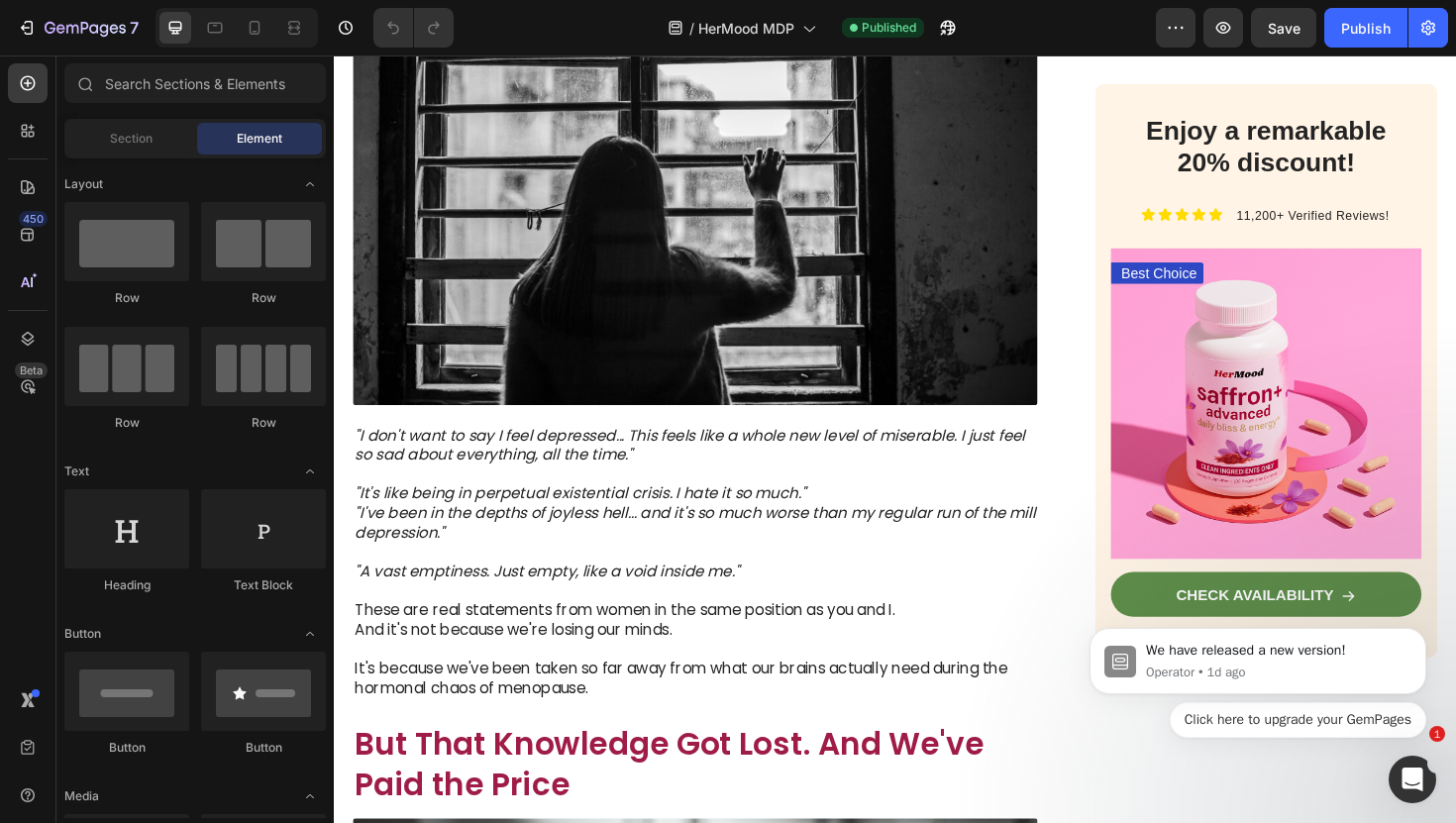 click on "We have released a new version! Operator • 1d ago Click here to upgrade your GemPages" at bounding box center [1258, 666] 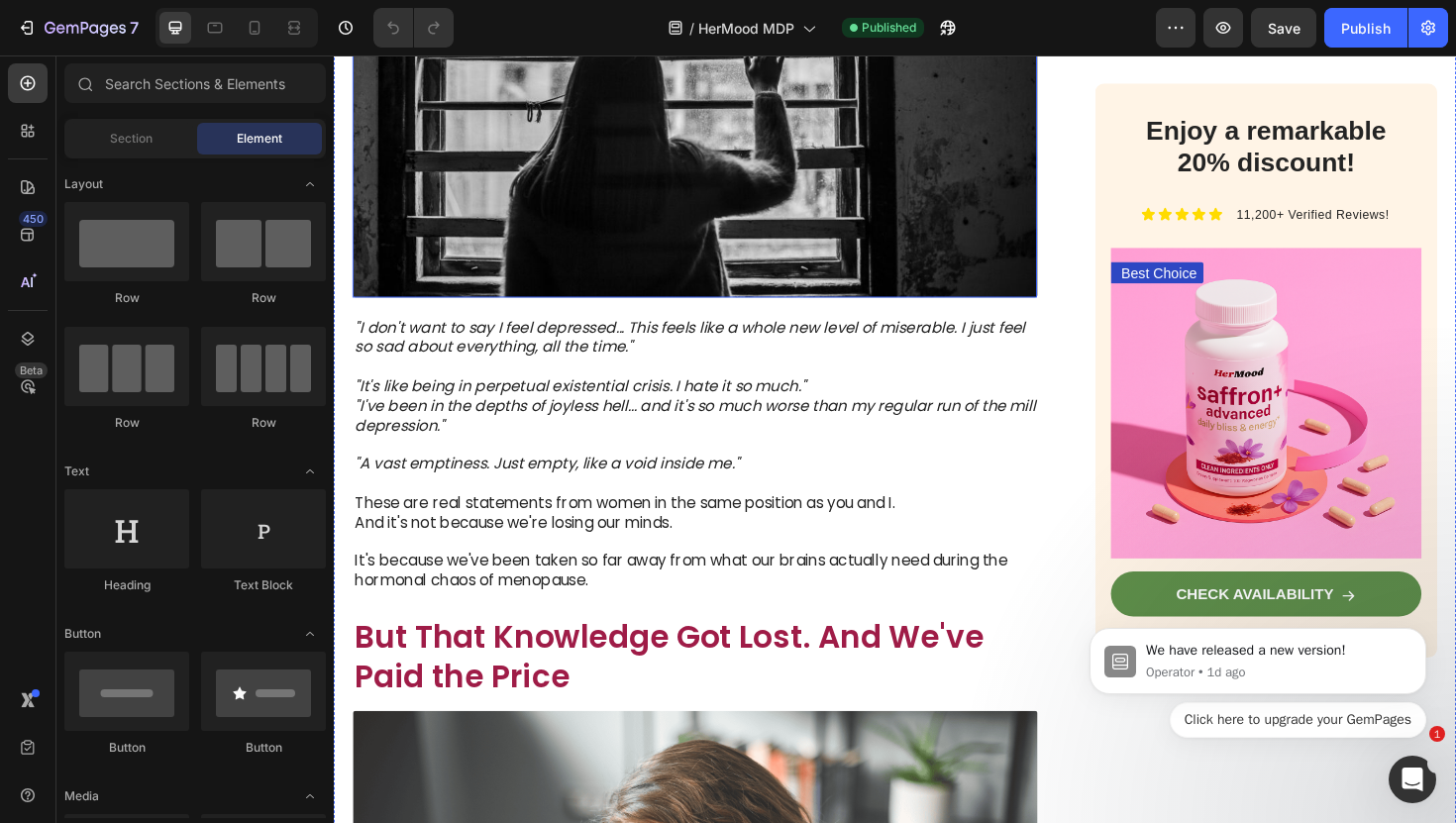 scroll, scrollTop: 2388, scrollLeft: 0, axis: vertical 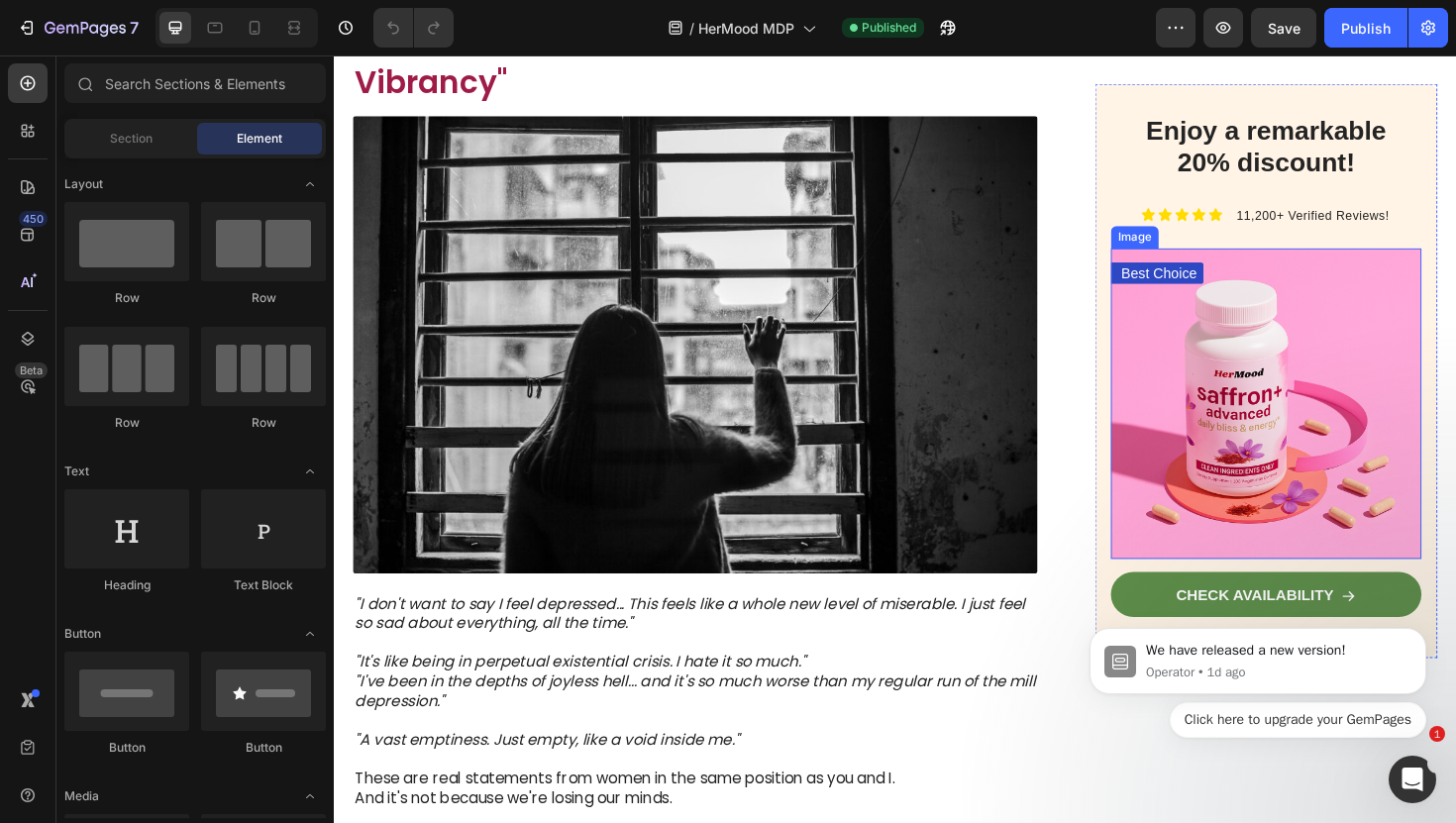 click at bounding box center [1321, 424] 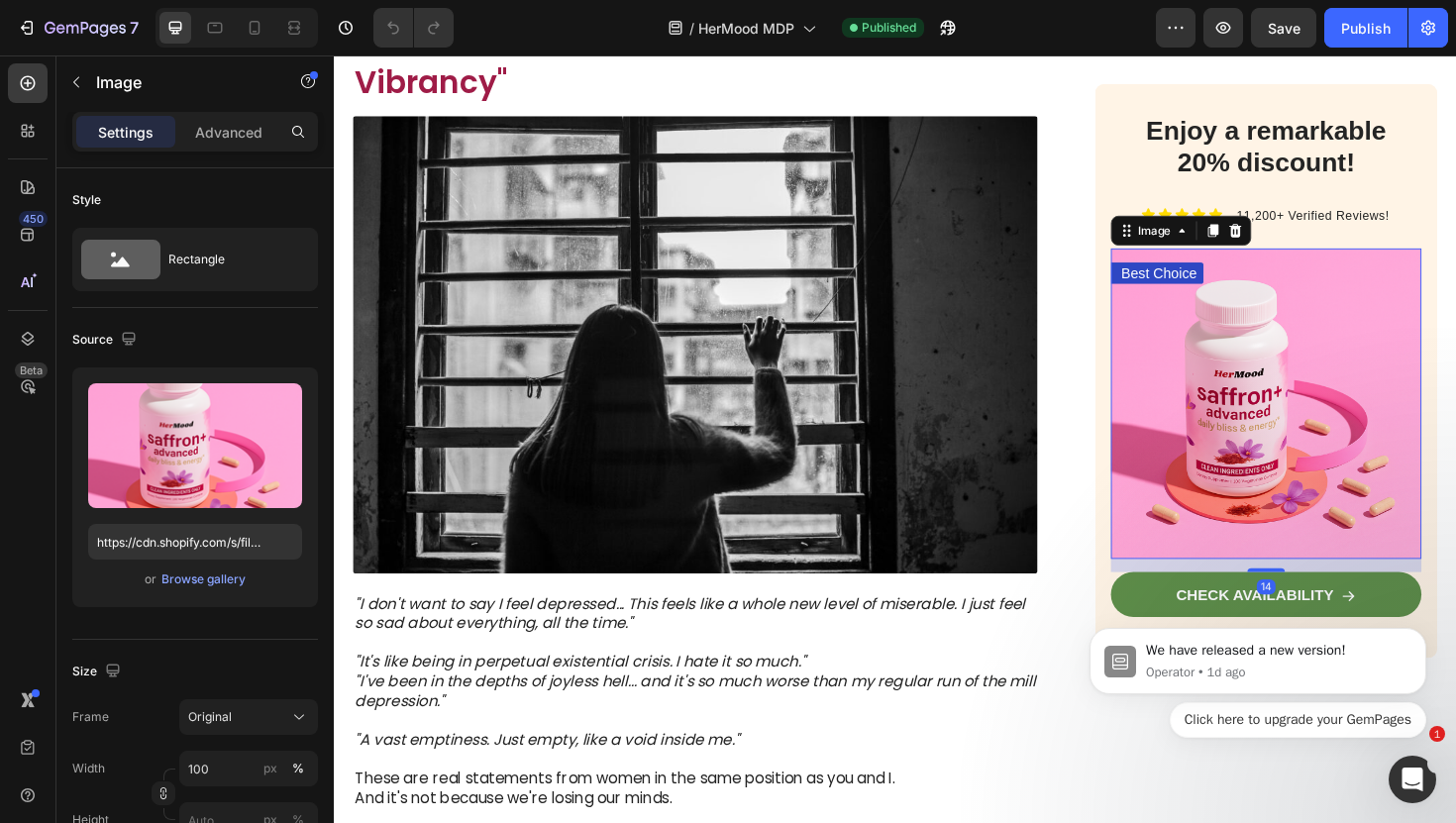 click on "We have released a new version! Operator • 1d ago Click here to upgrade your GemPages" at bounding box center (1258, 666) 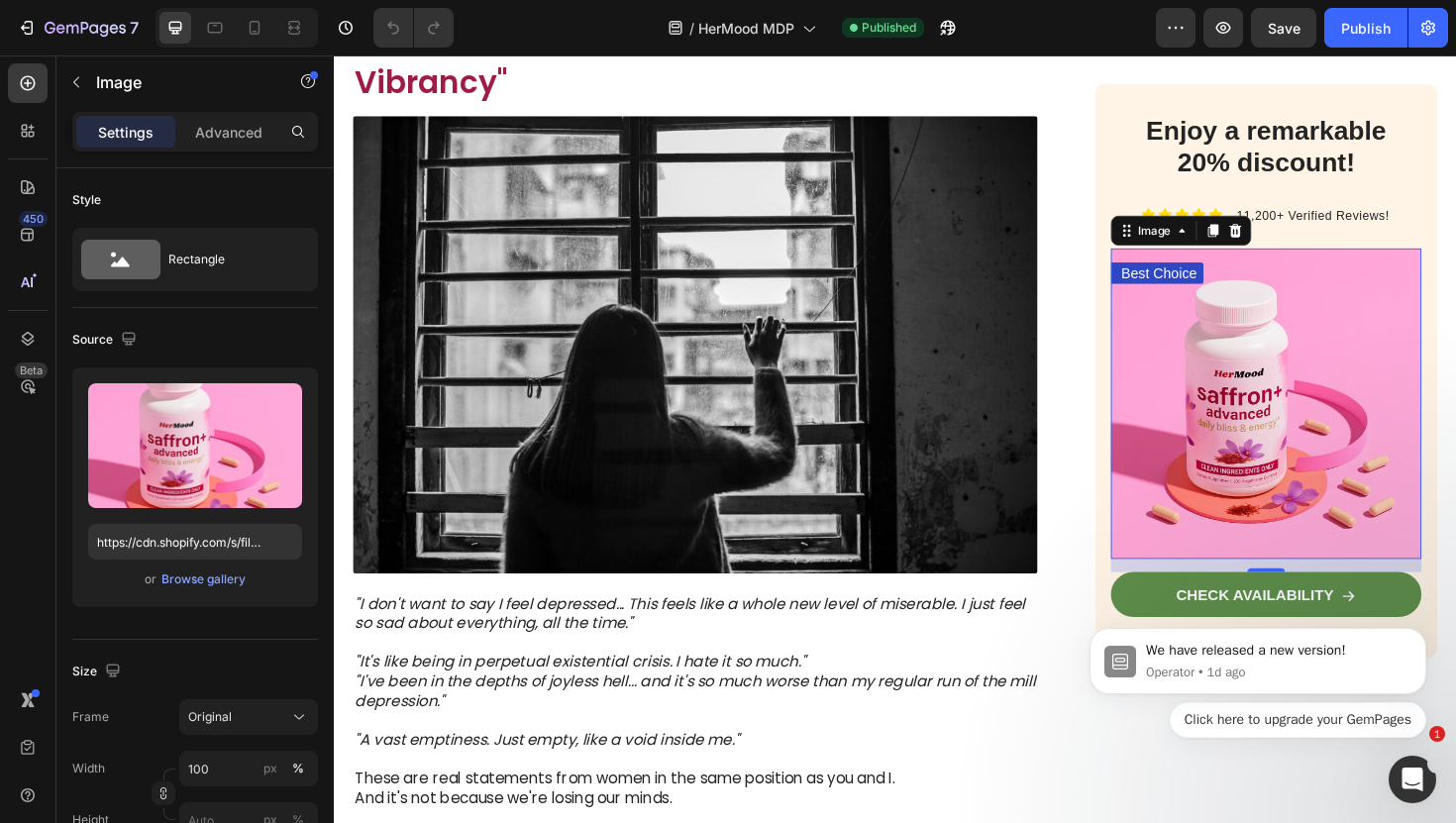 click on "We have released a new version! Operator • 1d ago Click here to upgrade your GemPages" at bounding box center [1258, 666] 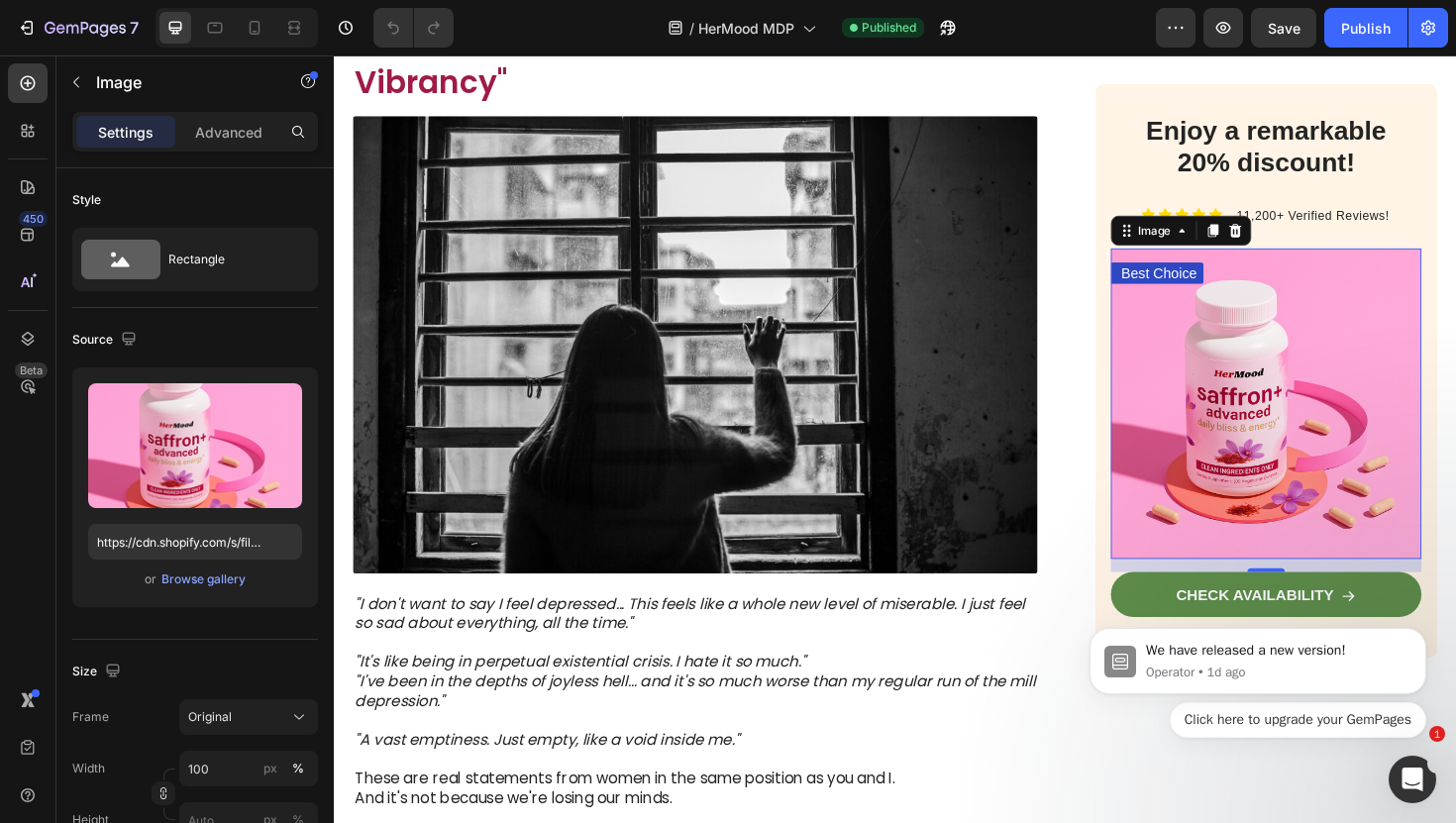 click on "We have released a new version! Operator • 1d ago Click here to upgrade your GemPages" at bounding box center [1258, 614] 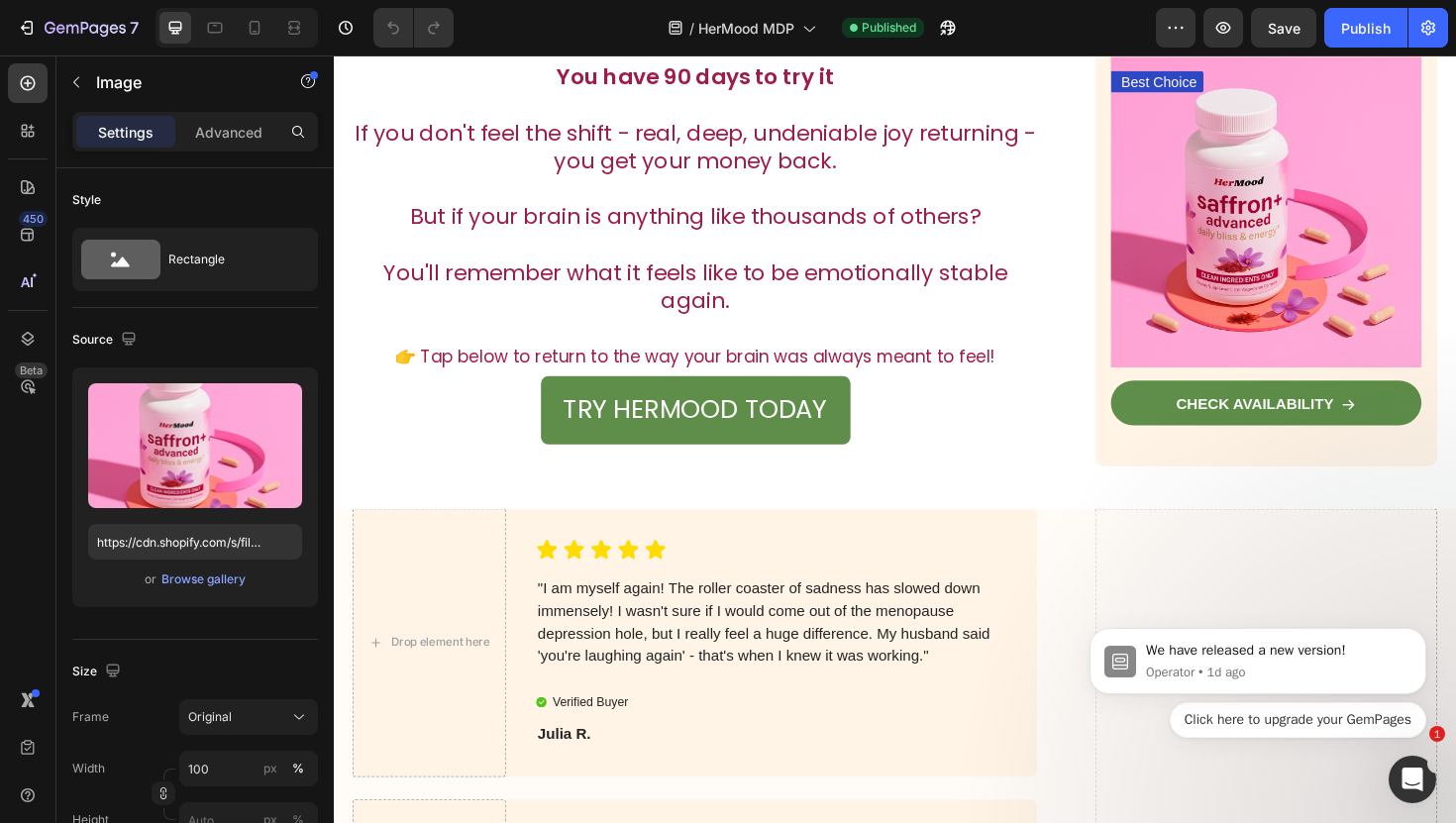 scroll, scrollTop: 7701, scrollLeft: 0, axis: vertical 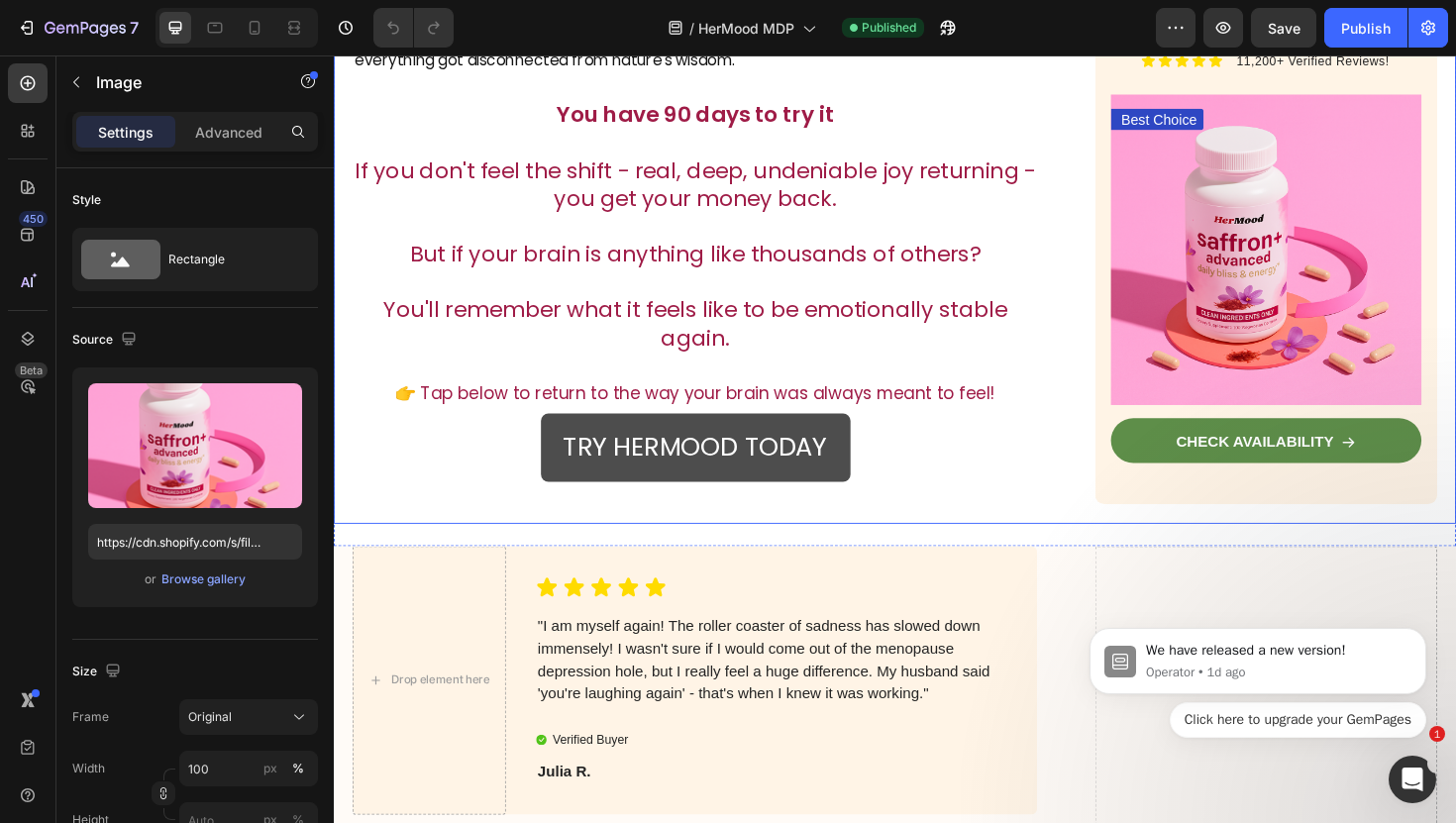 click on "TRY HERMOOD TODAY" at bounding box center (716, 470) 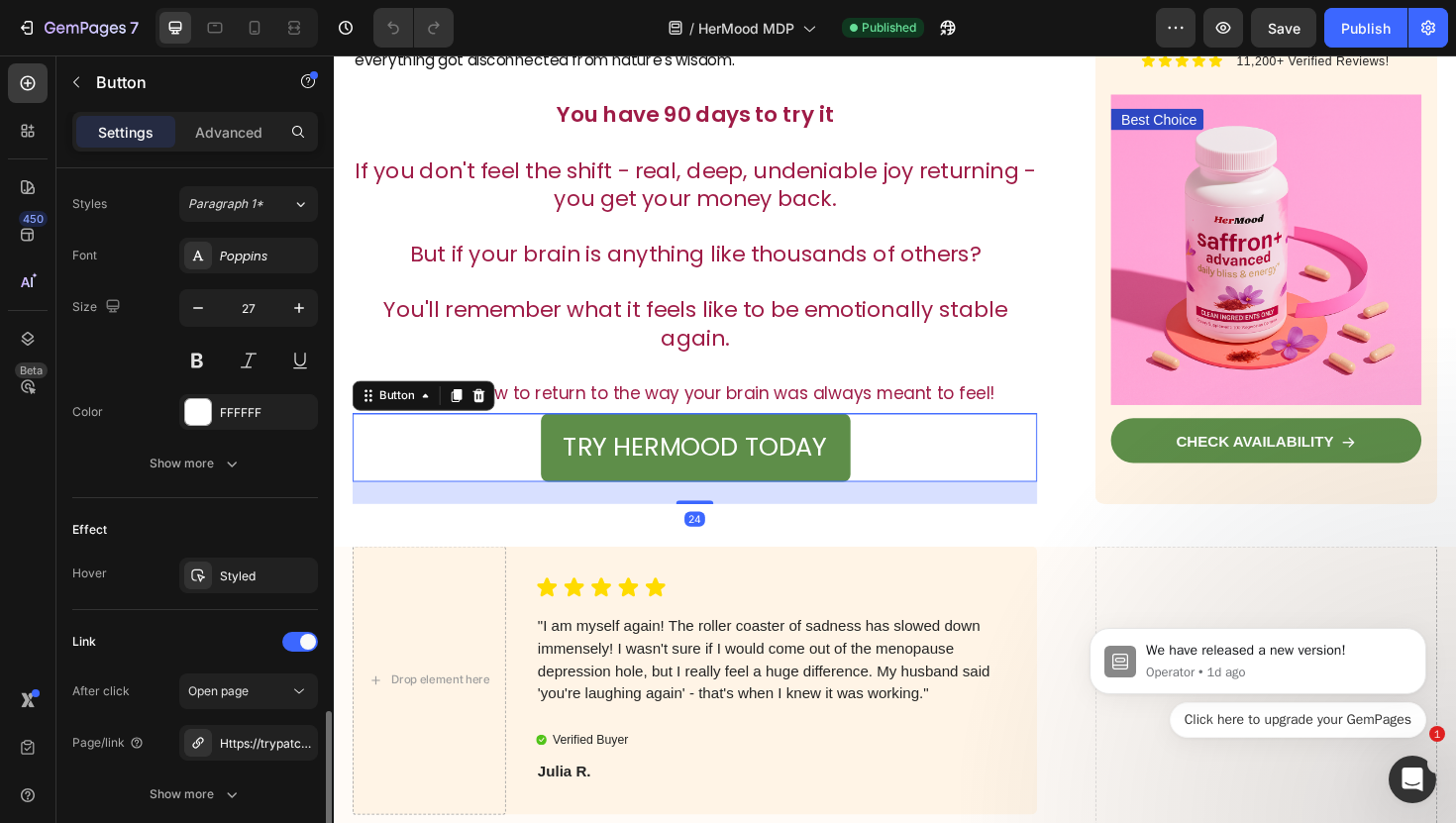 scroll, scrollTop: 864, scrollLeft: 0, axis: vertical 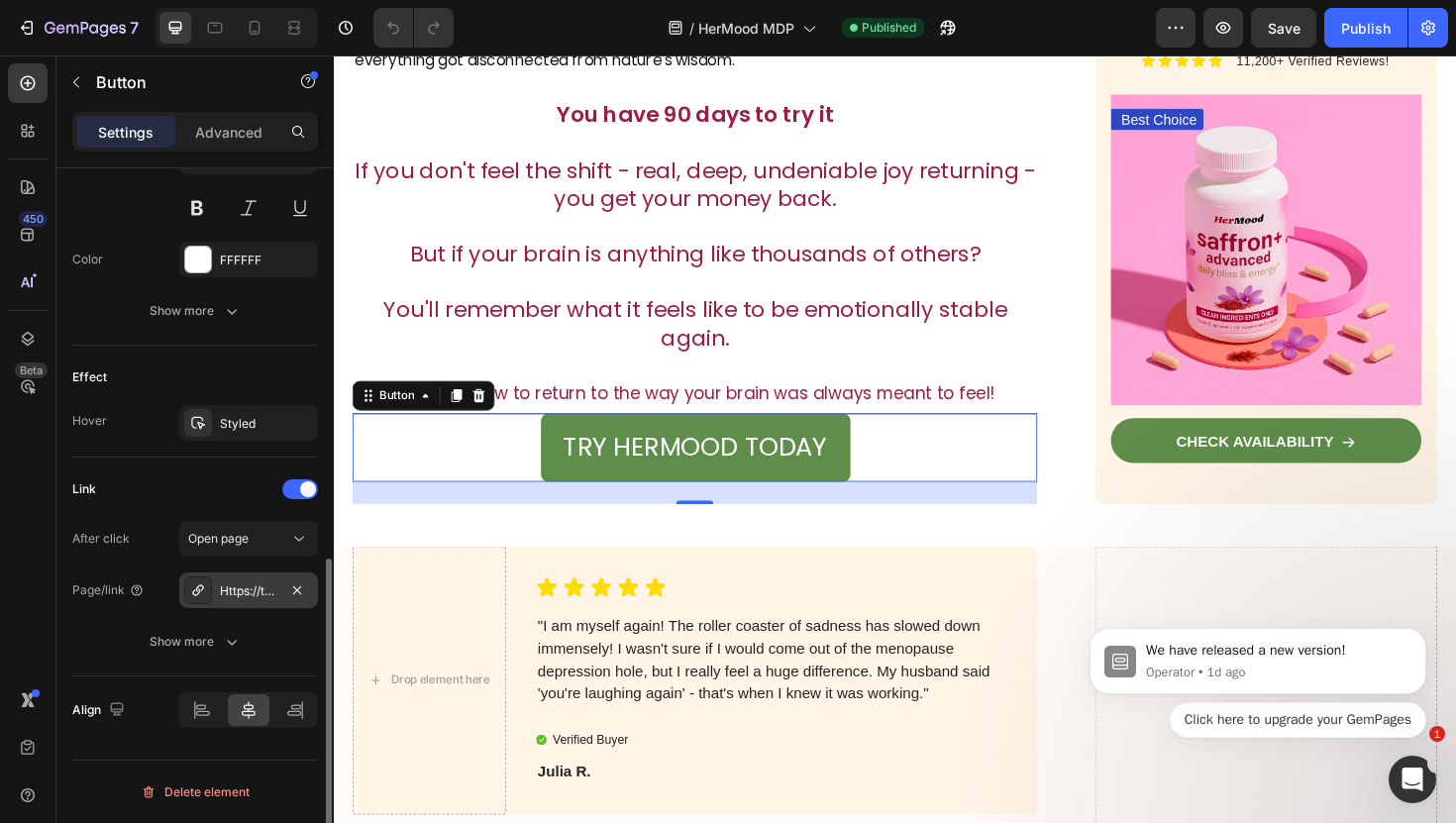click on "Https://trypatchd.Com/hermood-saffron" at bounding box center (249, 591) 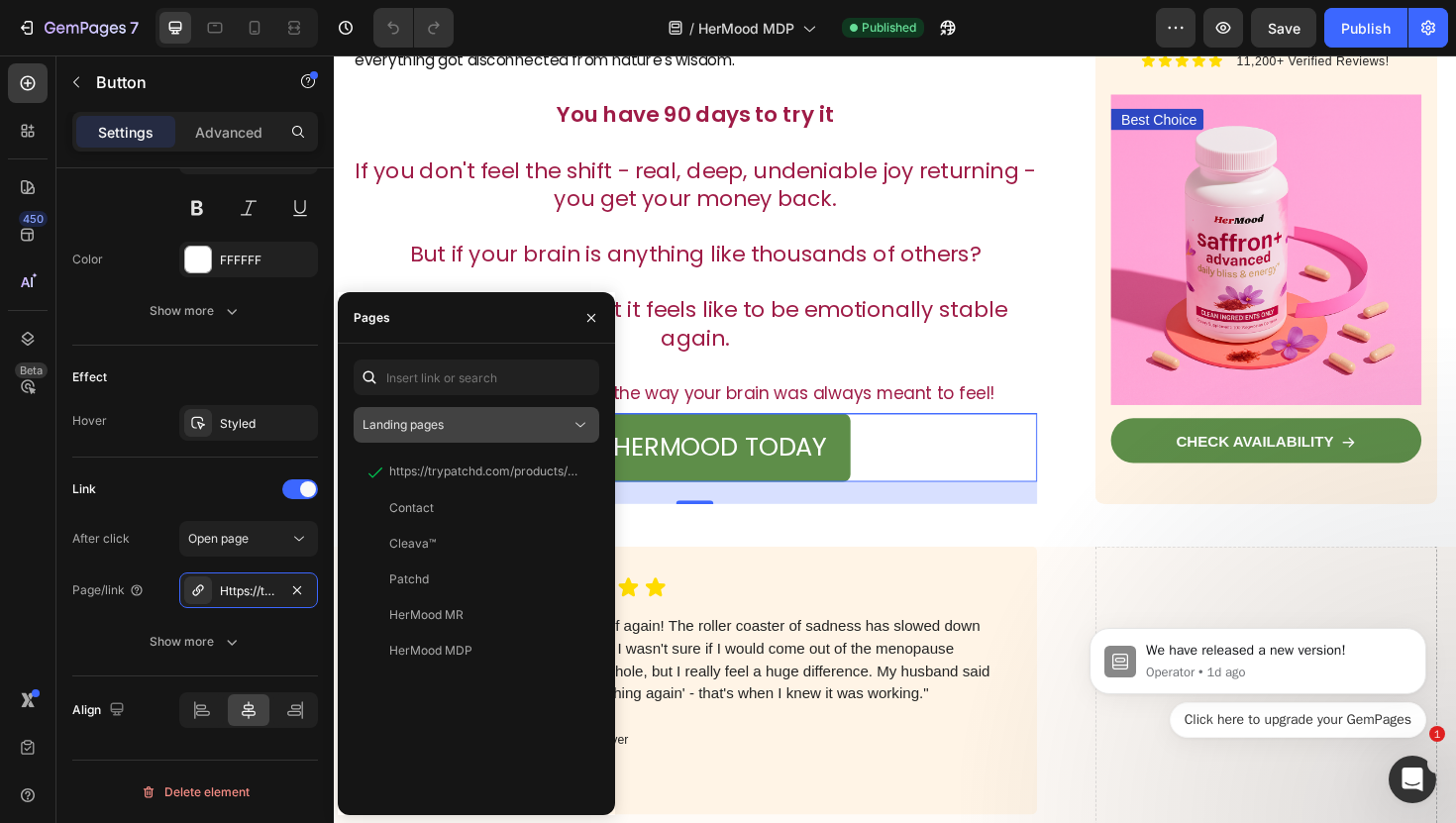 click on "Landing pages" at bounding box center (467, 425) 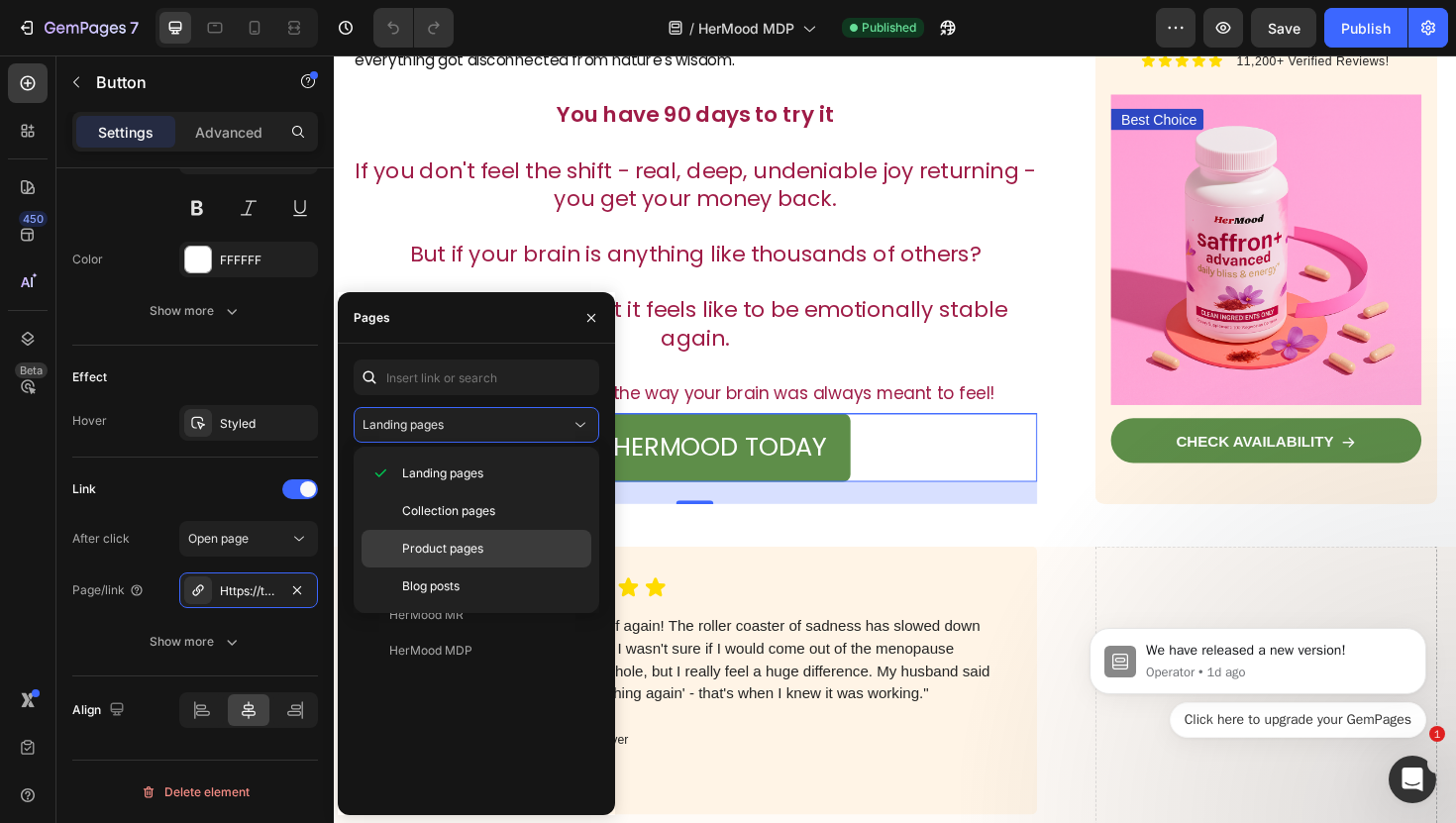 click on "Product pages" at bounding box center (443, 549) 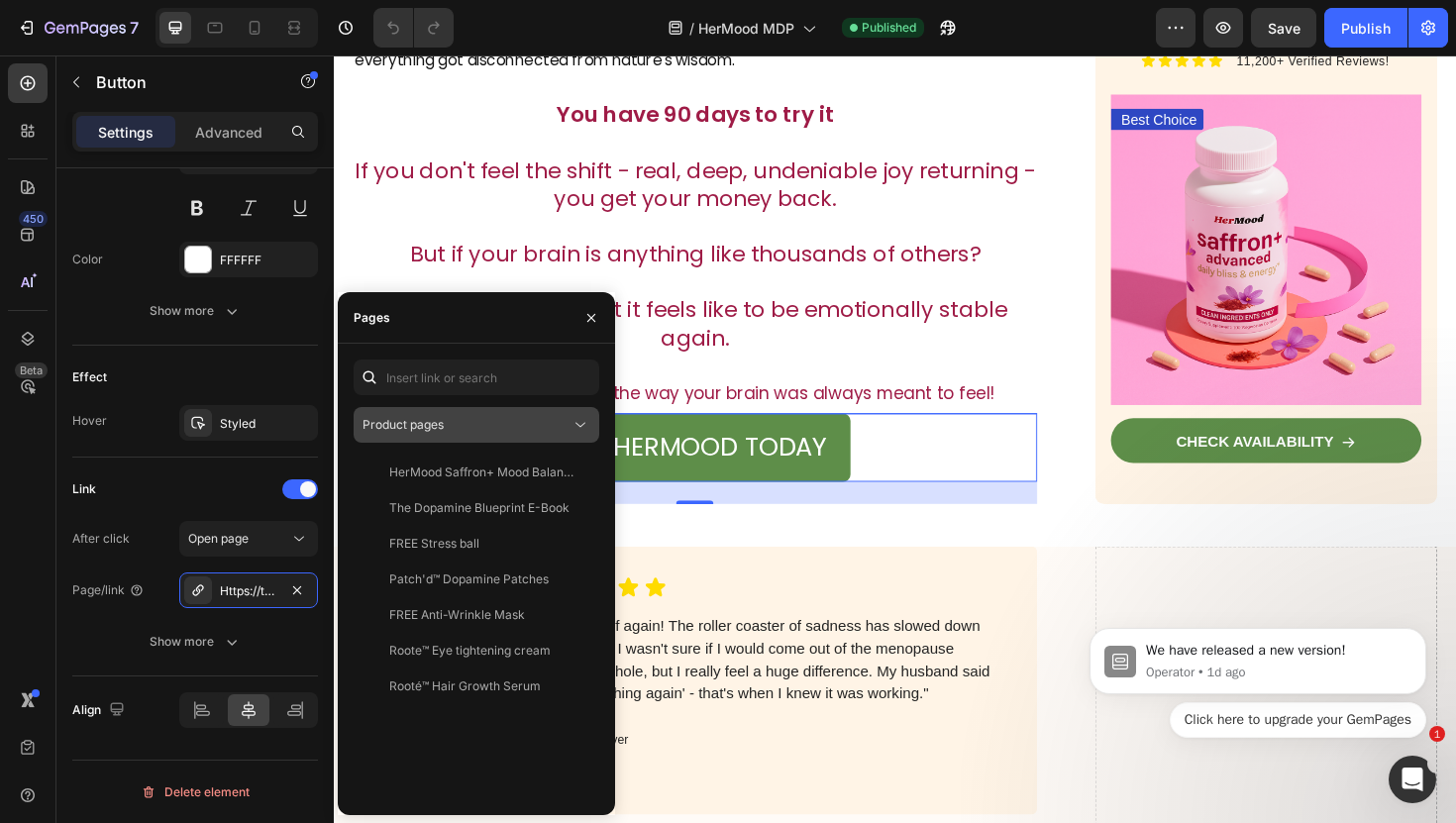 click on "Product pages" at bounding box center [467, 425] 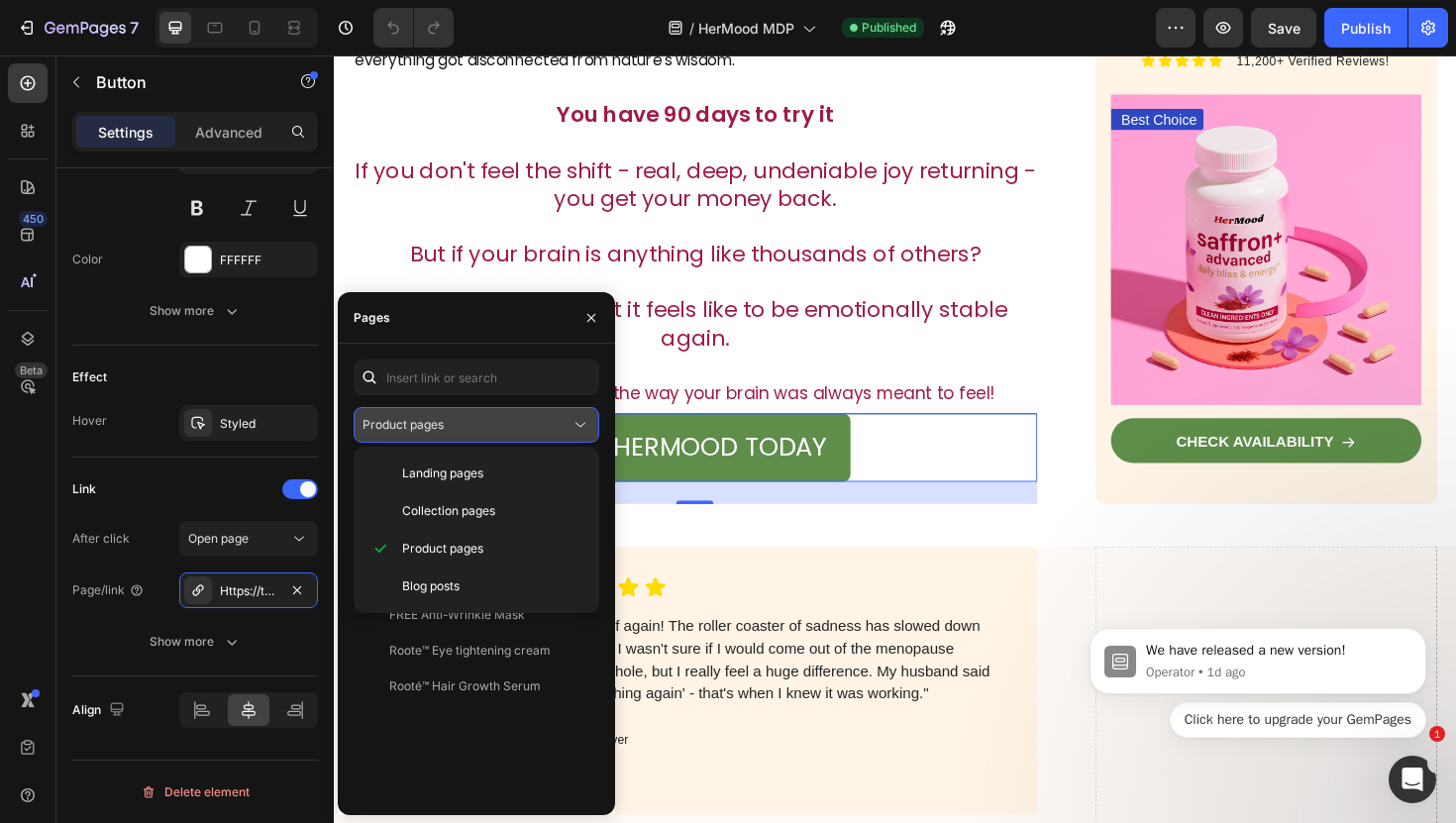 click on "Product pages" at bounding box center [467, 425] 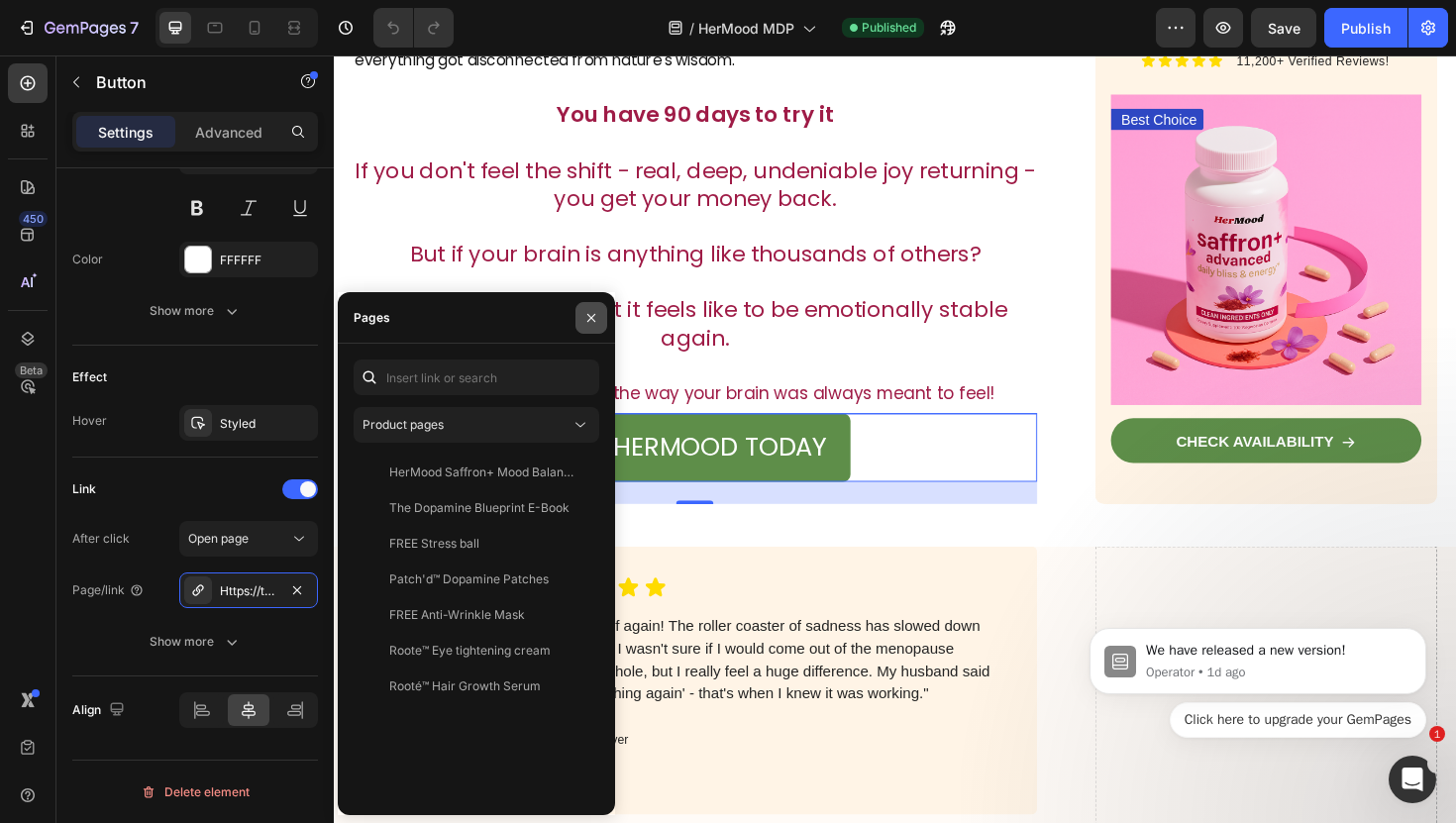 click 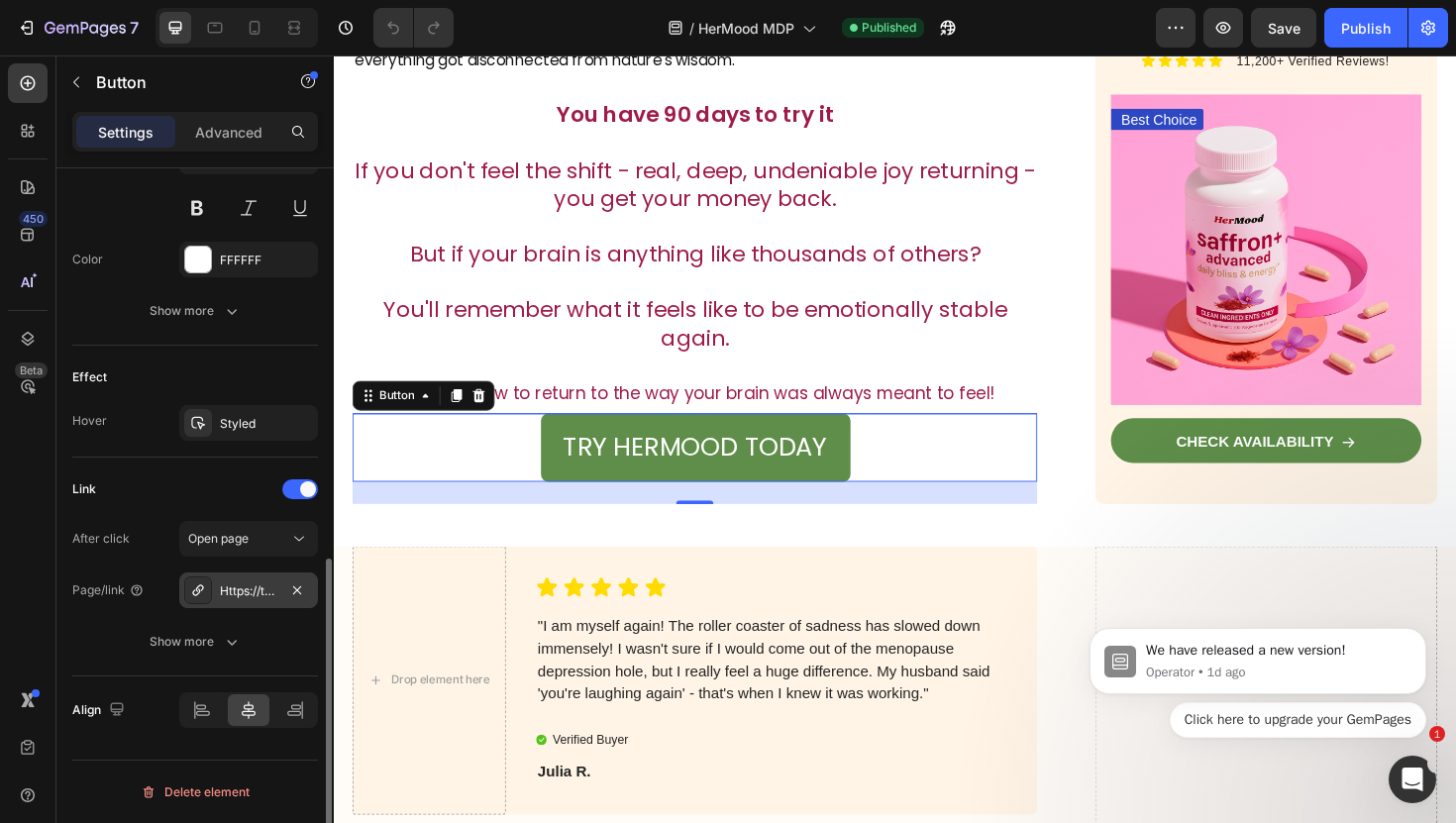 click on "Https://trypatchd.Com/hermood-saffron" at bounding box center [249, 590] 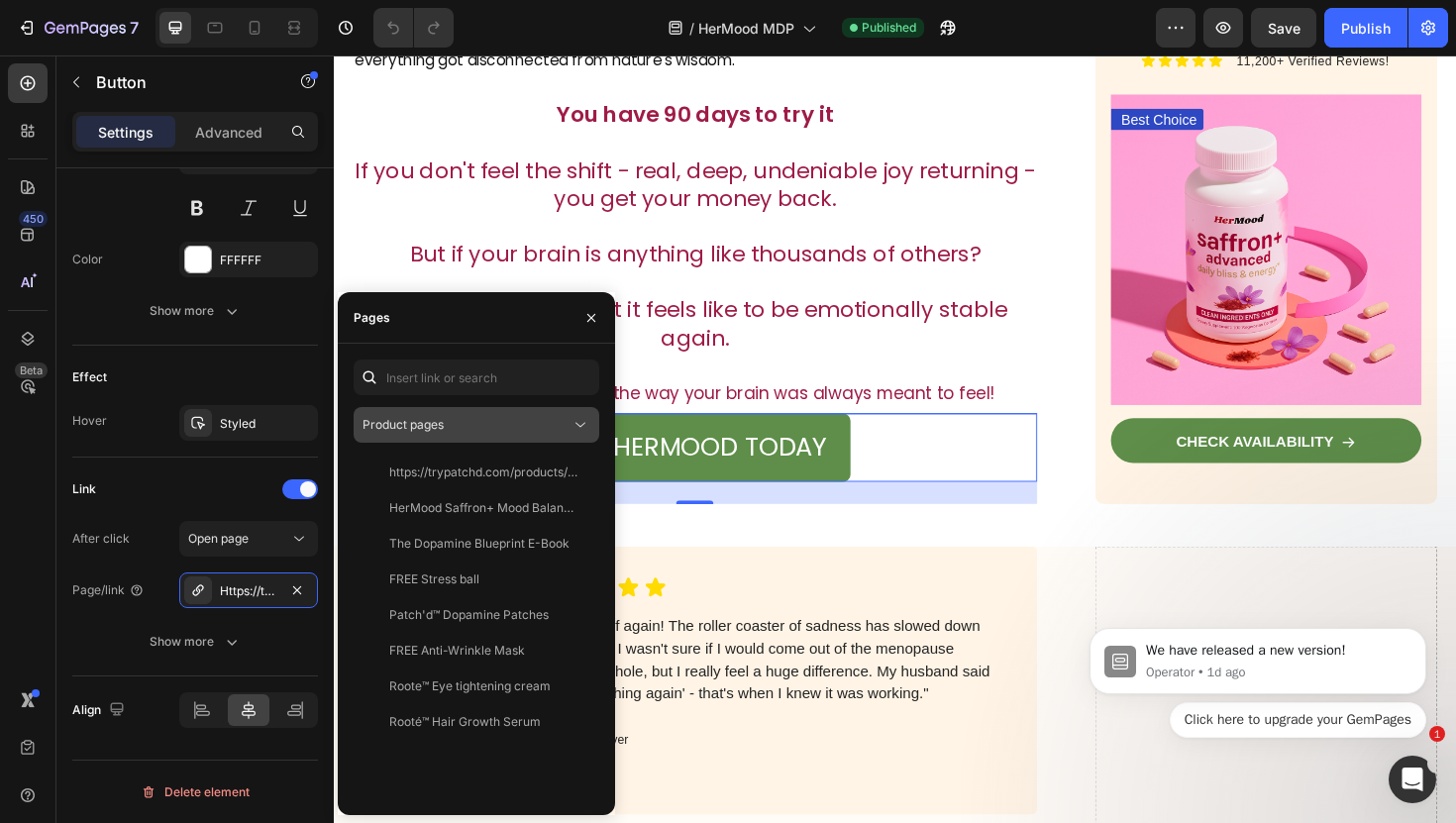 click on "Product pages" at bounding box center (467, 425) 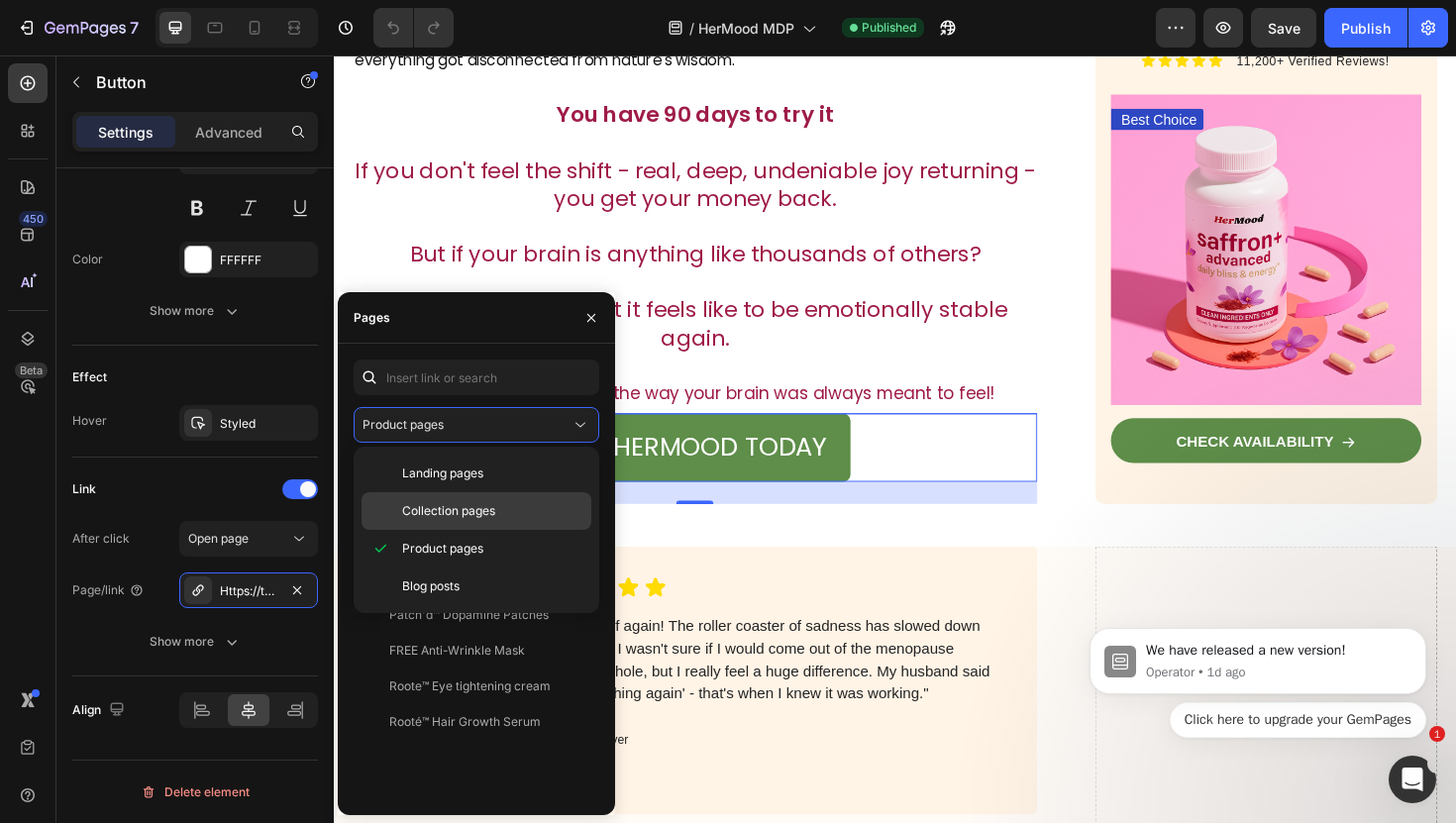 click on "Collection pages" 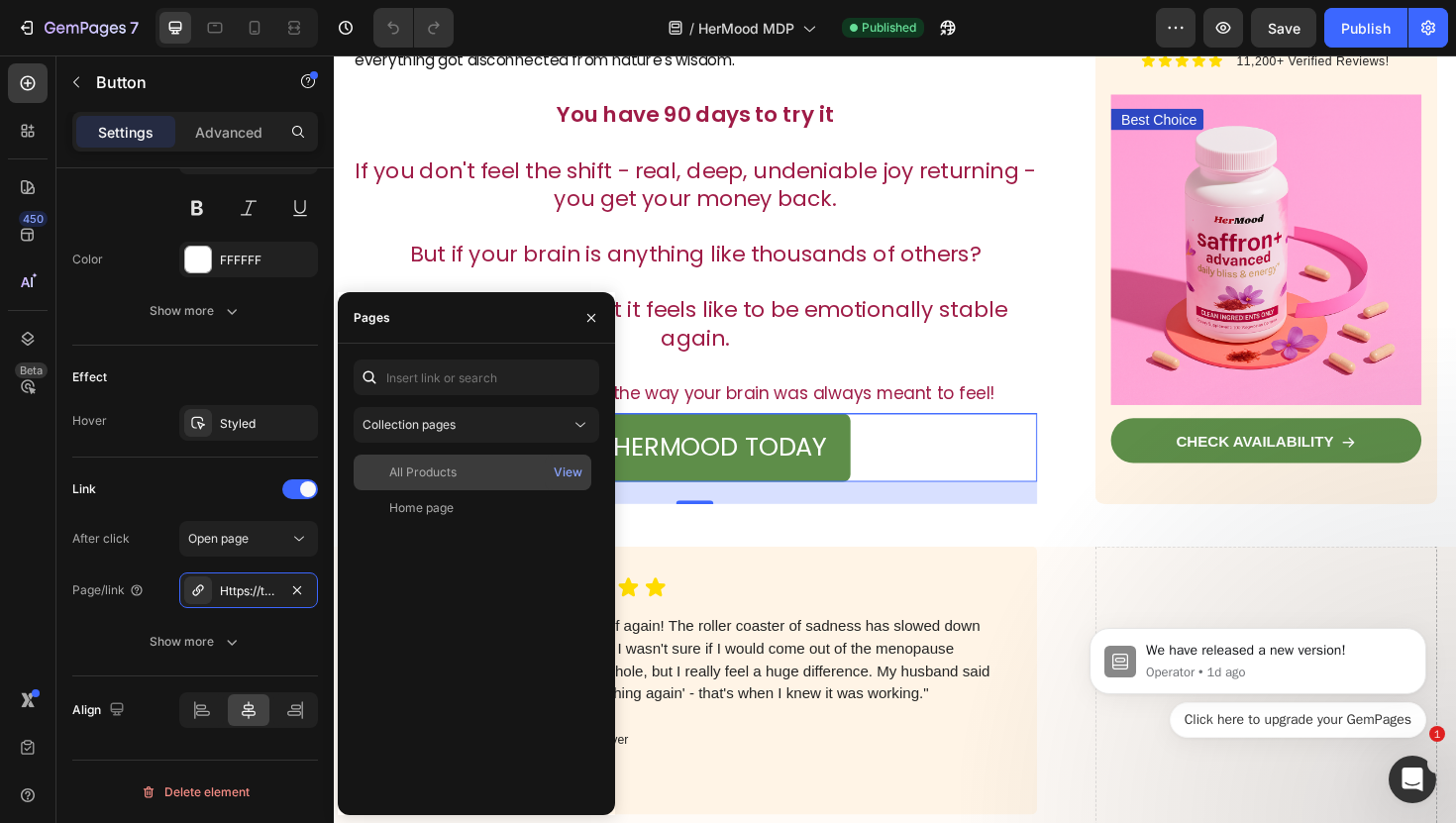 click on "All Products   View" 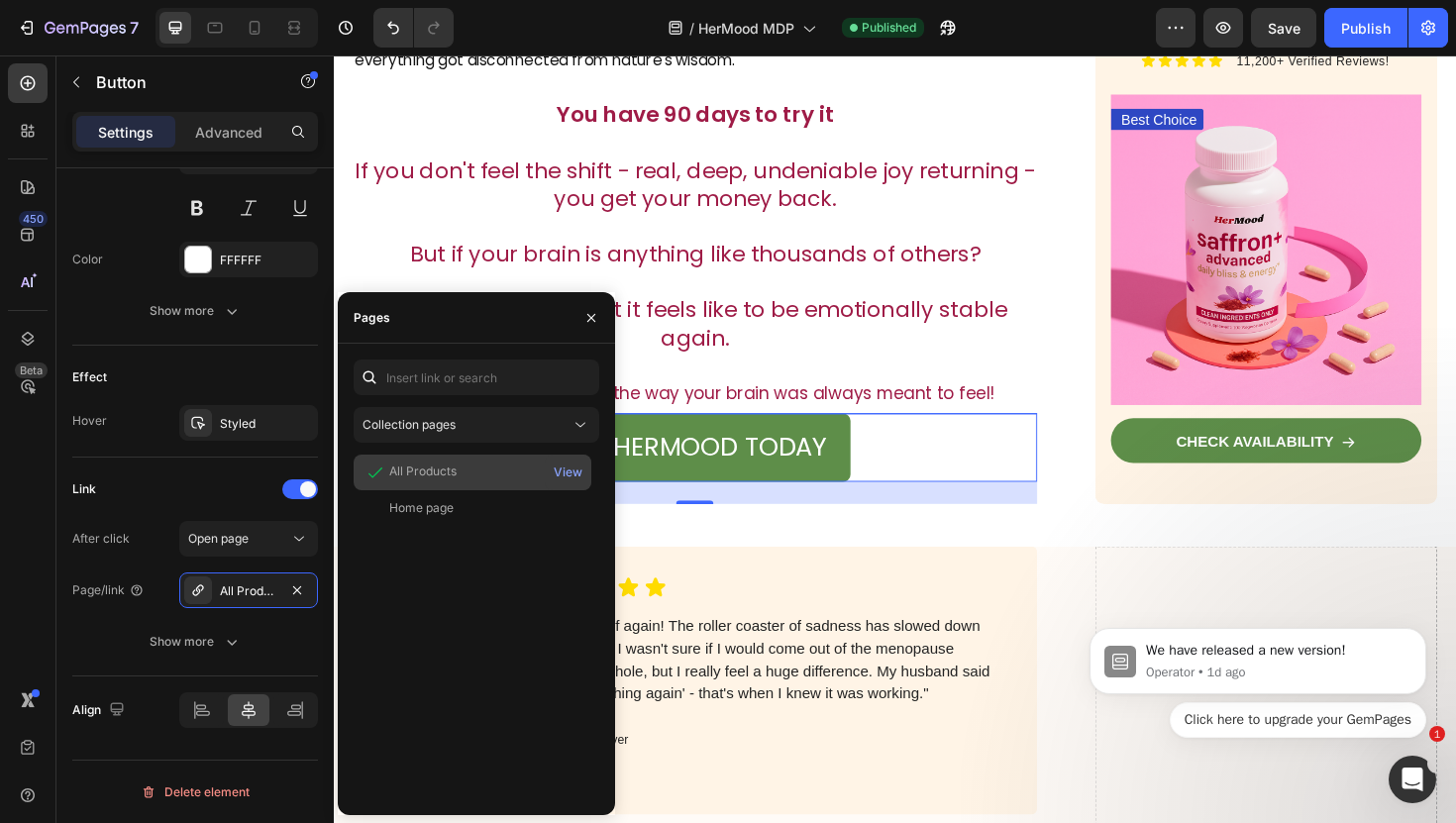 click on "All Products" at bounding box center [472, 472] 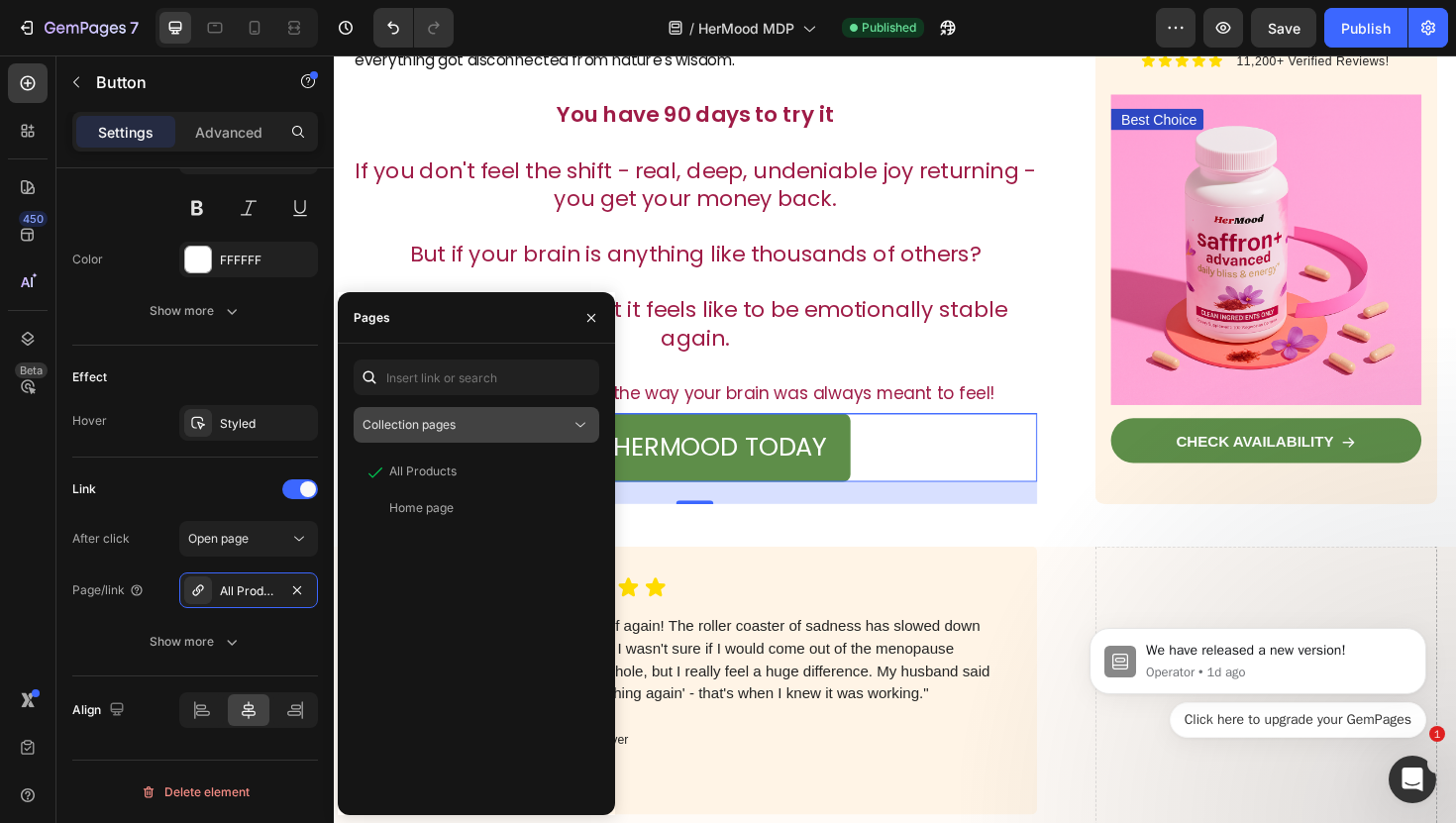 click on "Collection pages" 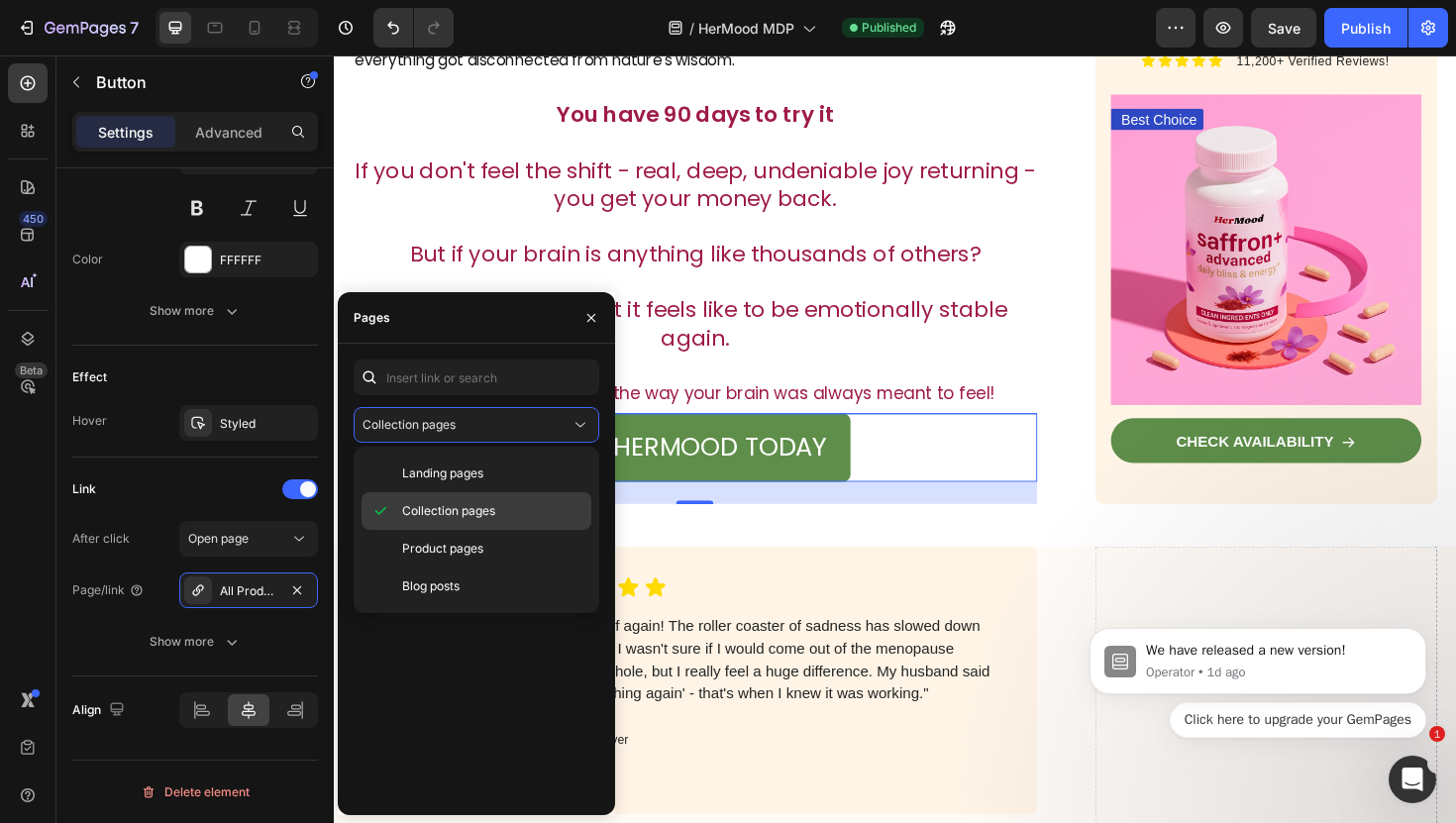 click on "Collection pages" 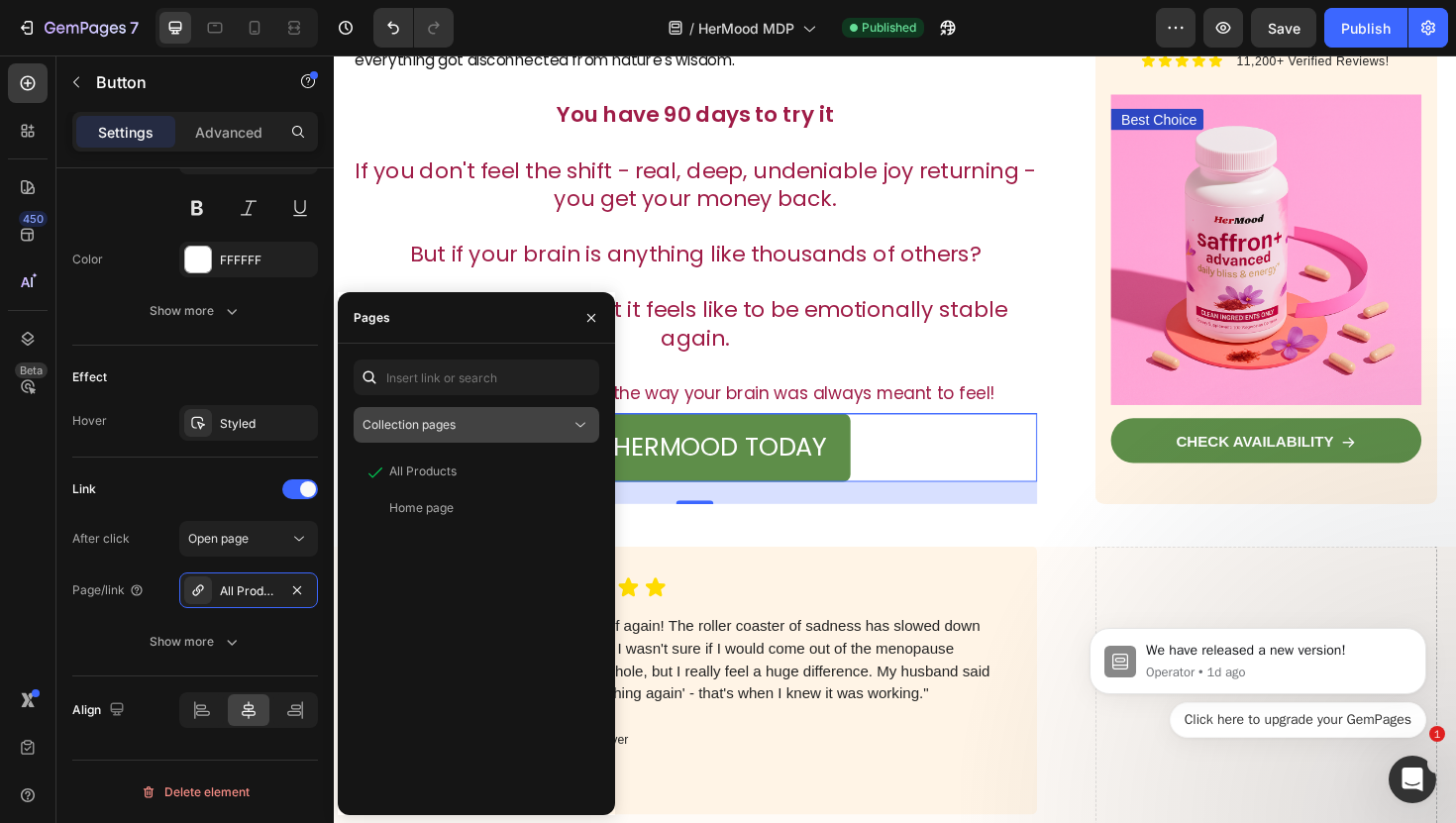 click on "Collection pages" at bounding box center (467, 425) 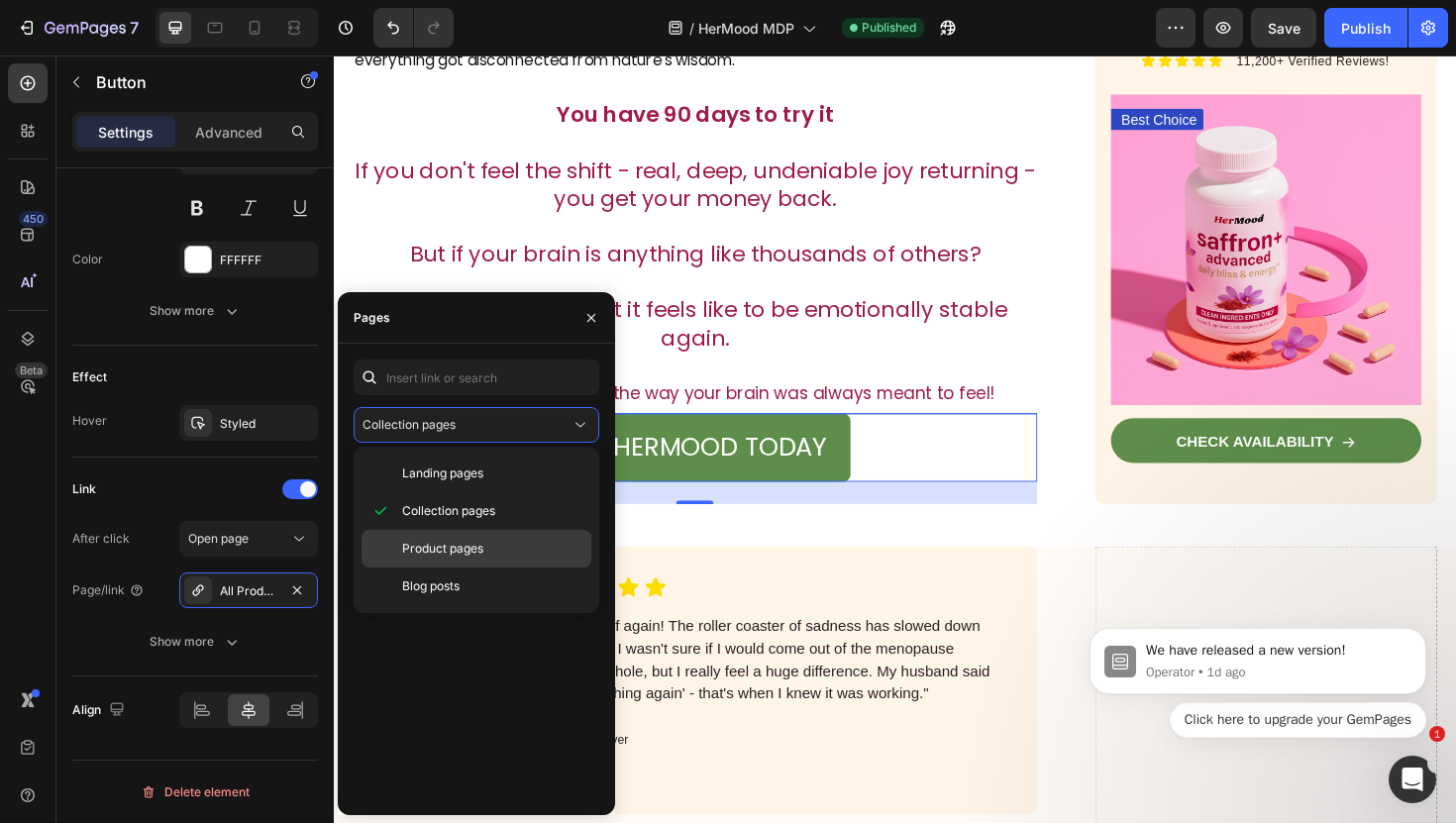 click on "Product pages" 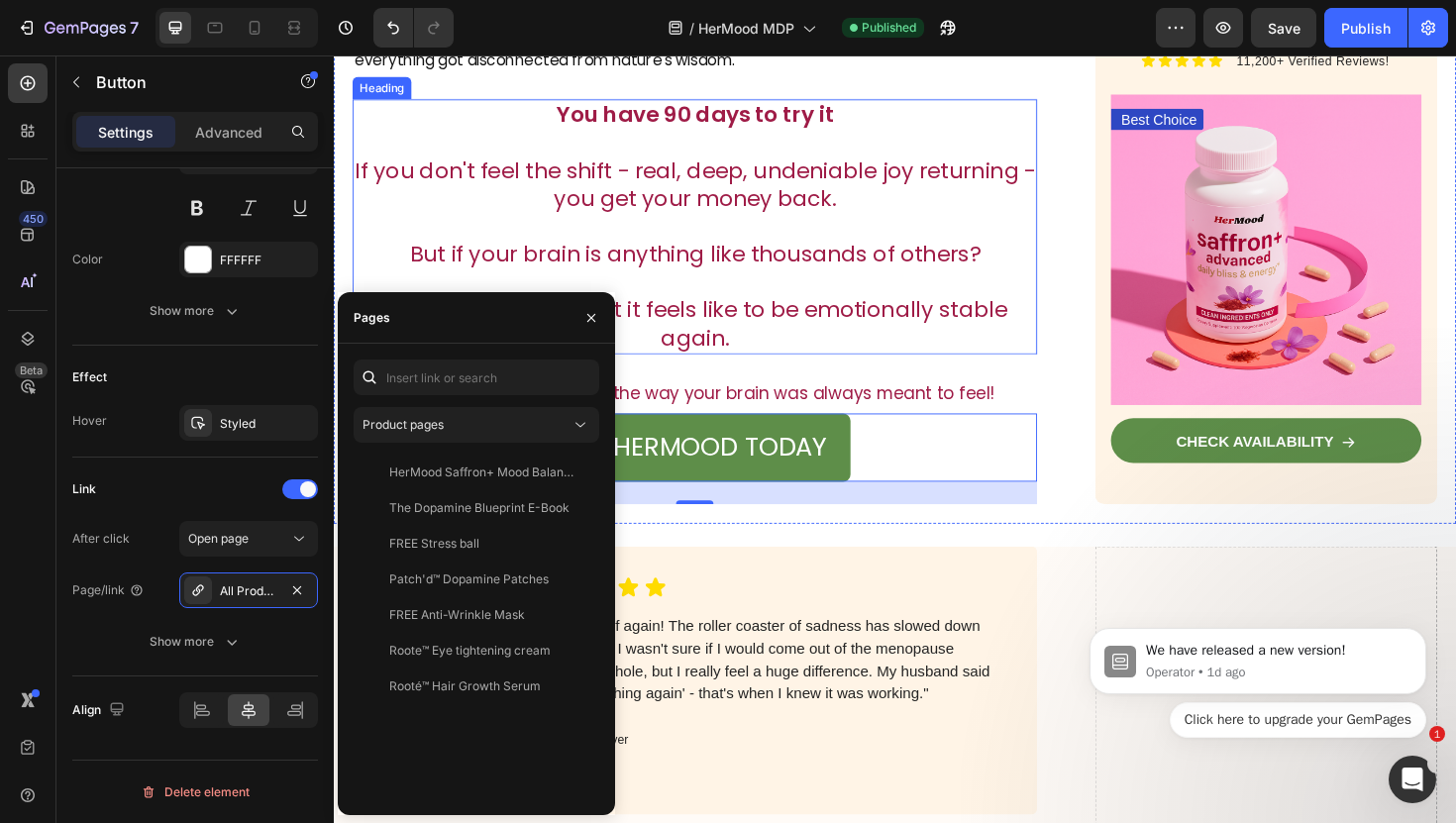click on "You have 90 days to try it If you don't feel the shift - real, deep, undeniable joy returning - you get your money back. But if your brain is anything like thousands of others? You'll remember what it feels like to be emotionally stable again." at bounding box center [716, 237] 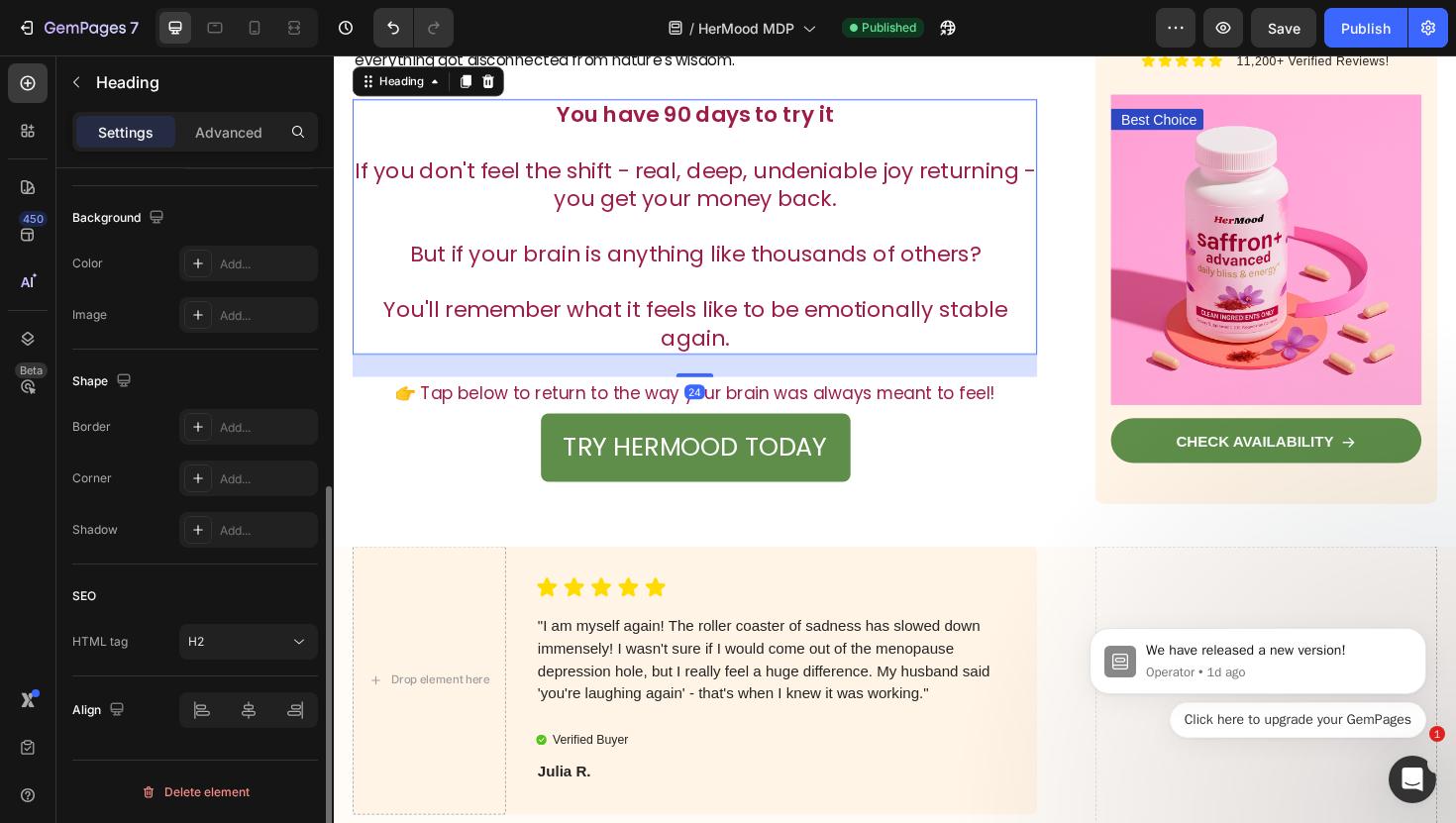 scroll, scrollTop: 0, scrollLeft: 0, axis: both 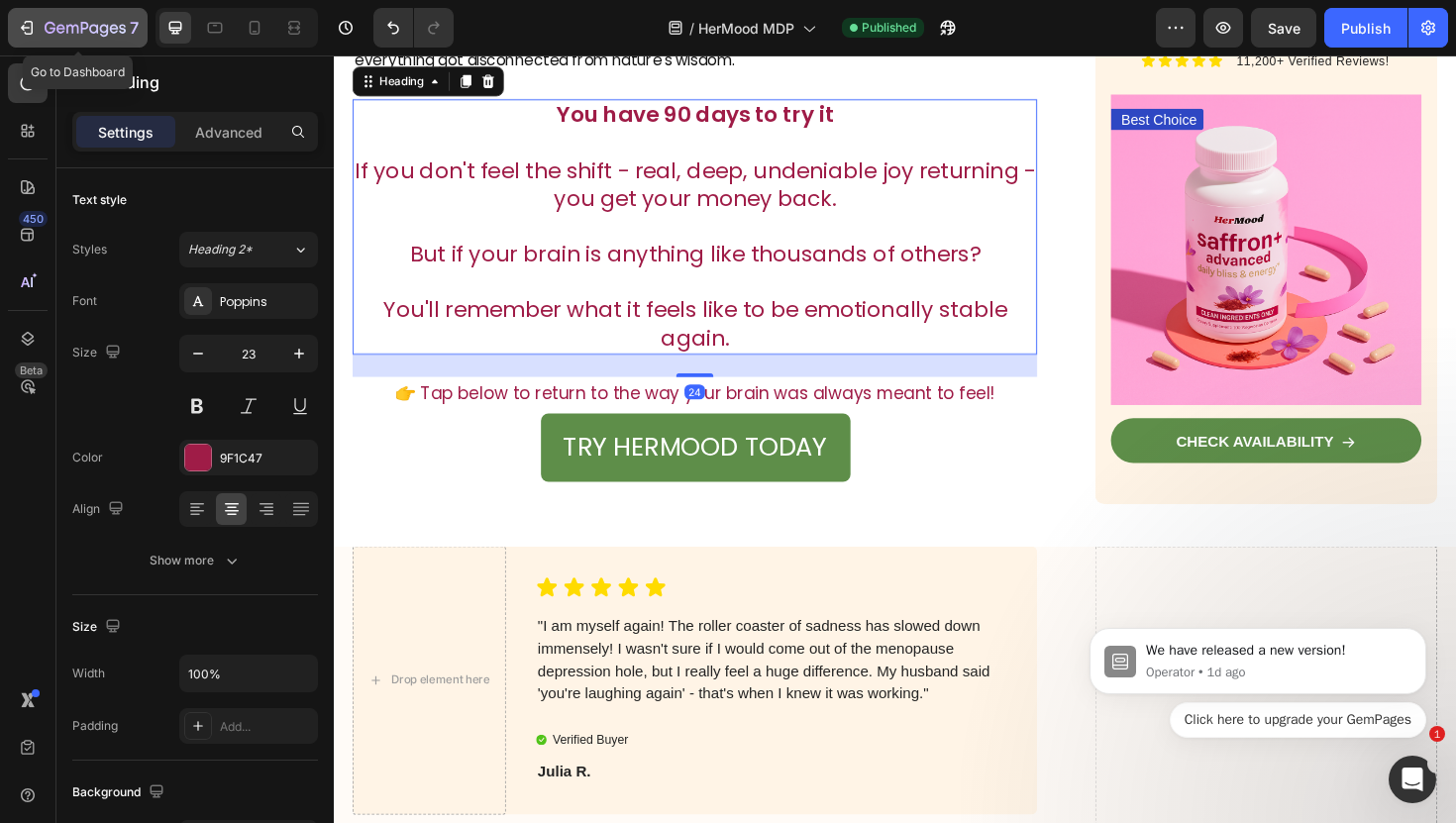 click 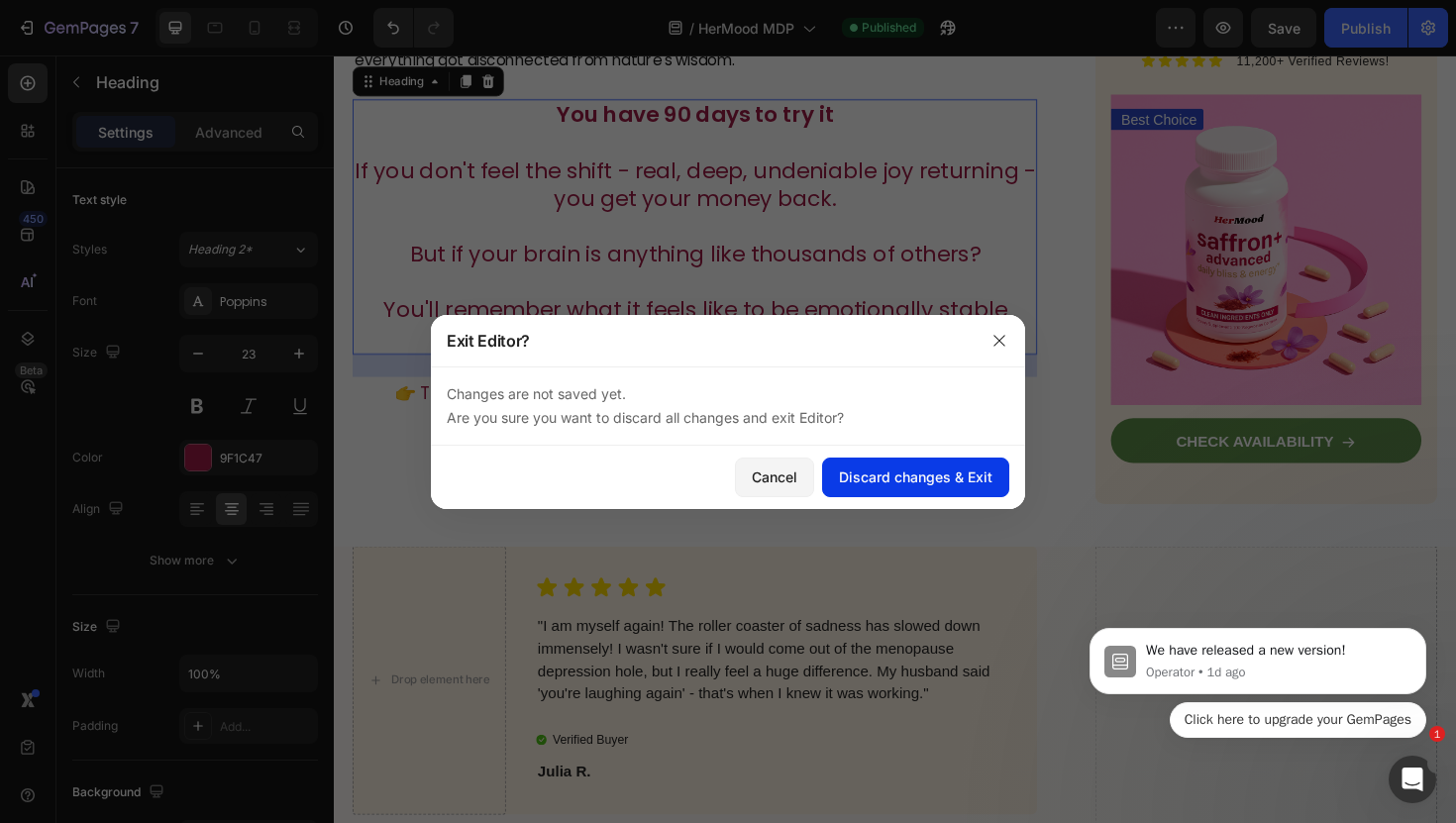 click on "Discard changes & Exit" at bounding box center [915, 476] 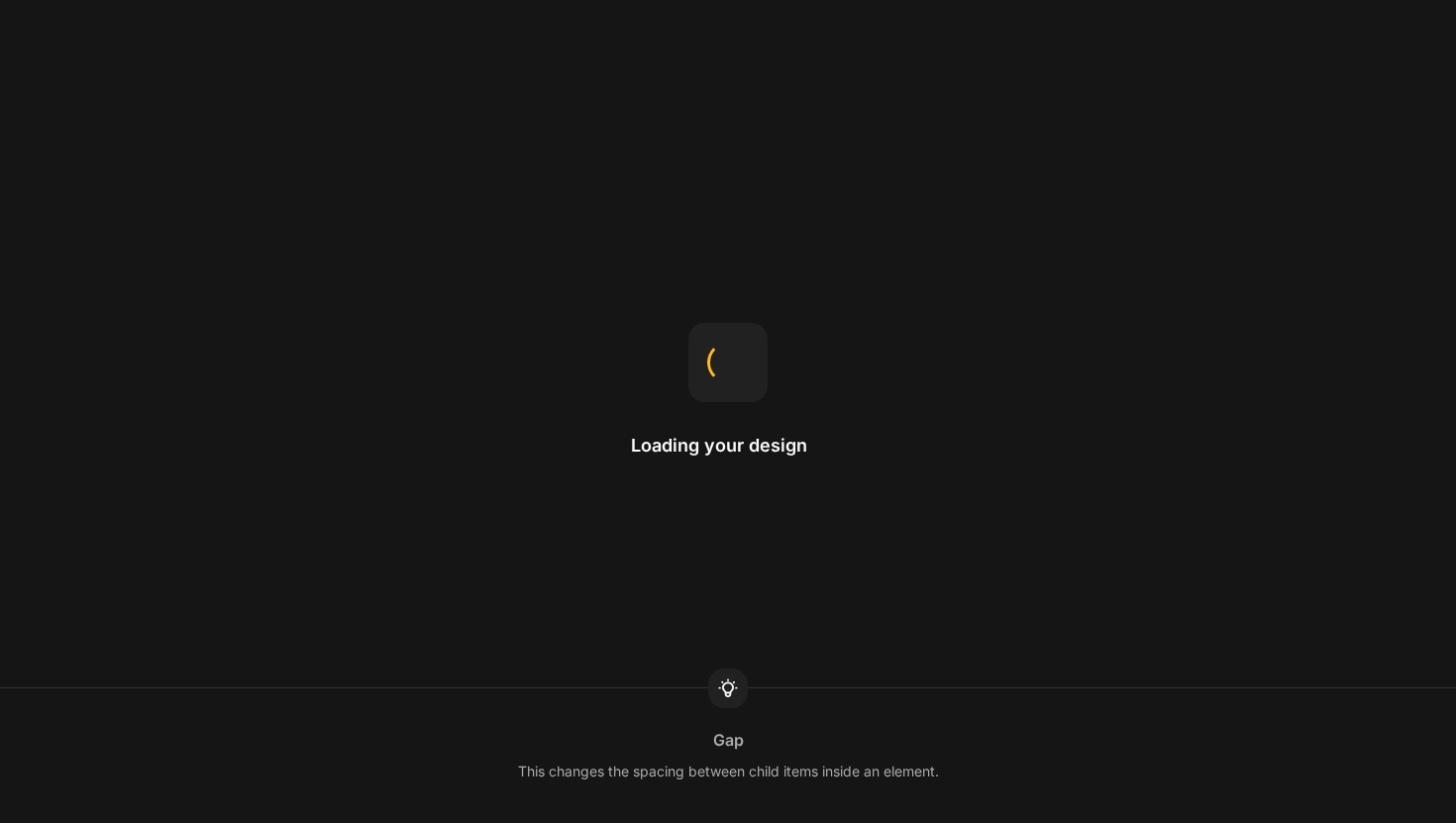 scroll, scrollTop: 0, scrollLeft: 0, axis: both 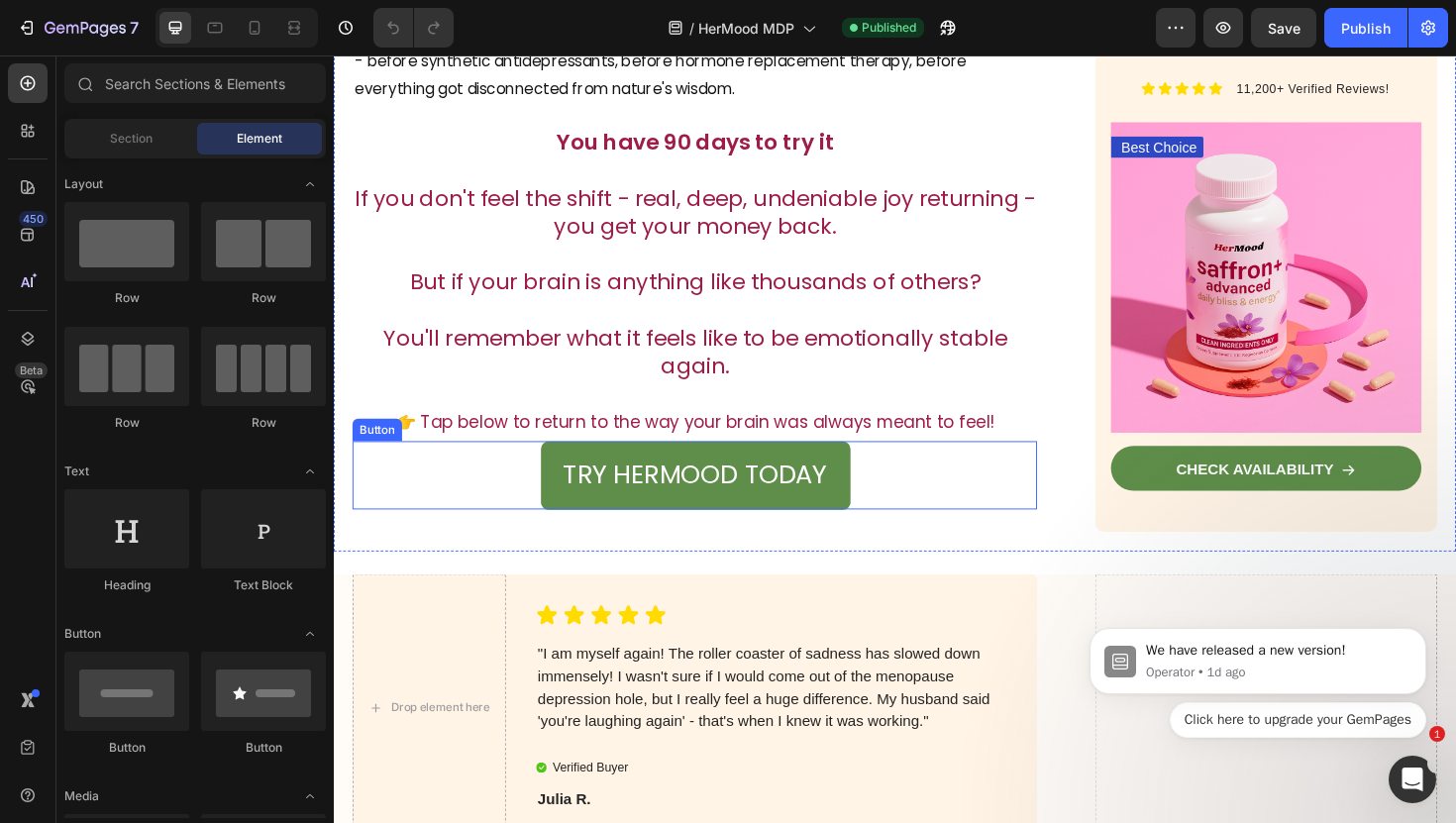 click on "TRY HERMOOD TODAY Button" at bounding box center (716, 500) 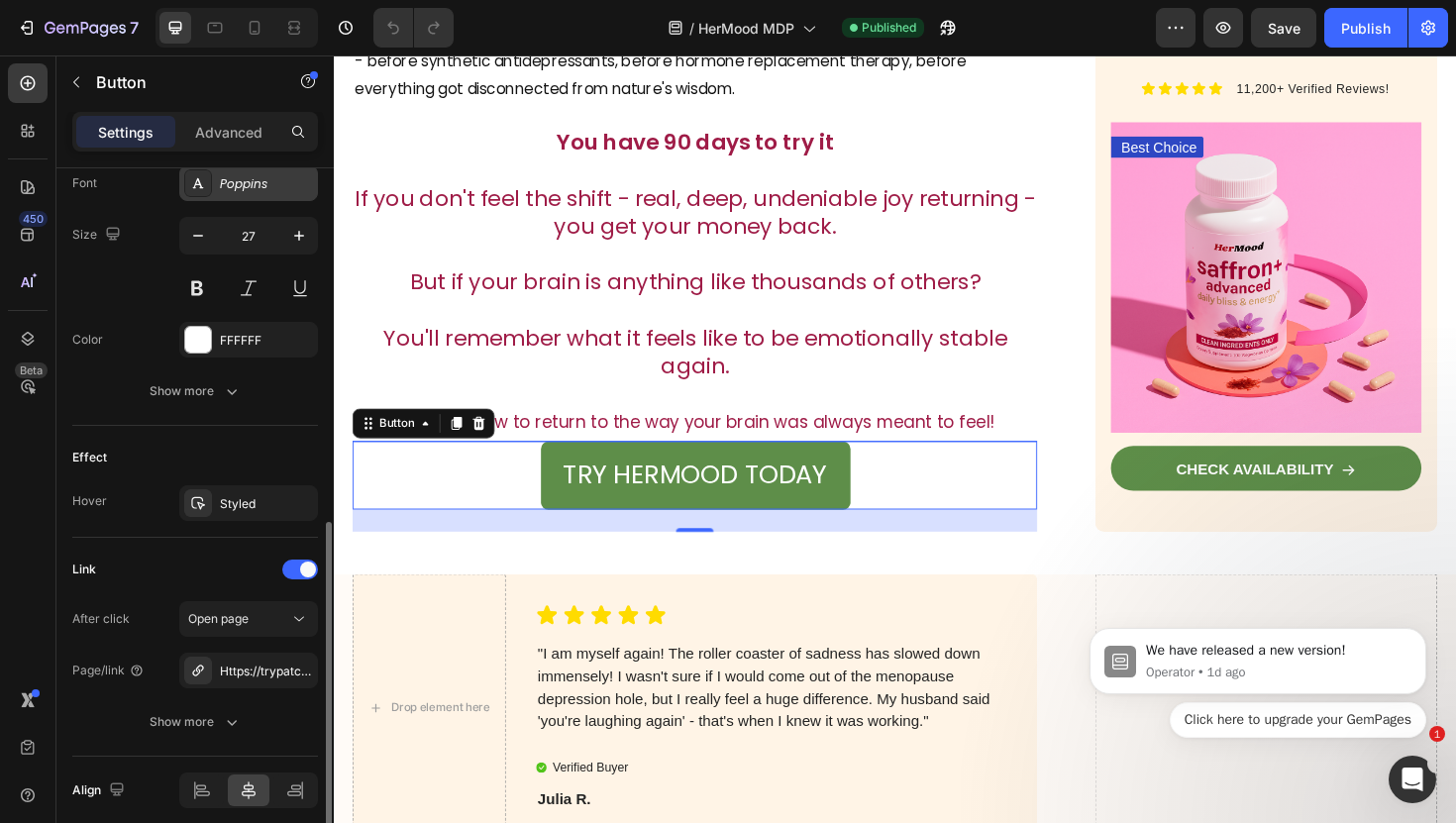scroll, scrollTop: 789, scrollLeft: 0, axis: vertical 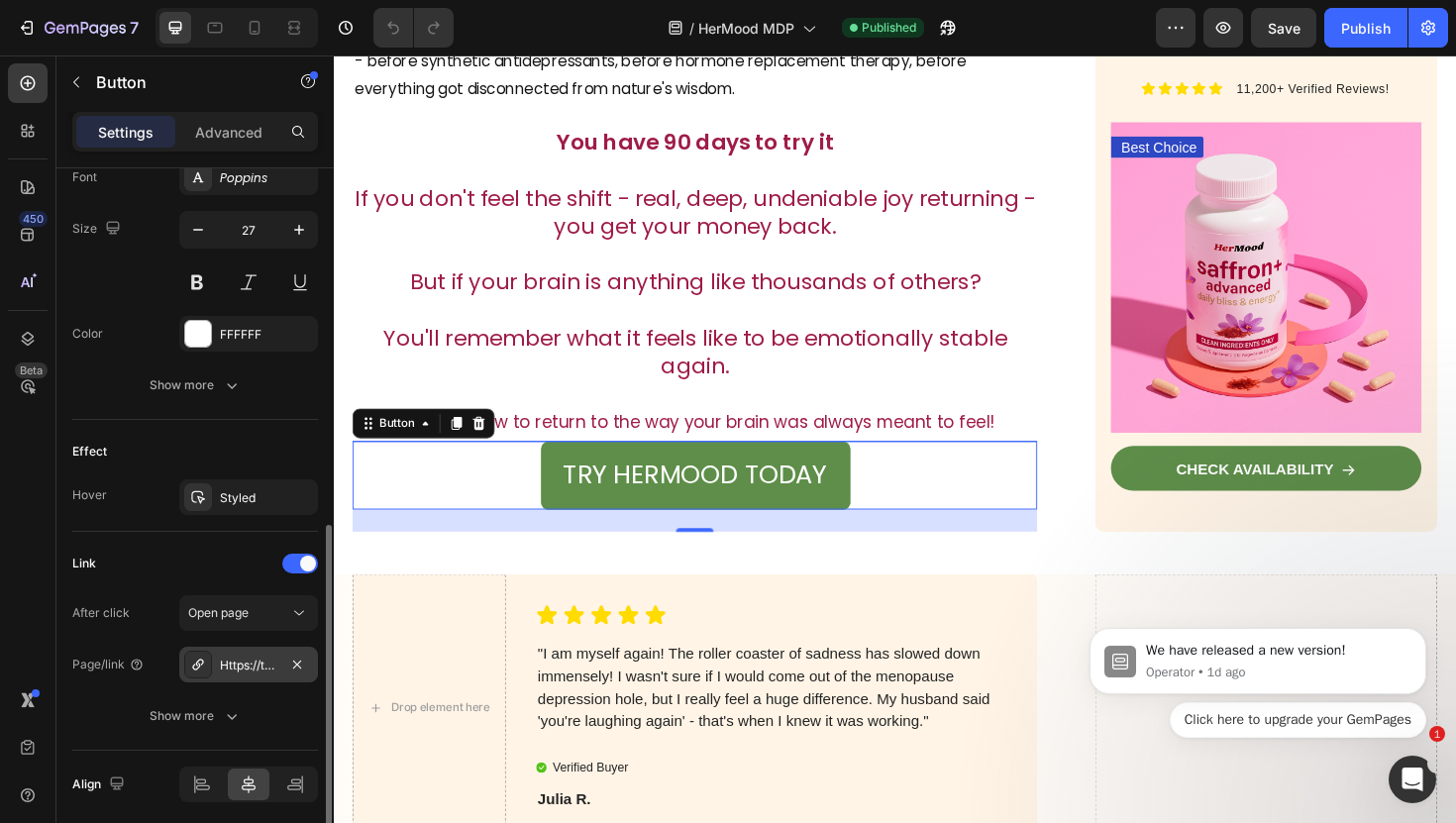 click on "Https://trypatchd.Com/hermood-saffron" at bounding box center (249, 665) 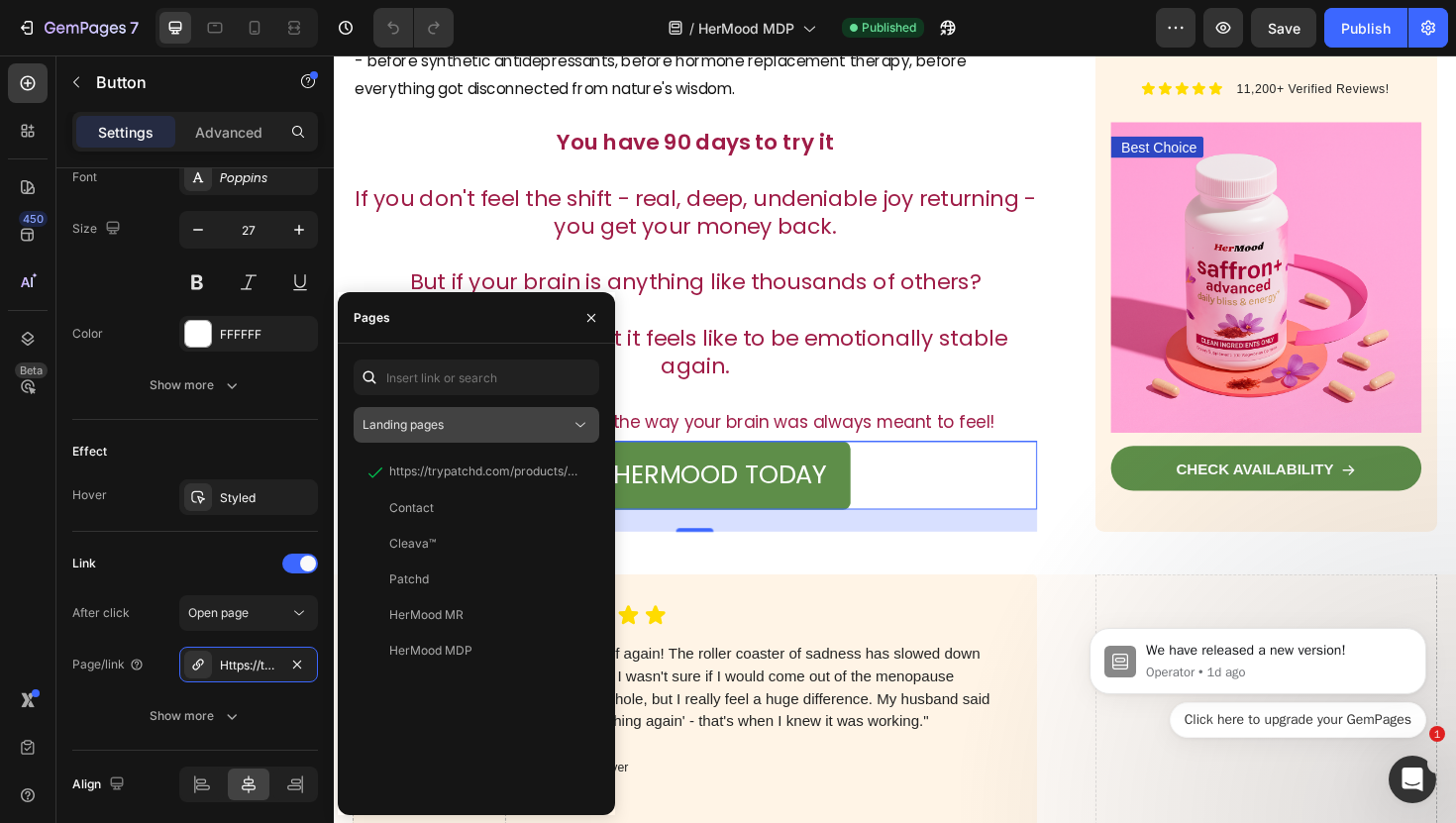 click on "Landing pages" at bounding box center [403, 425] 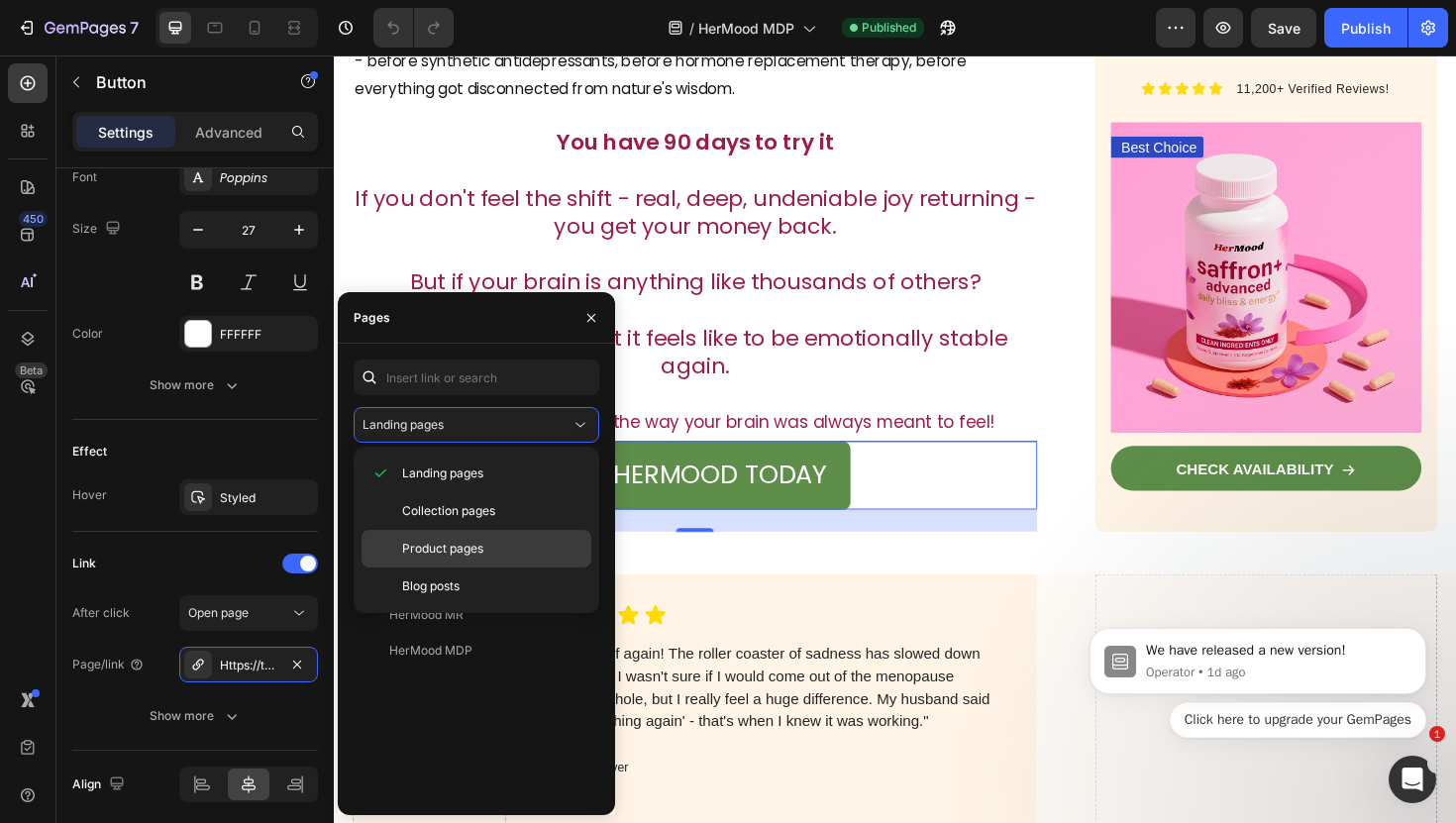 click on "Product pages" 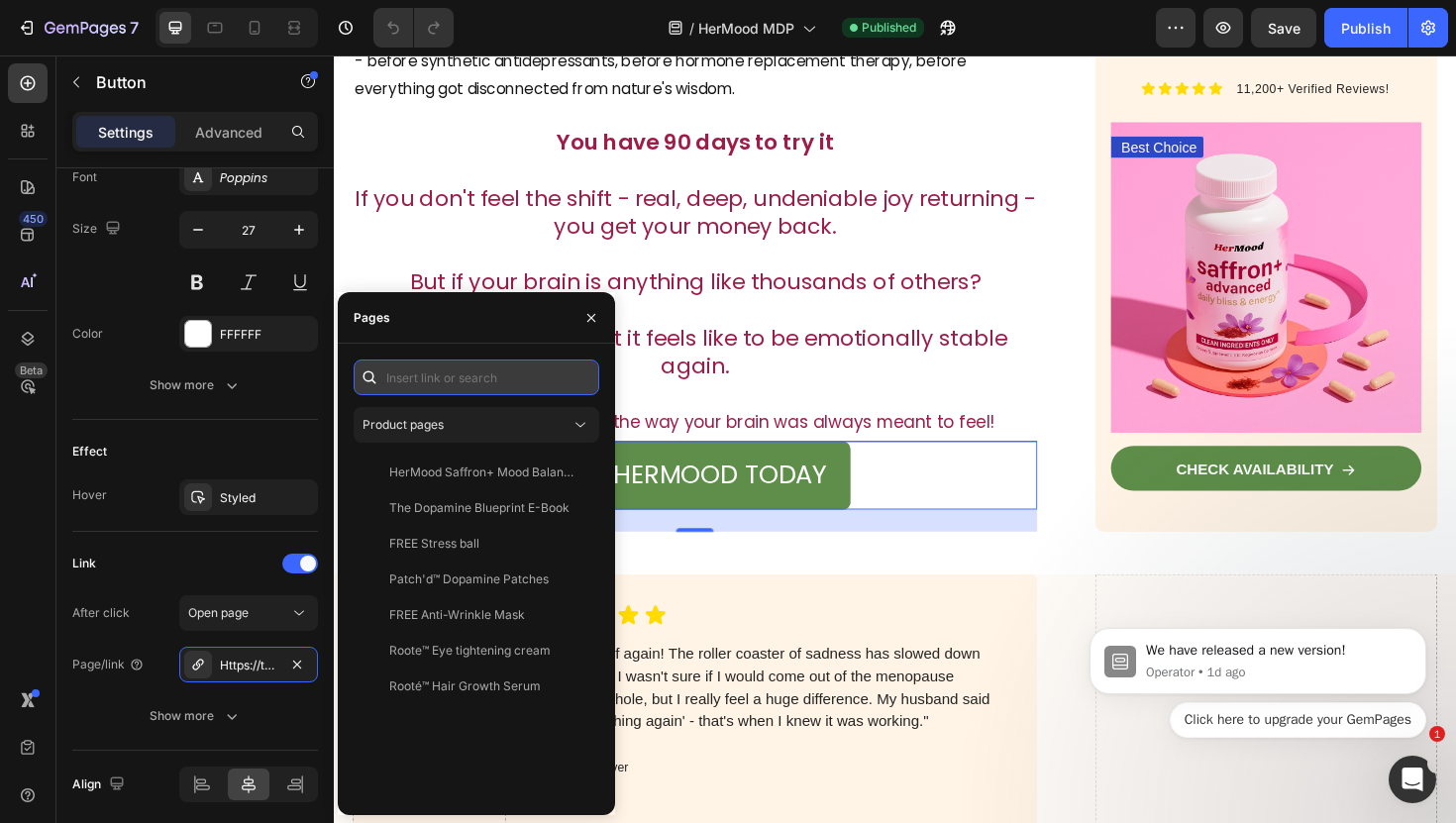 click at bounding box center (476, 377) 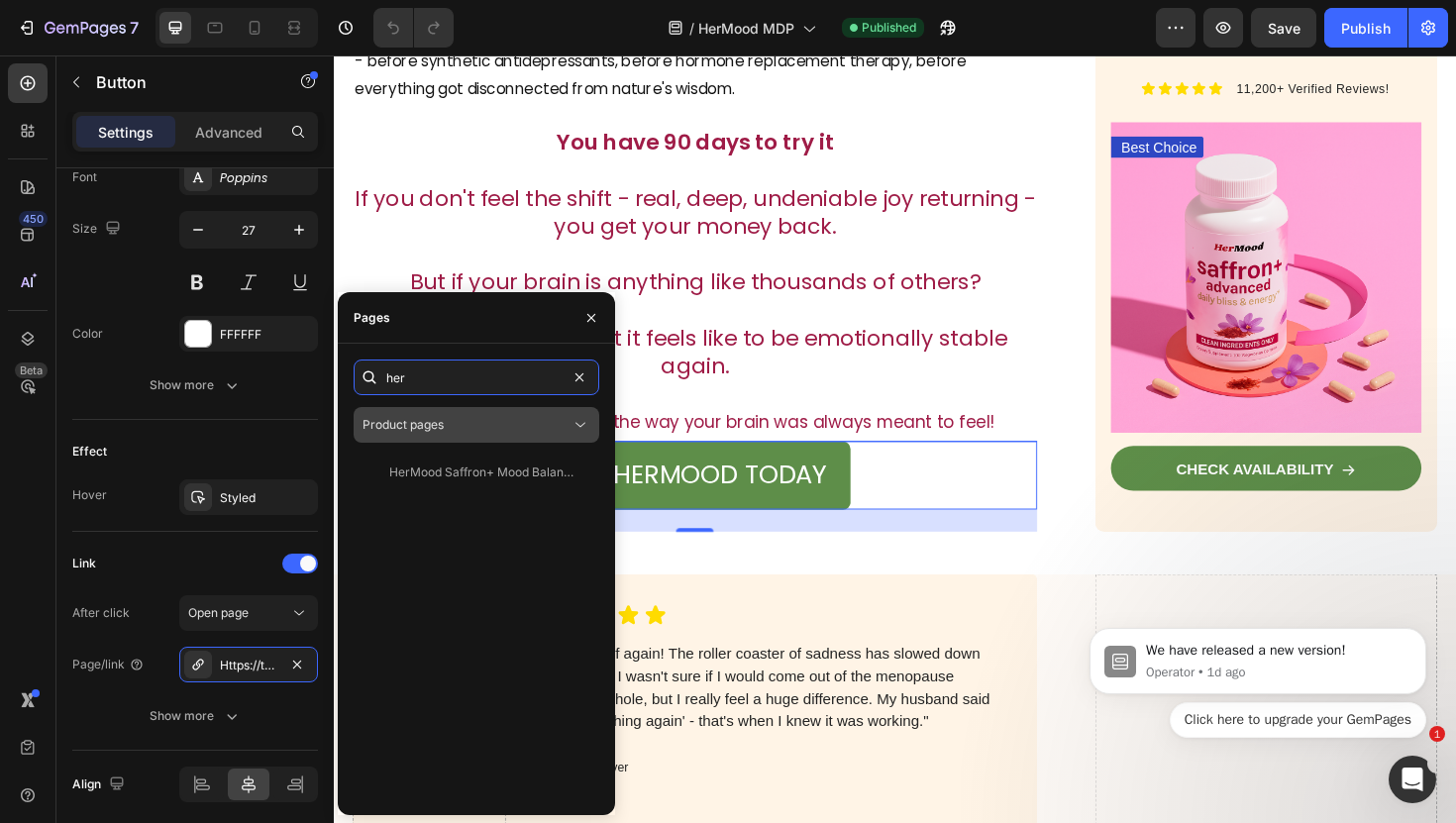 type on "her" 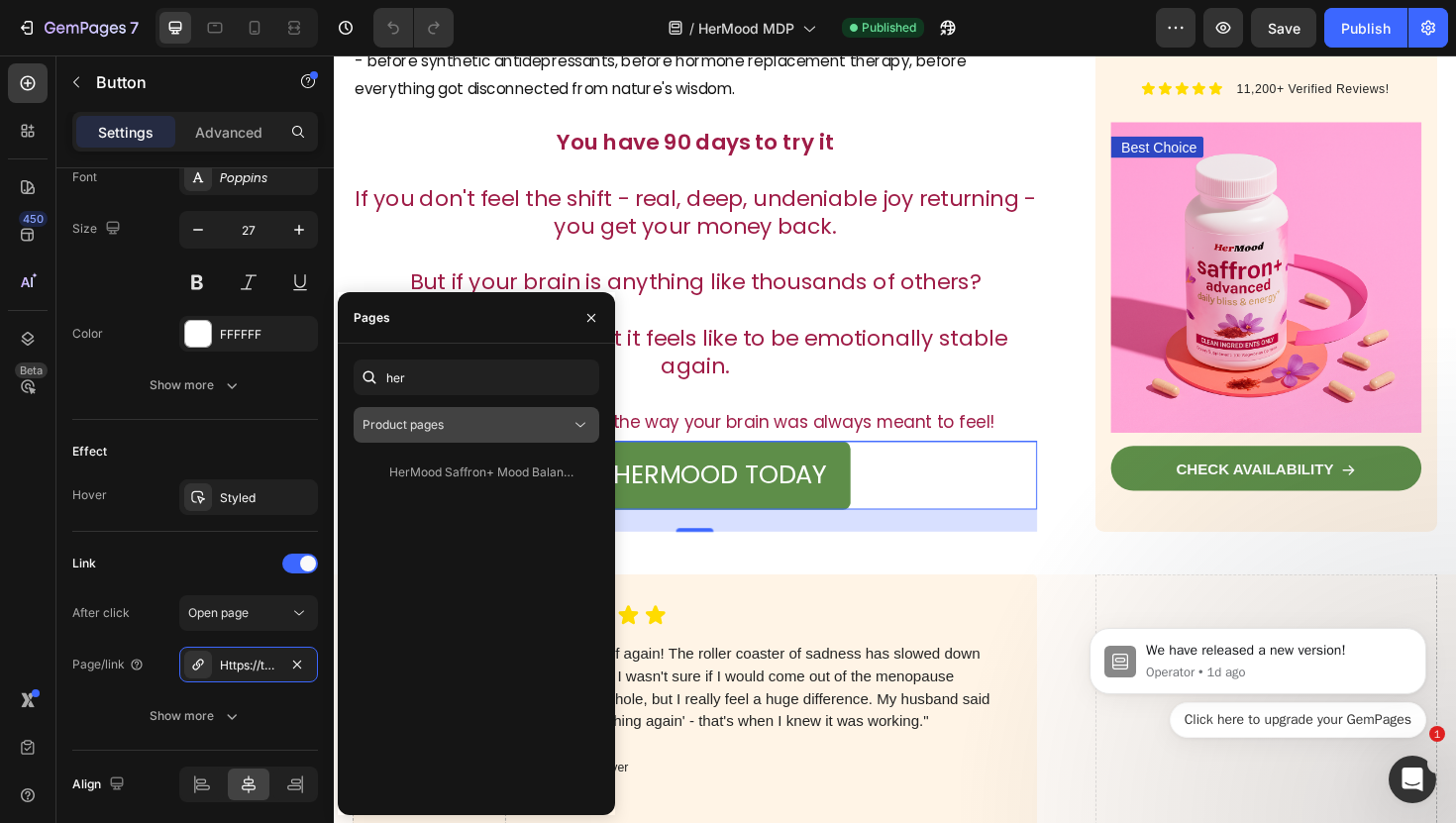 click 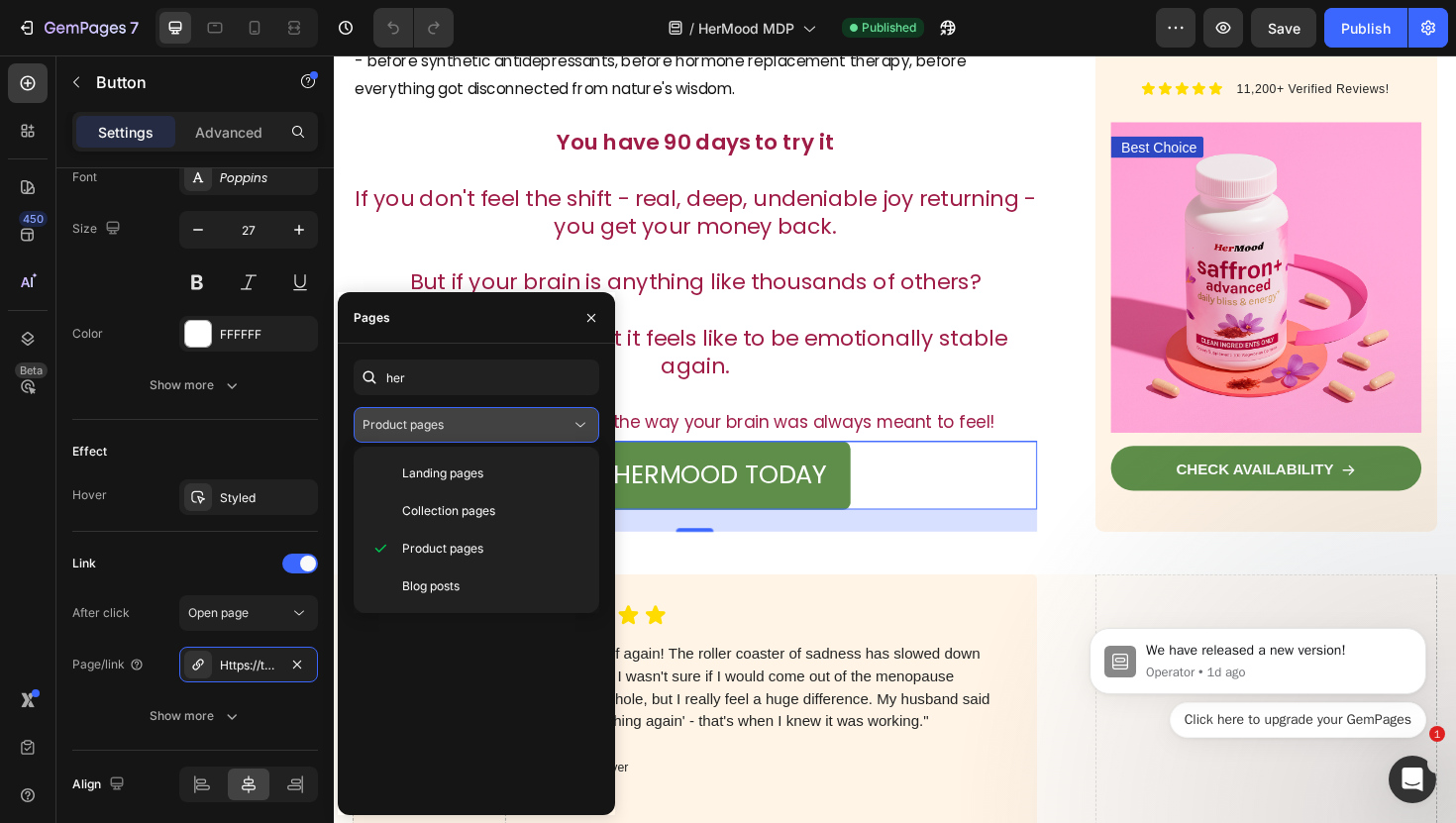 click 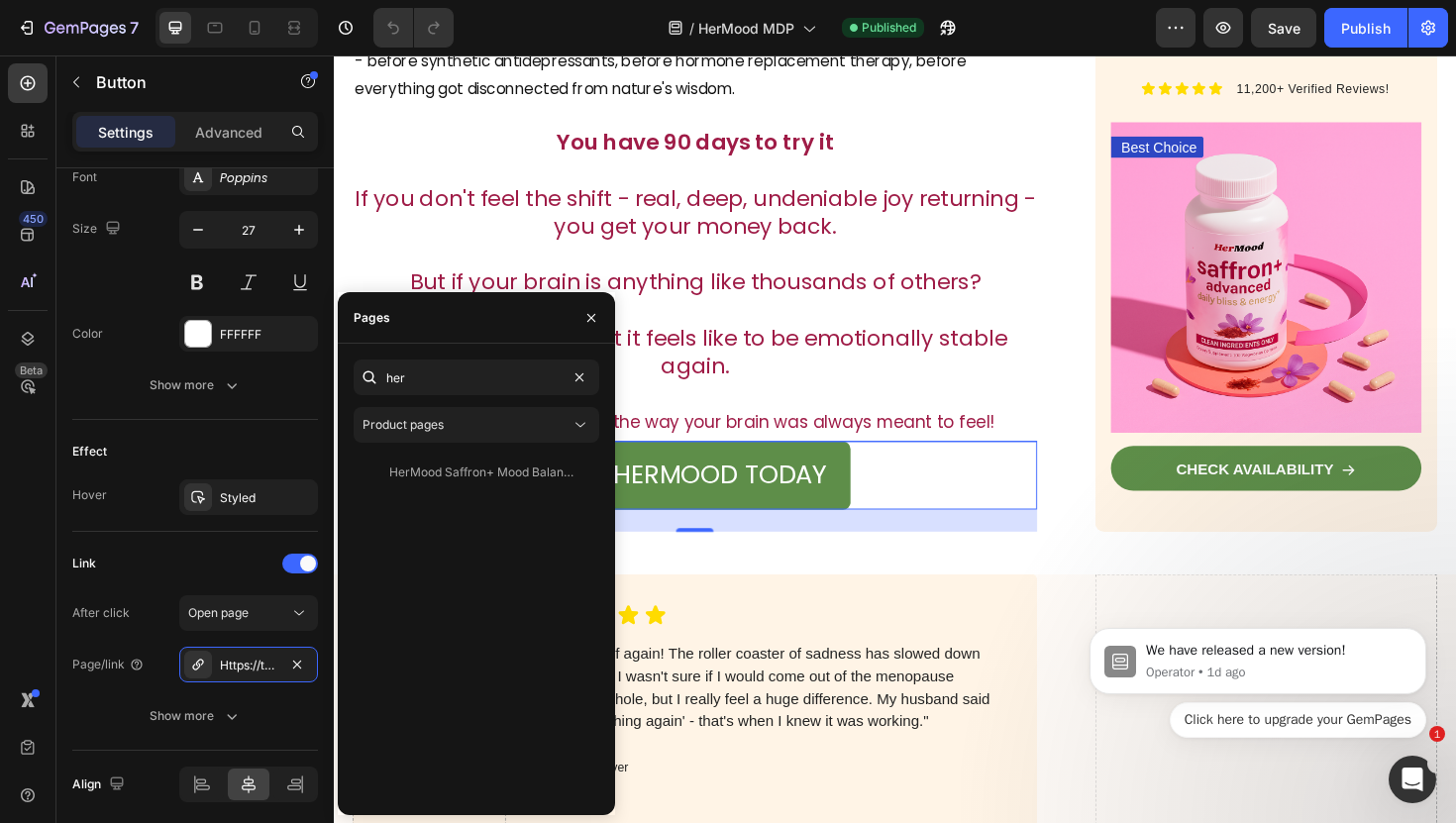 click on "her Product pages HerMood Saffron+ Mood Balancing Supplement   View" 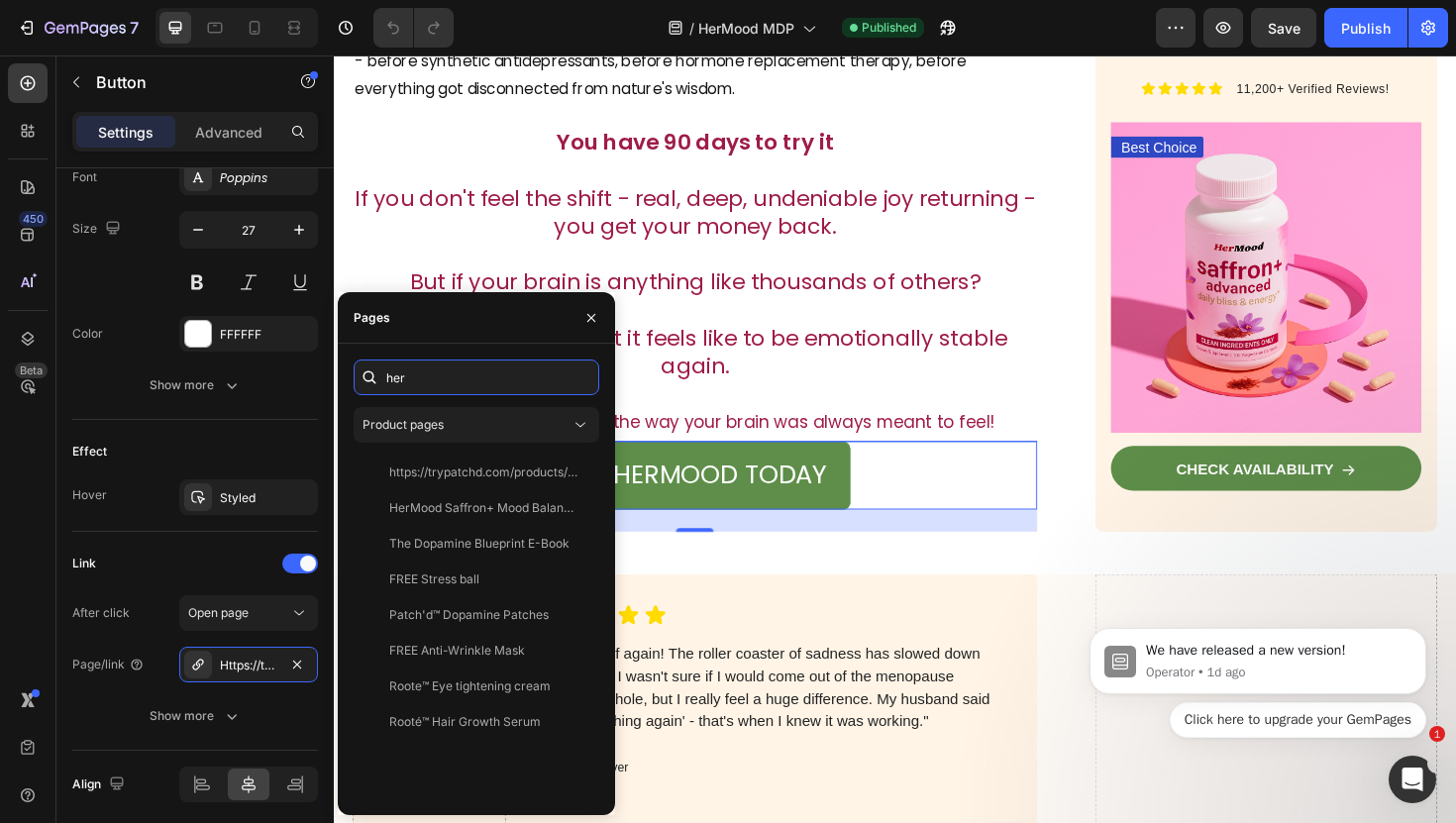 type 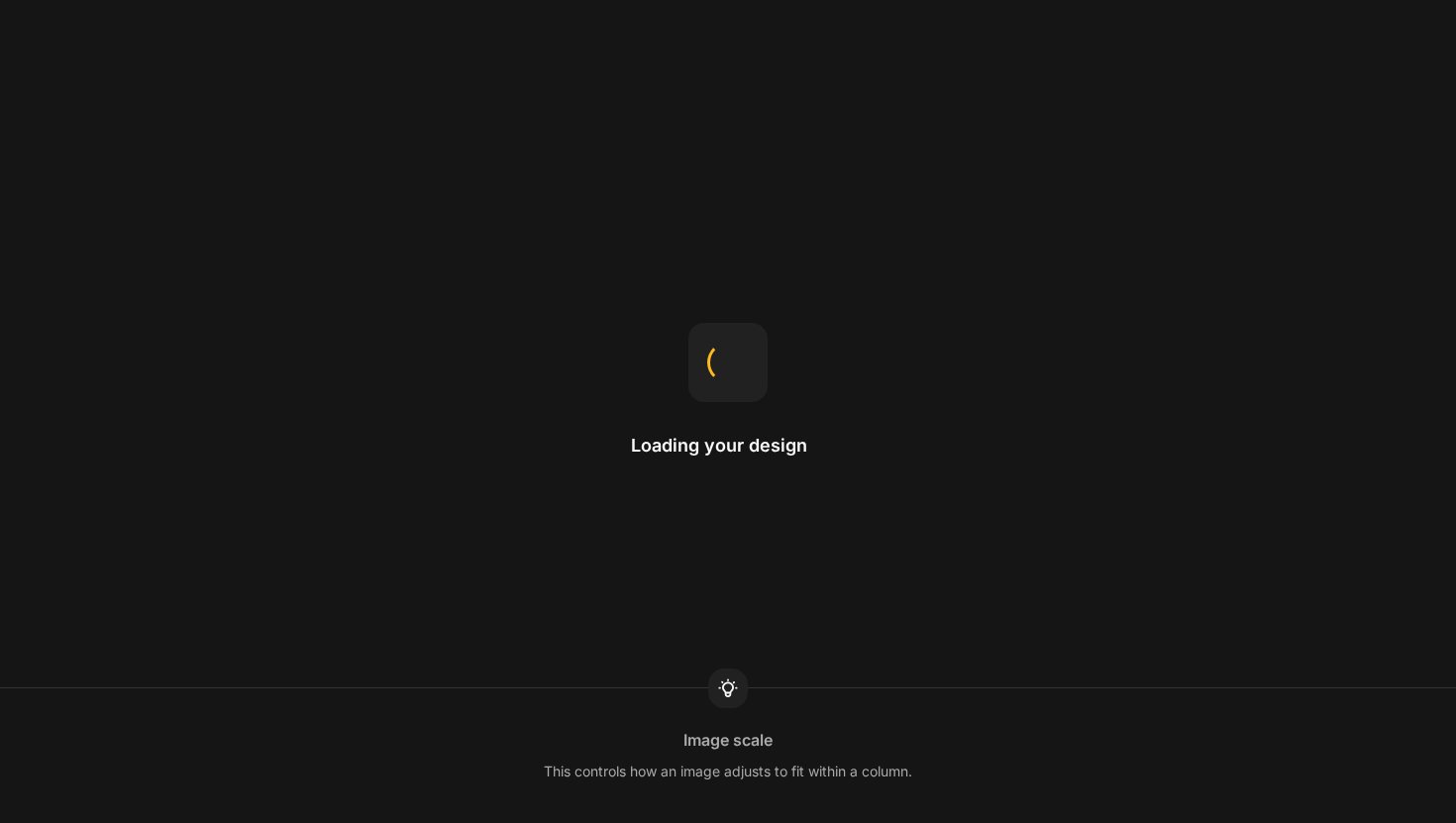 scroll, scrollTop: 0, scrollLeft: 0, axis: both 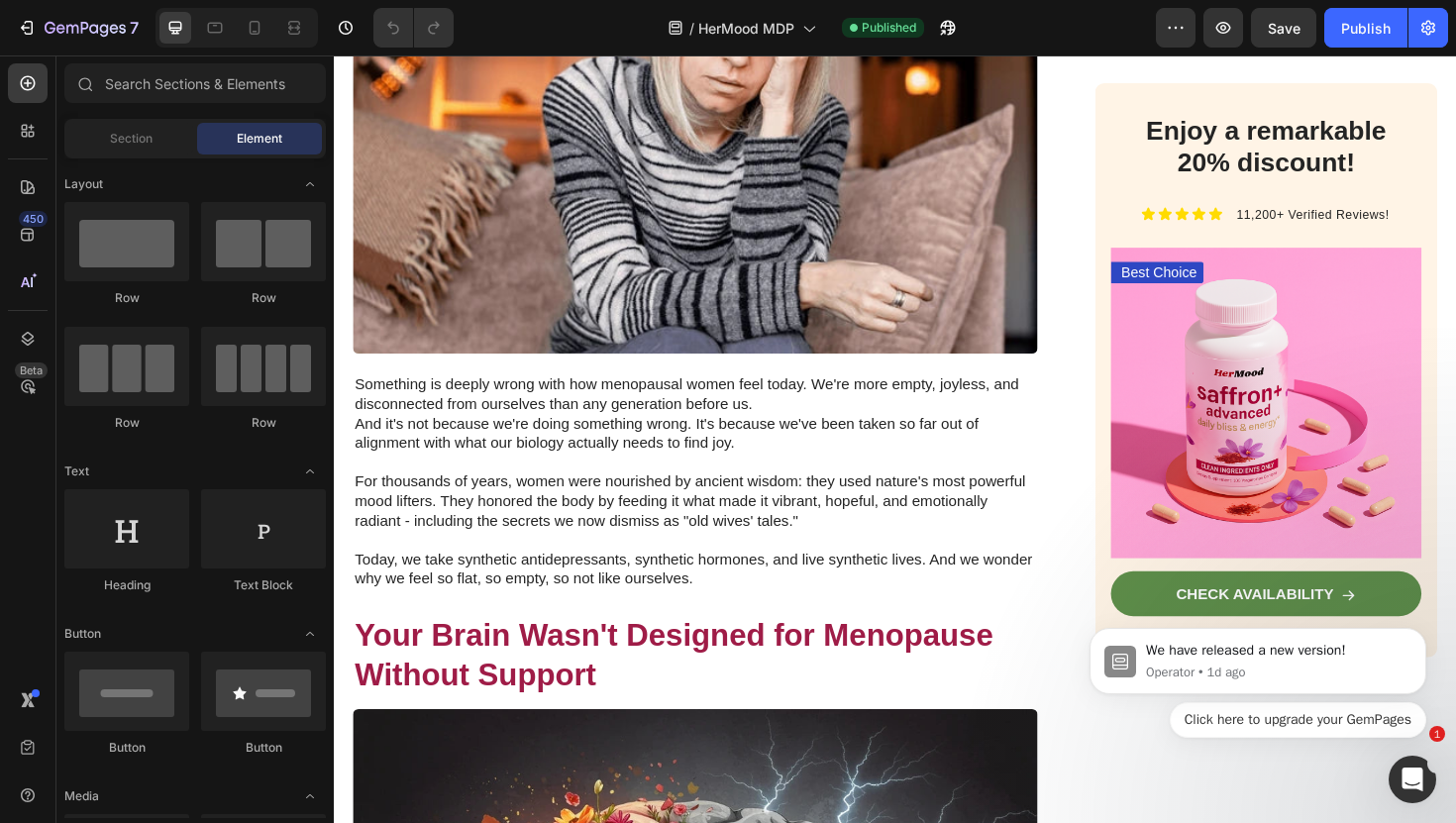 click on "We have released a new version! Operator • 1d ago Click here to upgrade your GemPages" at bounding box center [1258, 614] 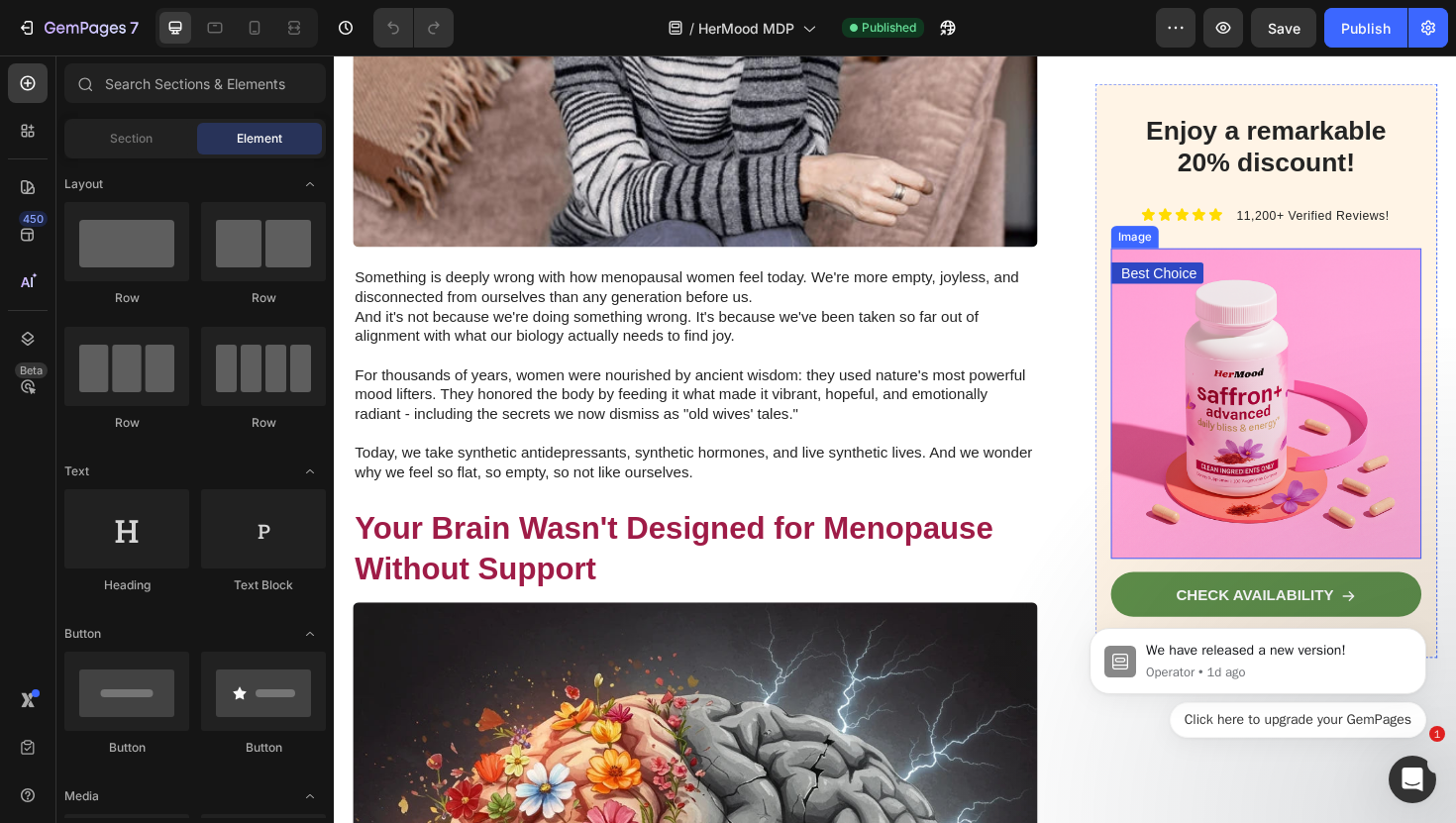 scroll, scrollTop: 820, scrollLeft: 0, axis: vertical 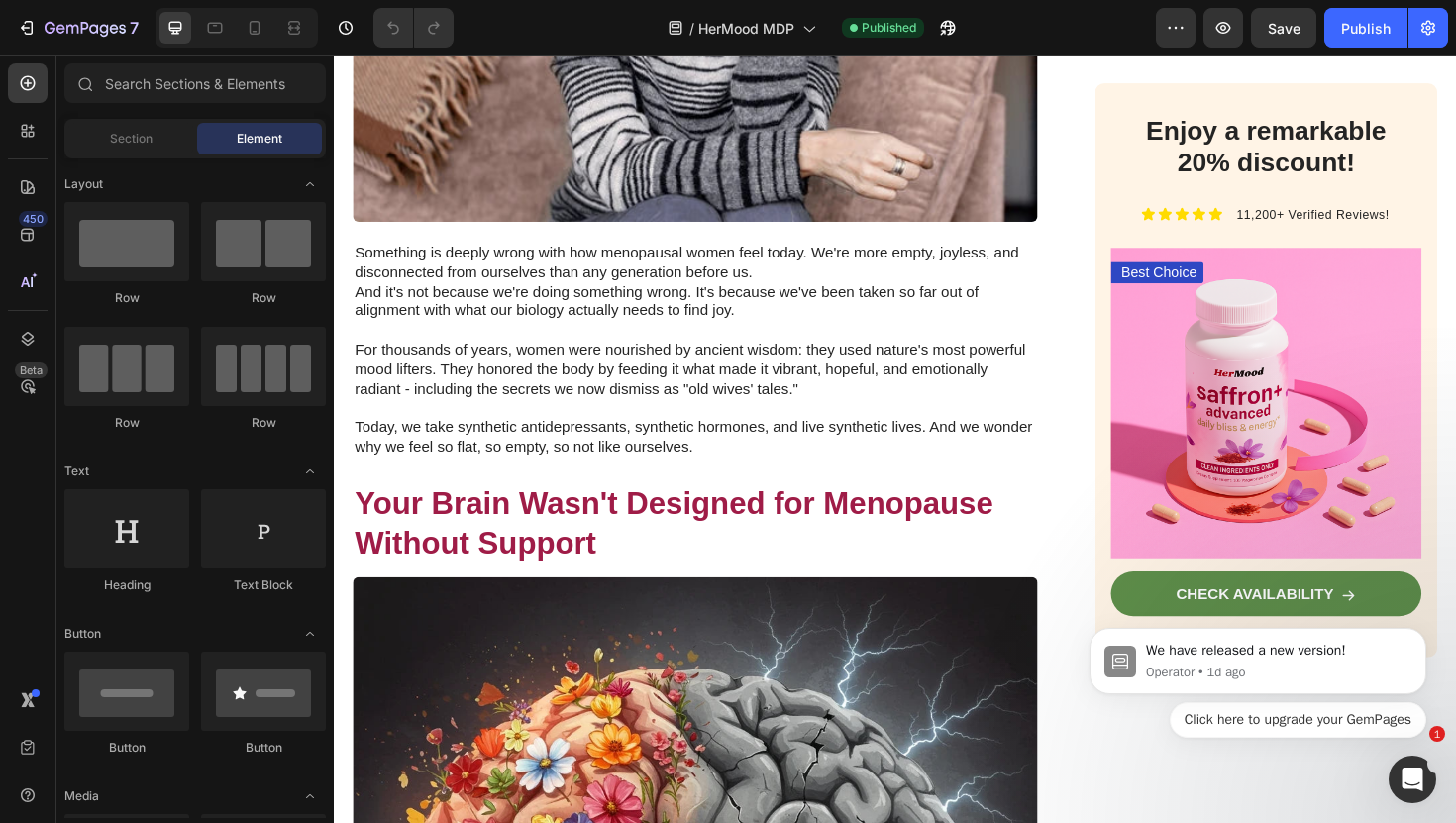 click on "We have released a new version! Operator • 1d ago Click here to upgrade your GemPages" at bounding box center [1258, 614] 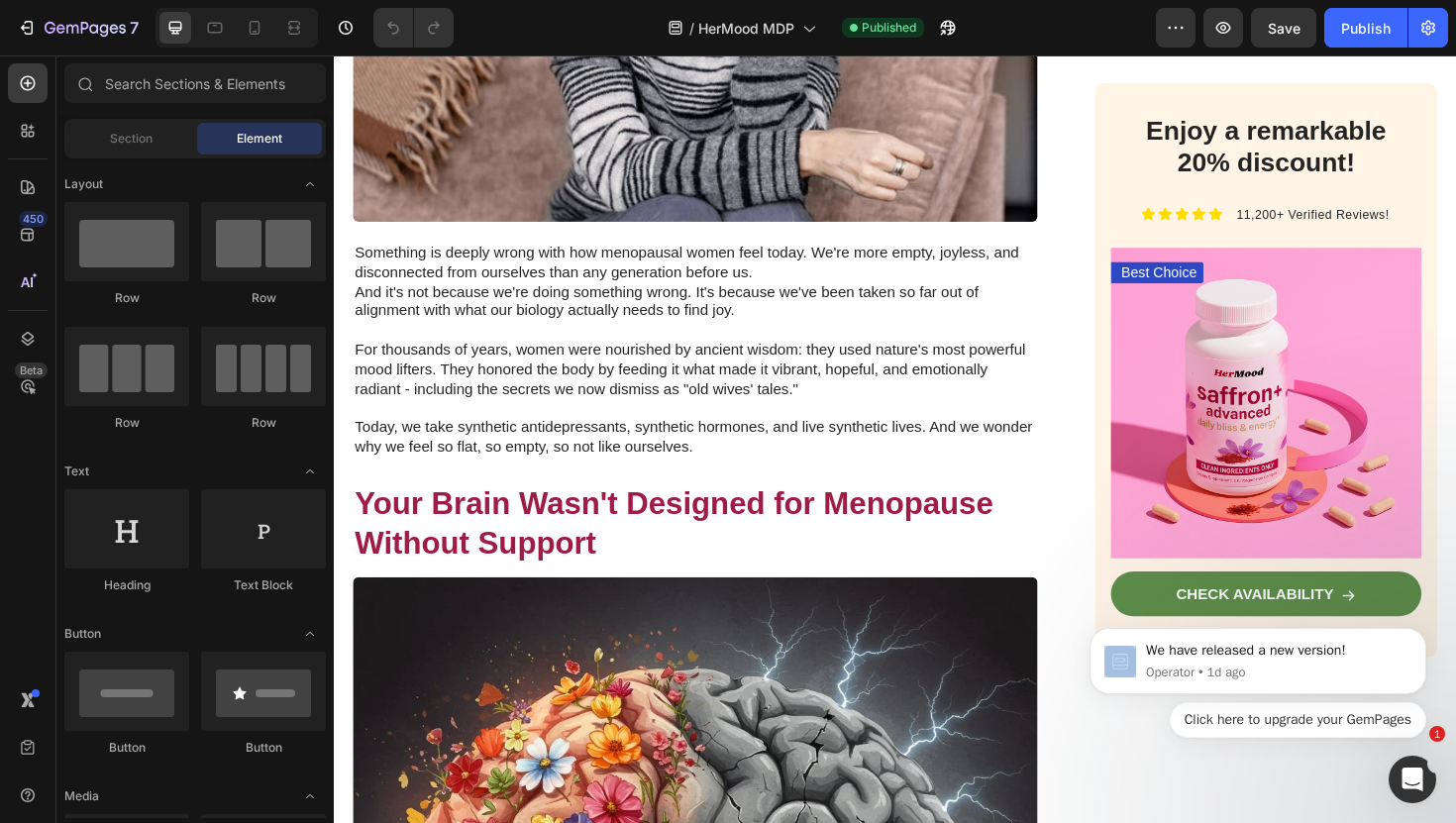 click on "We have released a new version! Operator • 1d ago Click here to upgrade your GemPages" at bounding box center [1258, 614] 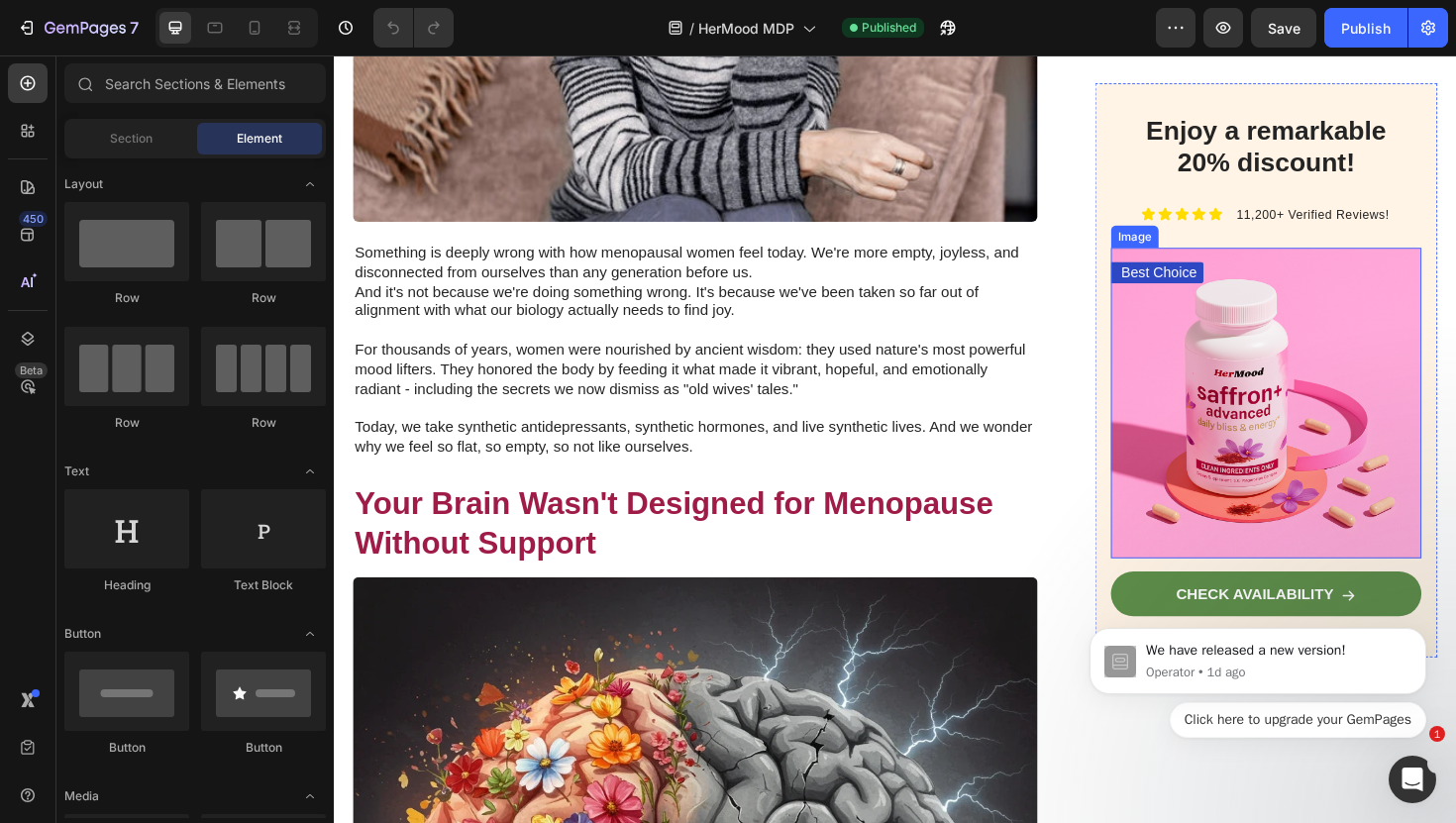 click at bounding box center [1321, 424] 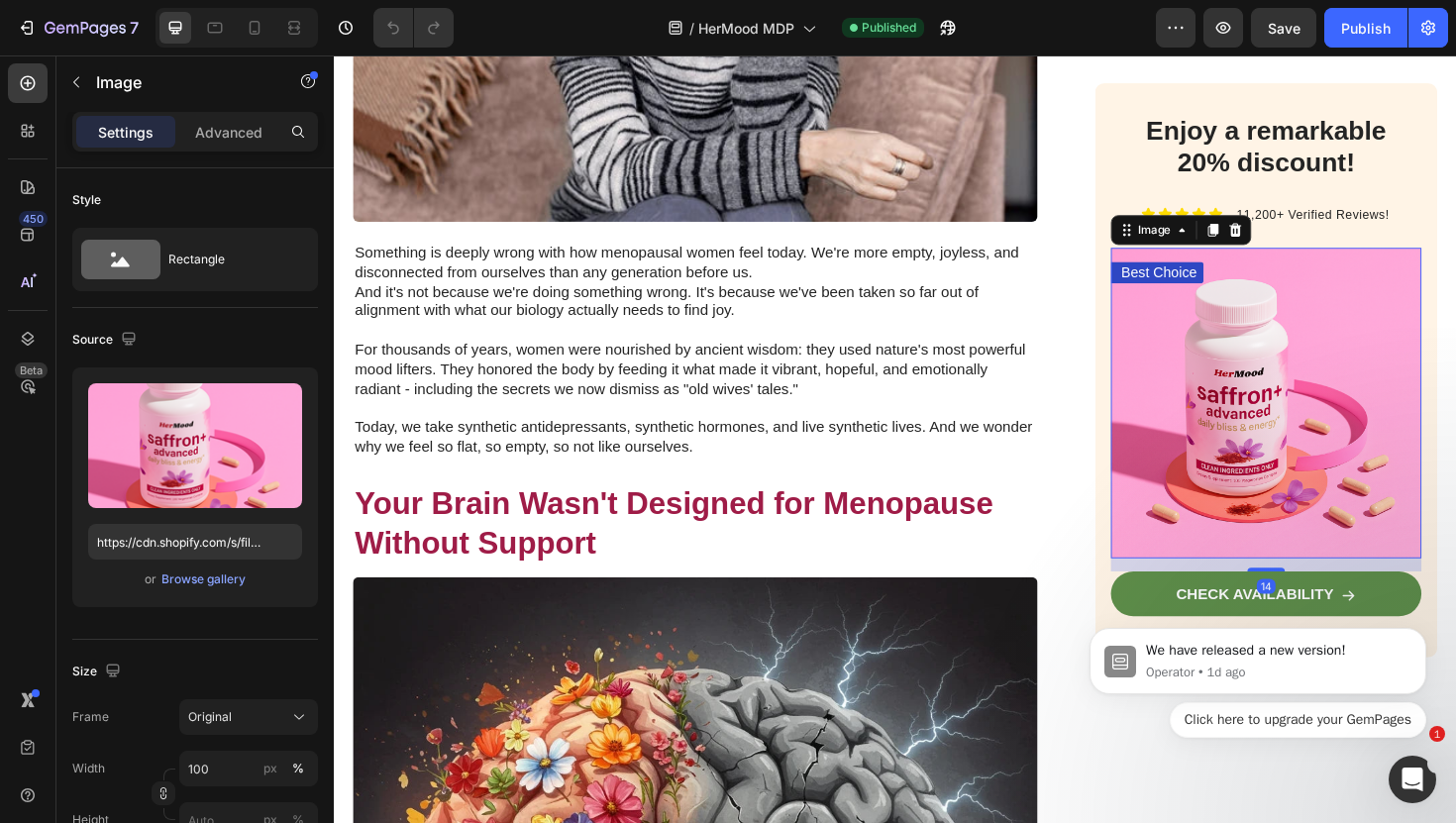 click on "We have released a new version! Operator • 1d ago Click here to upgrade your GemPages" at bounding box center (1258, 666) 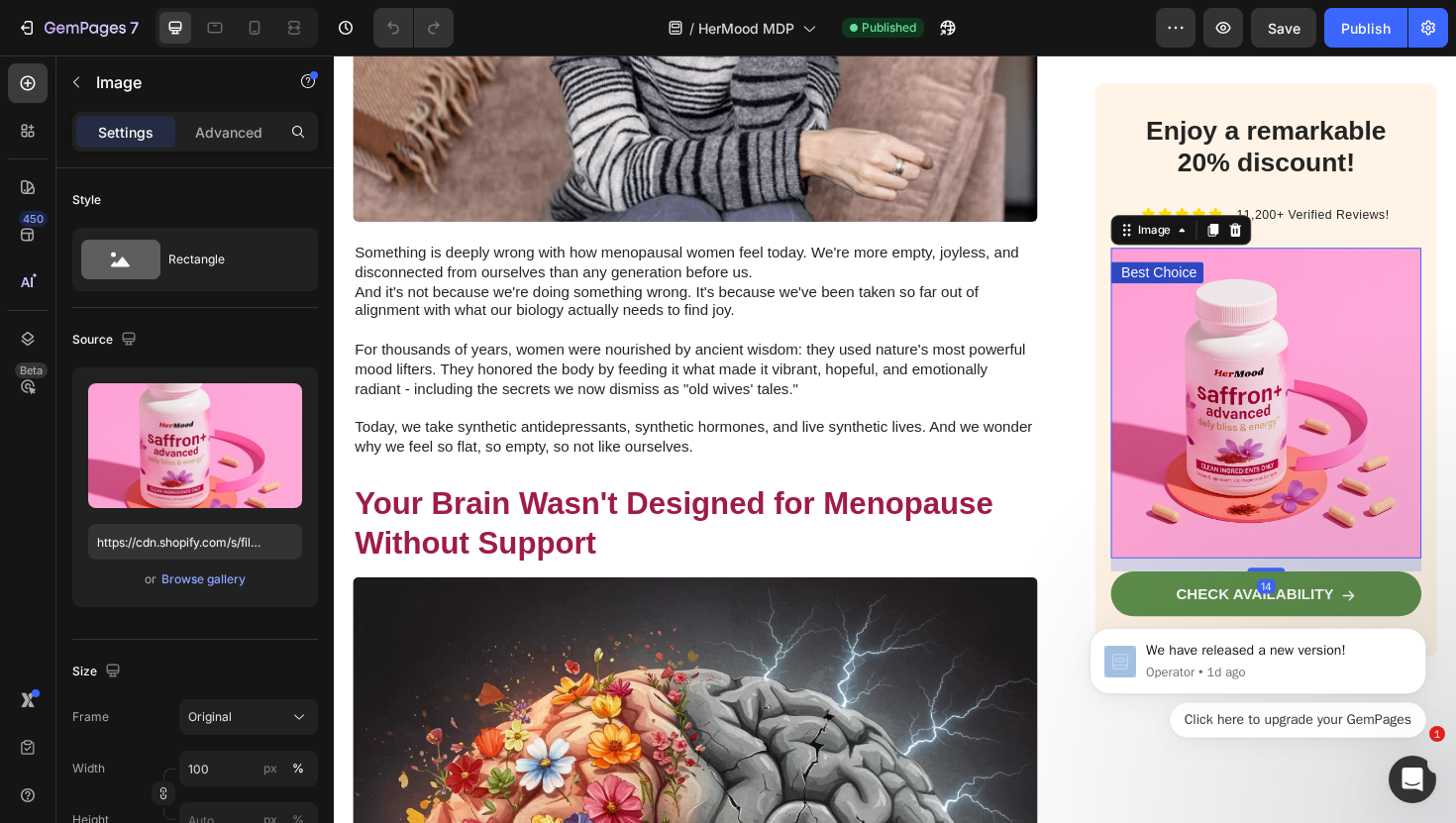 click on "We have released a new version! Operator • 1d ago Click here to upgrade your GemPages" at bounding box center (1258, 666) 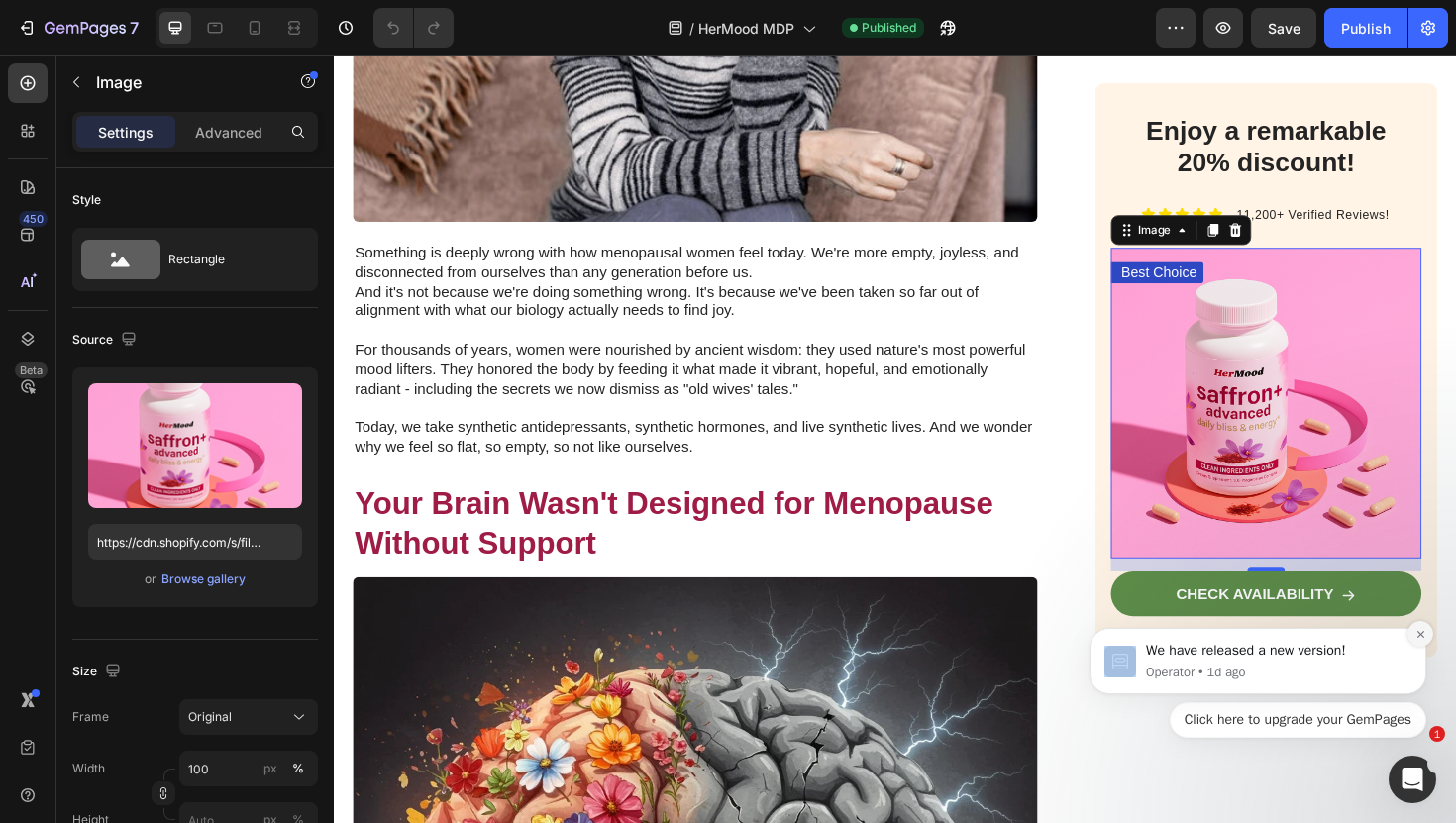 click 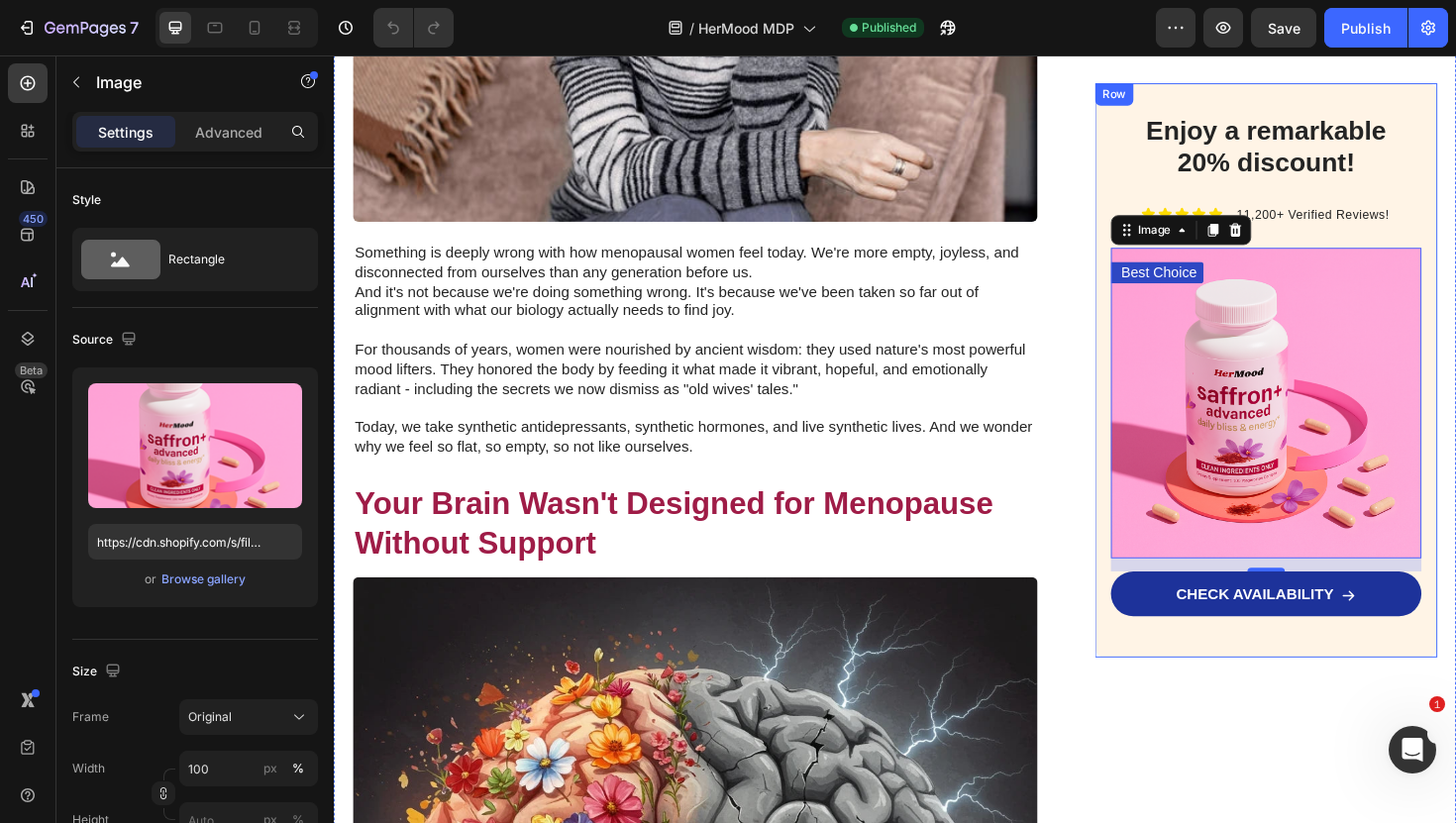 click 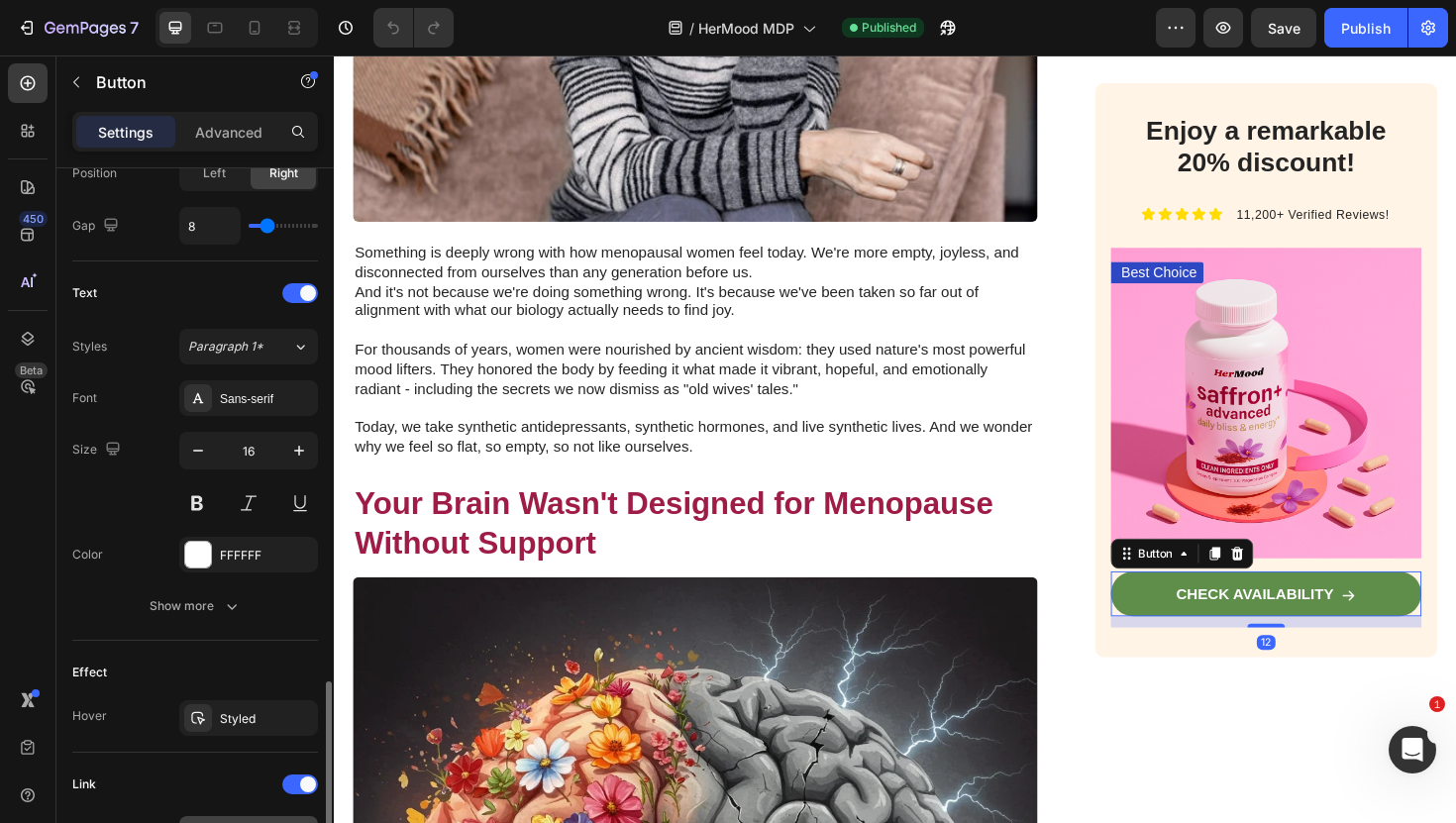 scroll, scrollTop: 877, scrollLeft: 0, axis: vertical 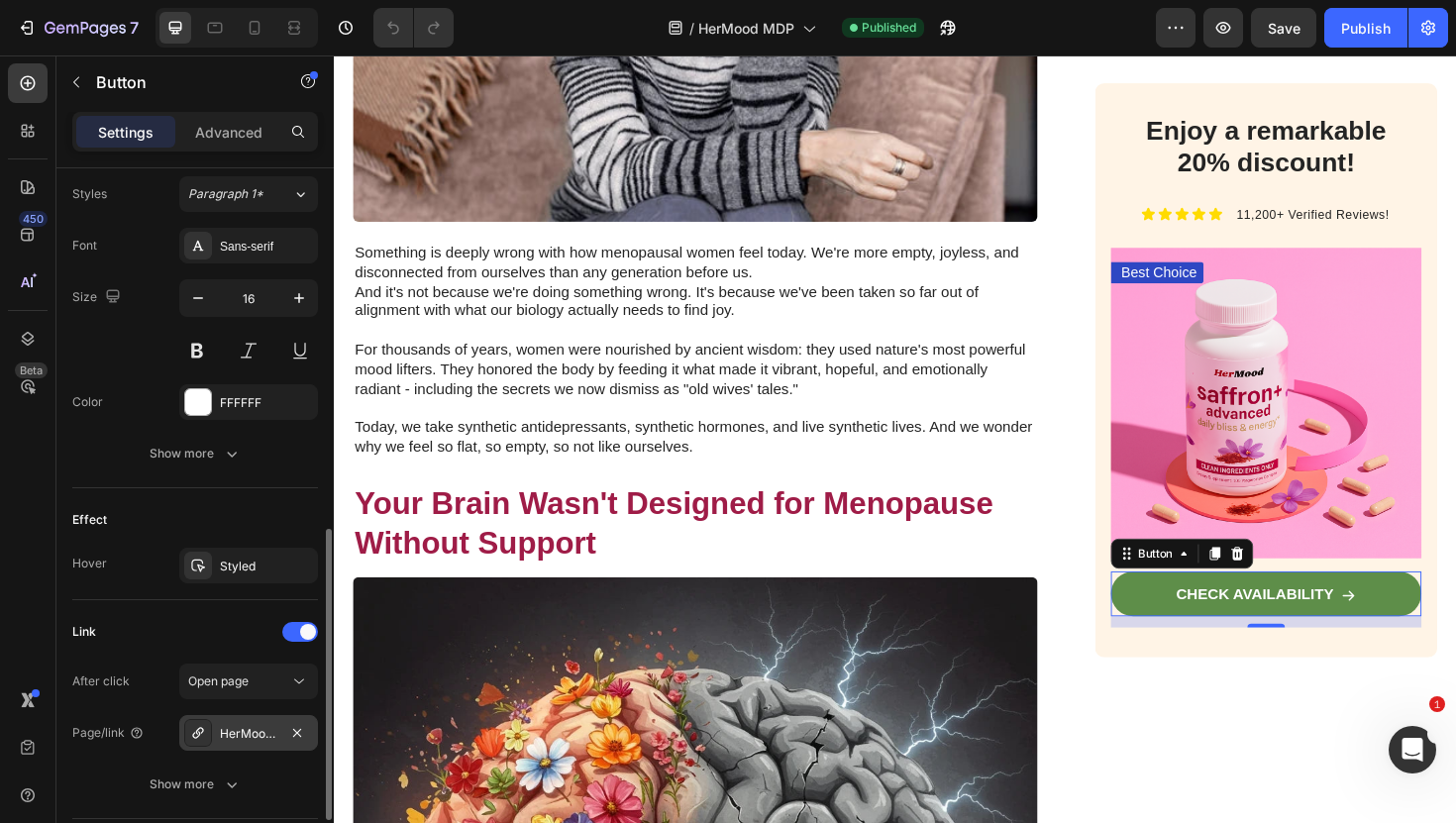 click on "HerMood Saffron+ Mood Balancing Supplement" at bounding box center [249, 734] 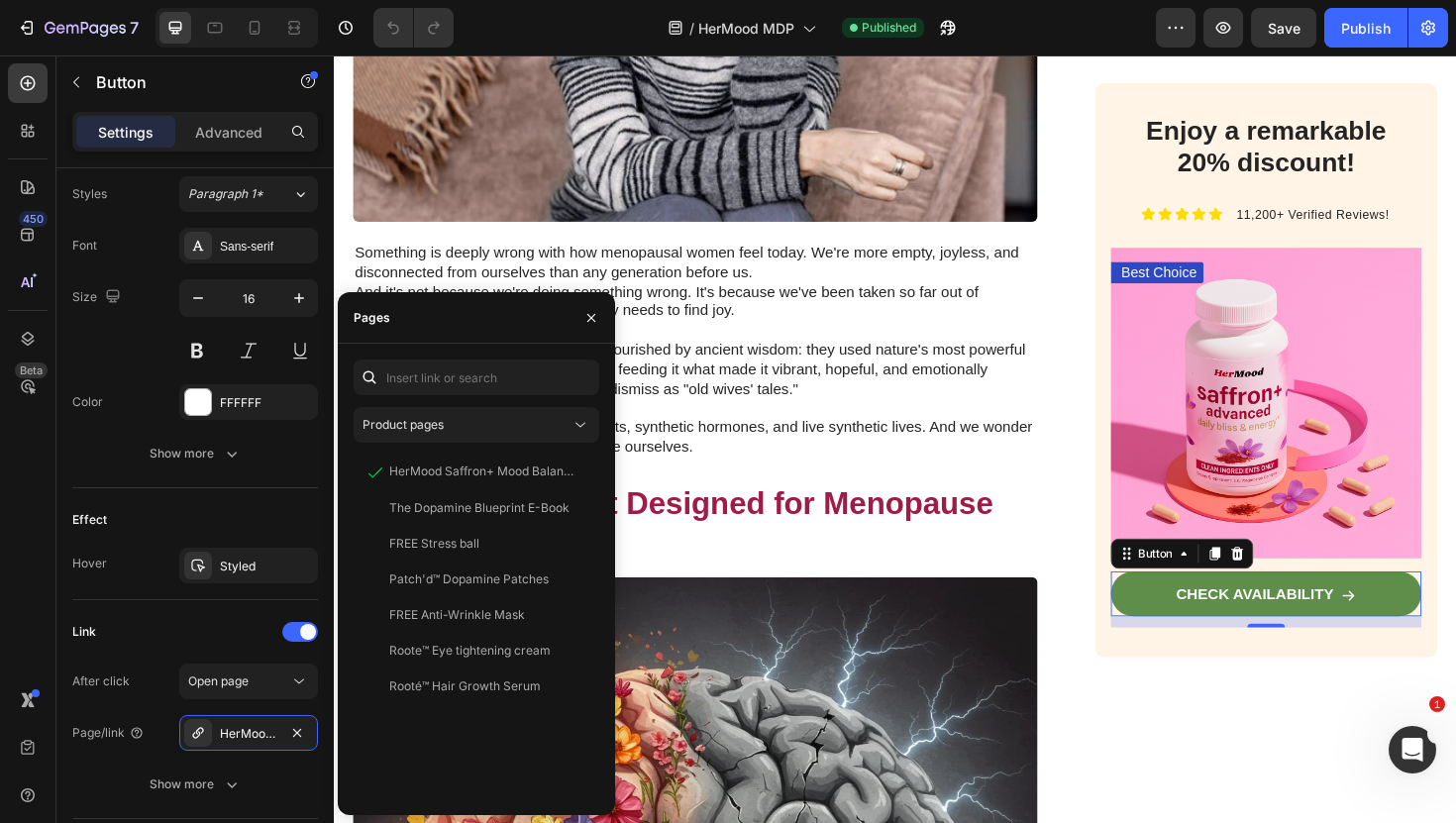 click on "Product pages HerMood Saffron+ Mood Balancing Supplement   View The Dopamine Blueprint E-Book   View FREE Stress ball   View Patch'd™  Dopamine Patches   View FREE Anti-Wrinkle Mask   View Roote™ Eye tightening cream   View Rooté™ Hair Growth Serum   View" 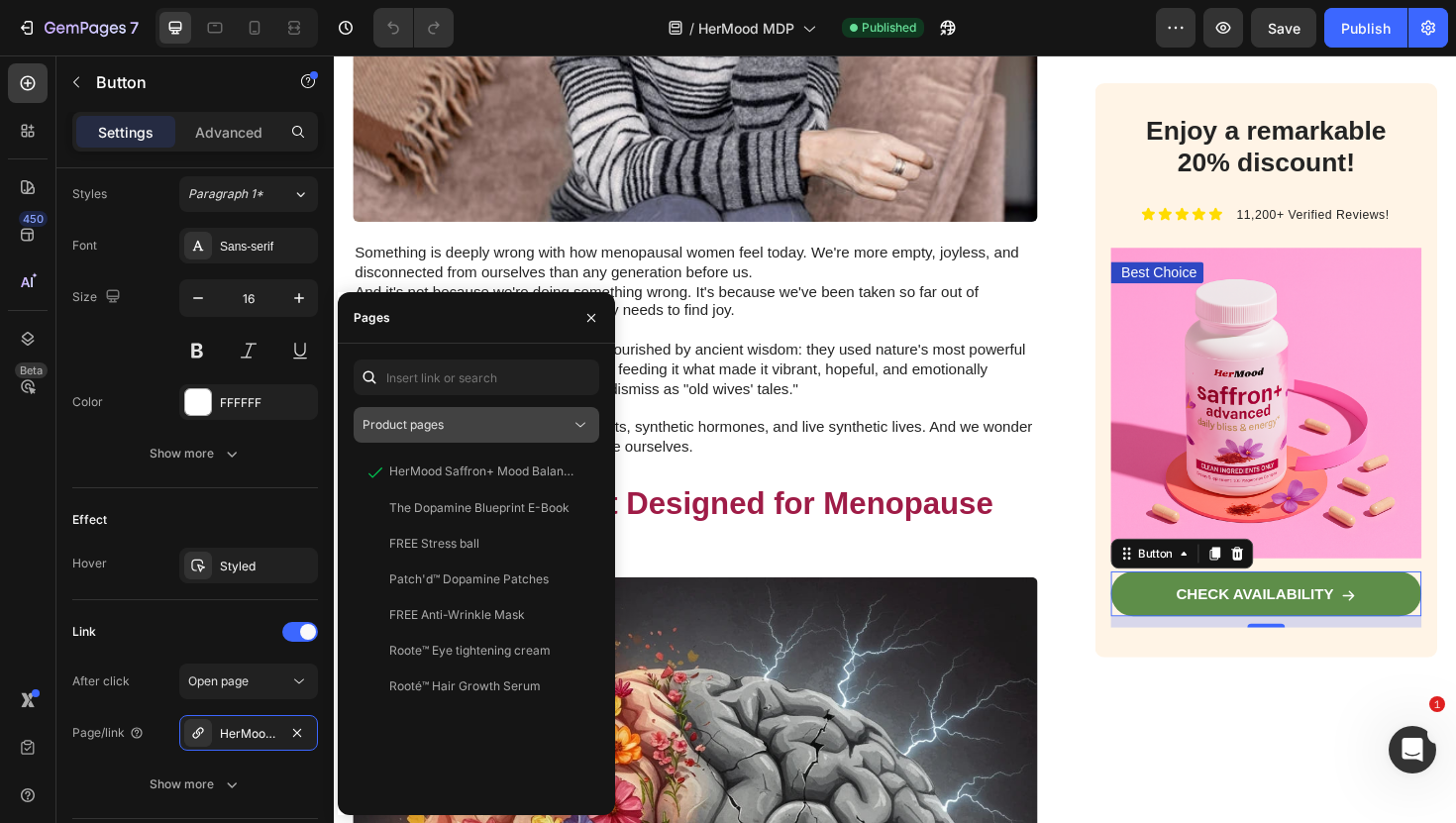 click on "Product pages" 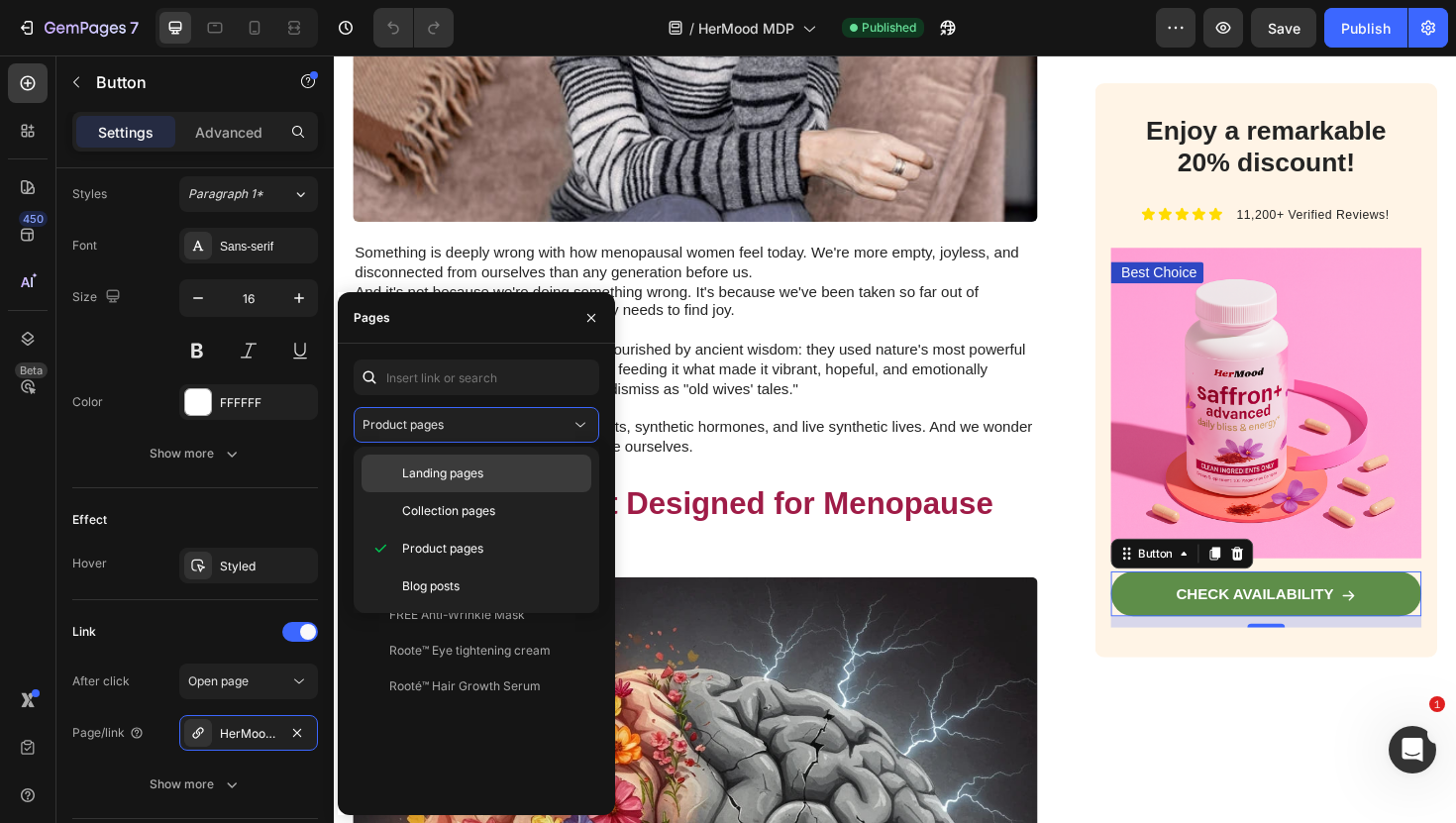 click on "Landing pages" 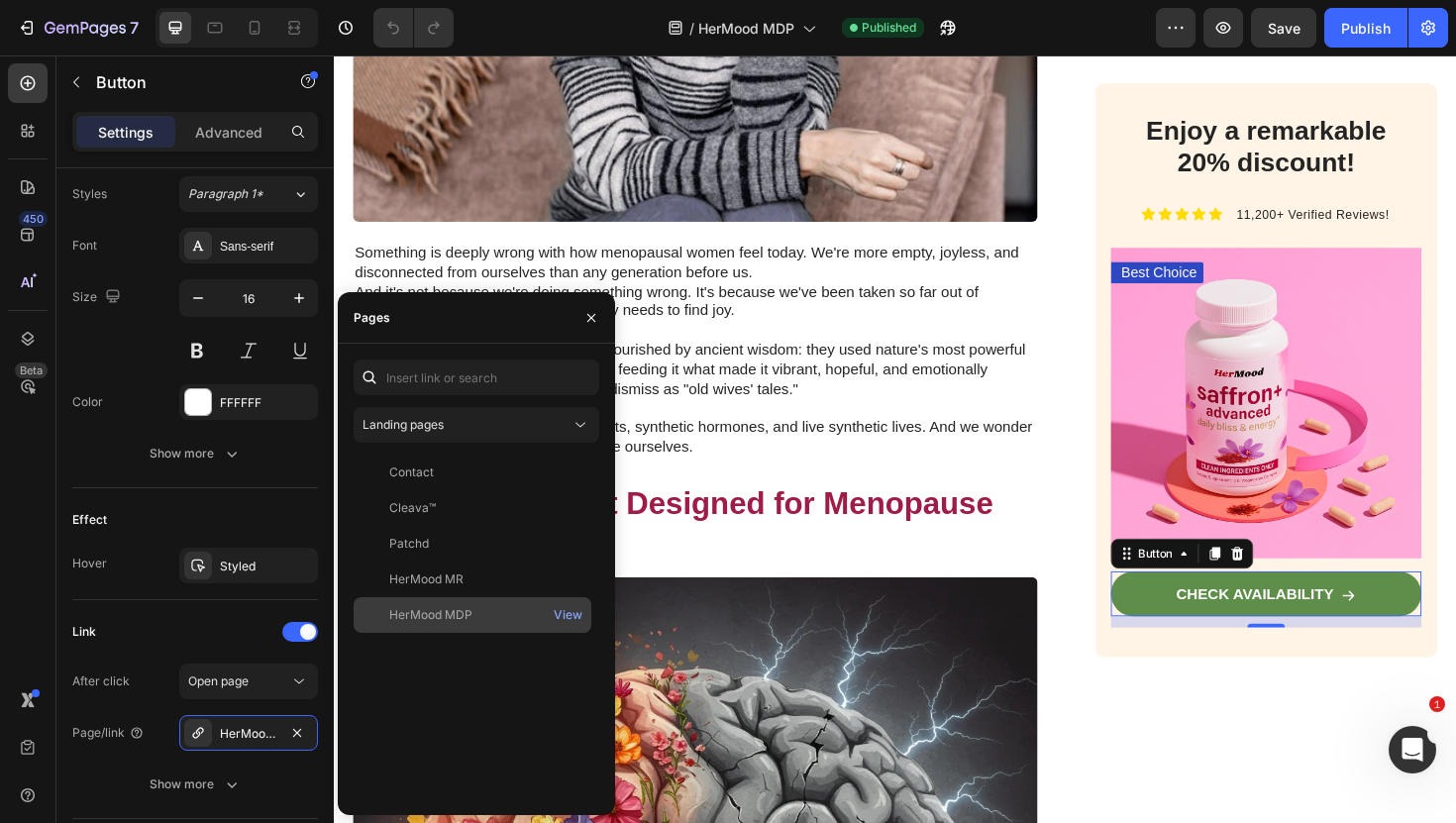 click on "HerMood MDP" 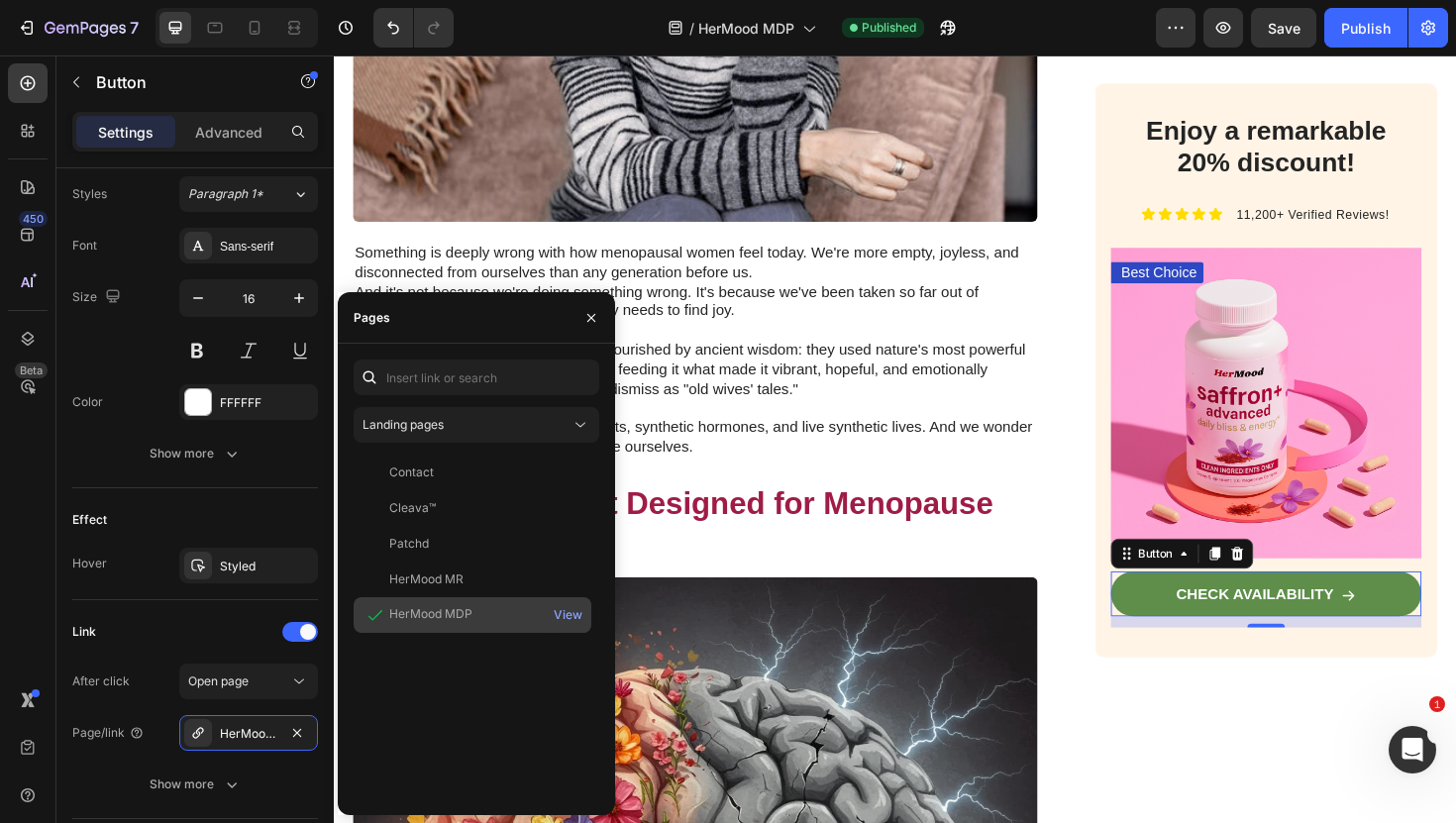 click on "View" at bounding box center [568, 615] 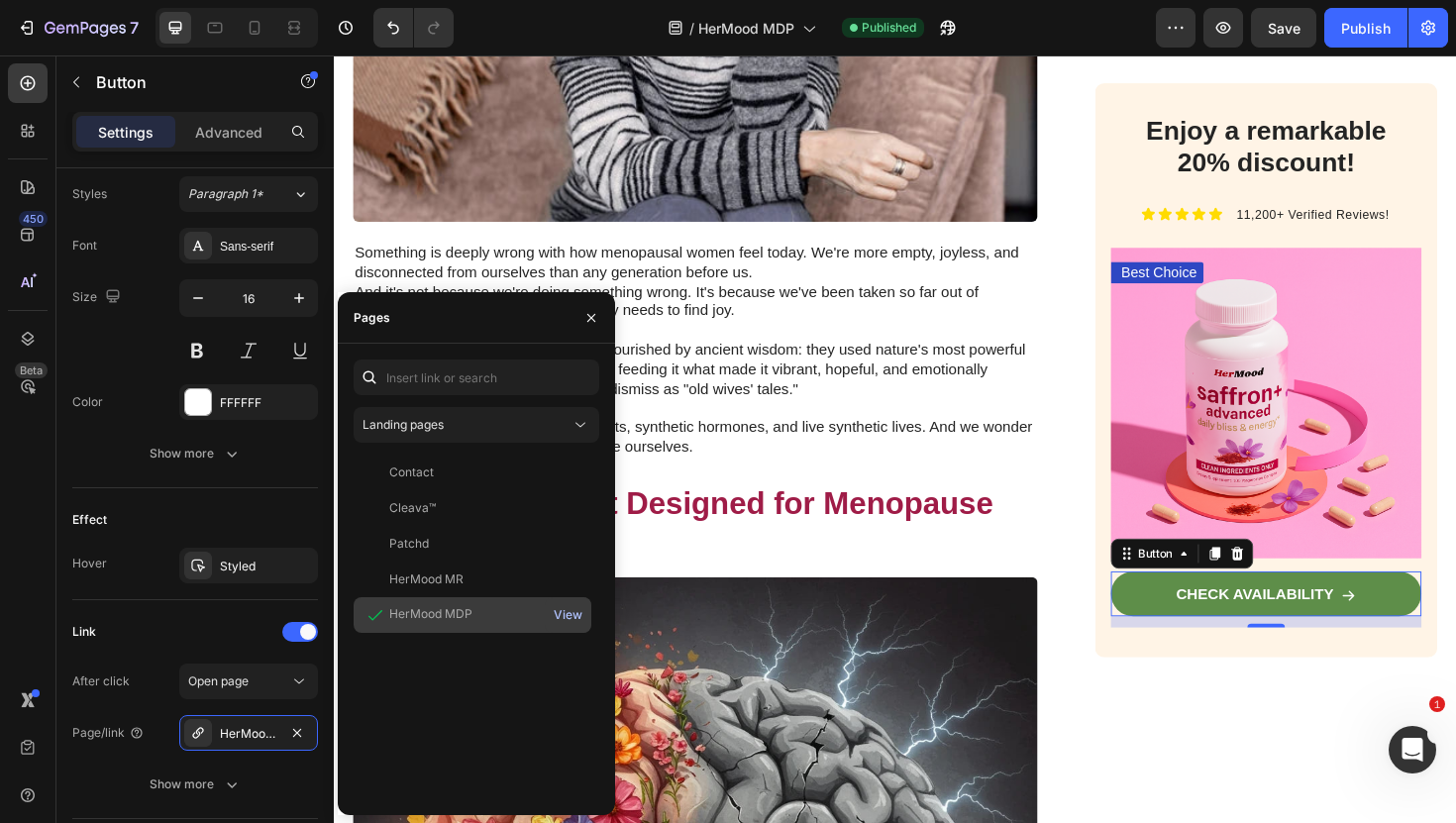 click on "View" at bounding box center [568, 615] 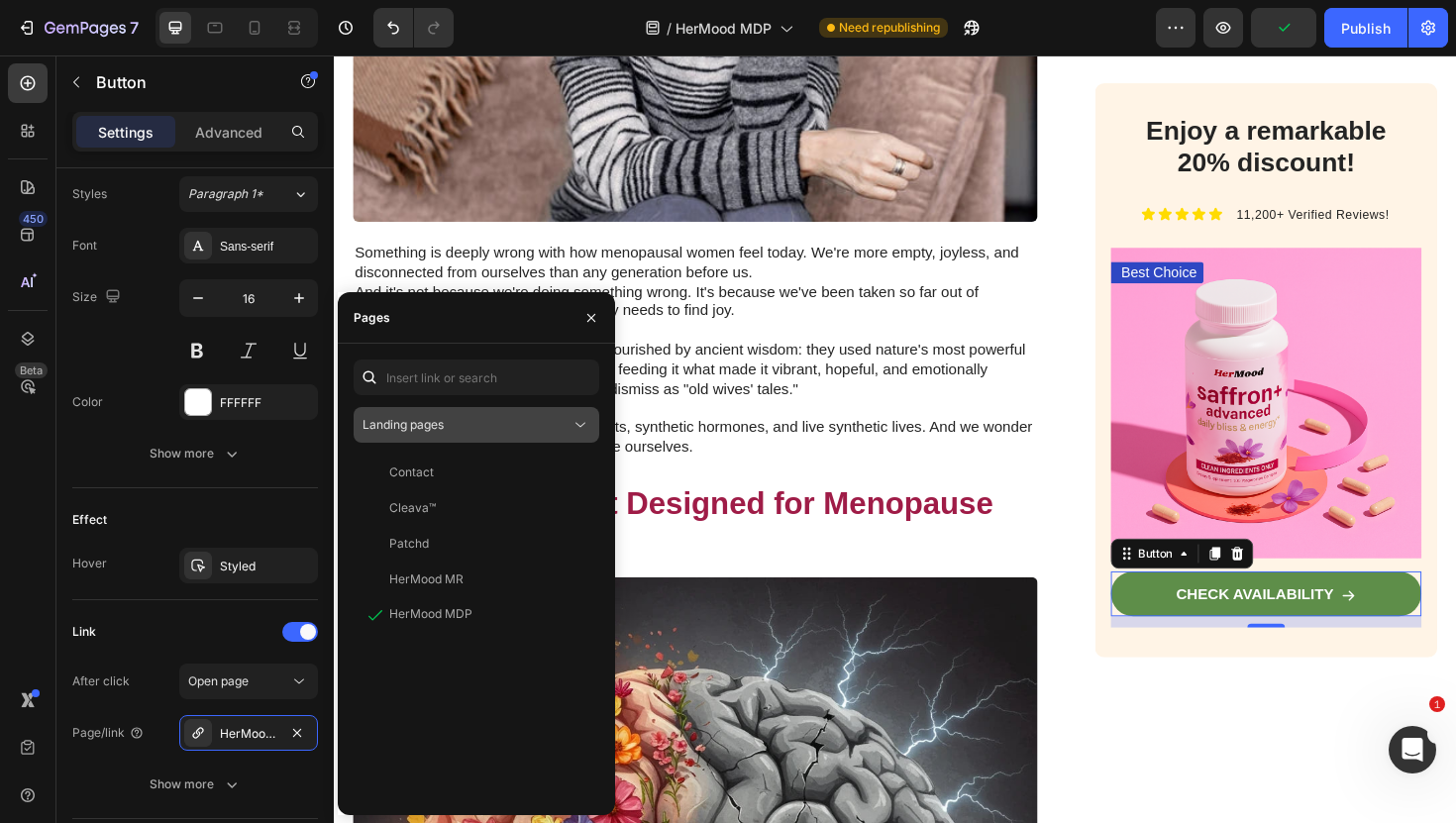 click on "Landing pages" 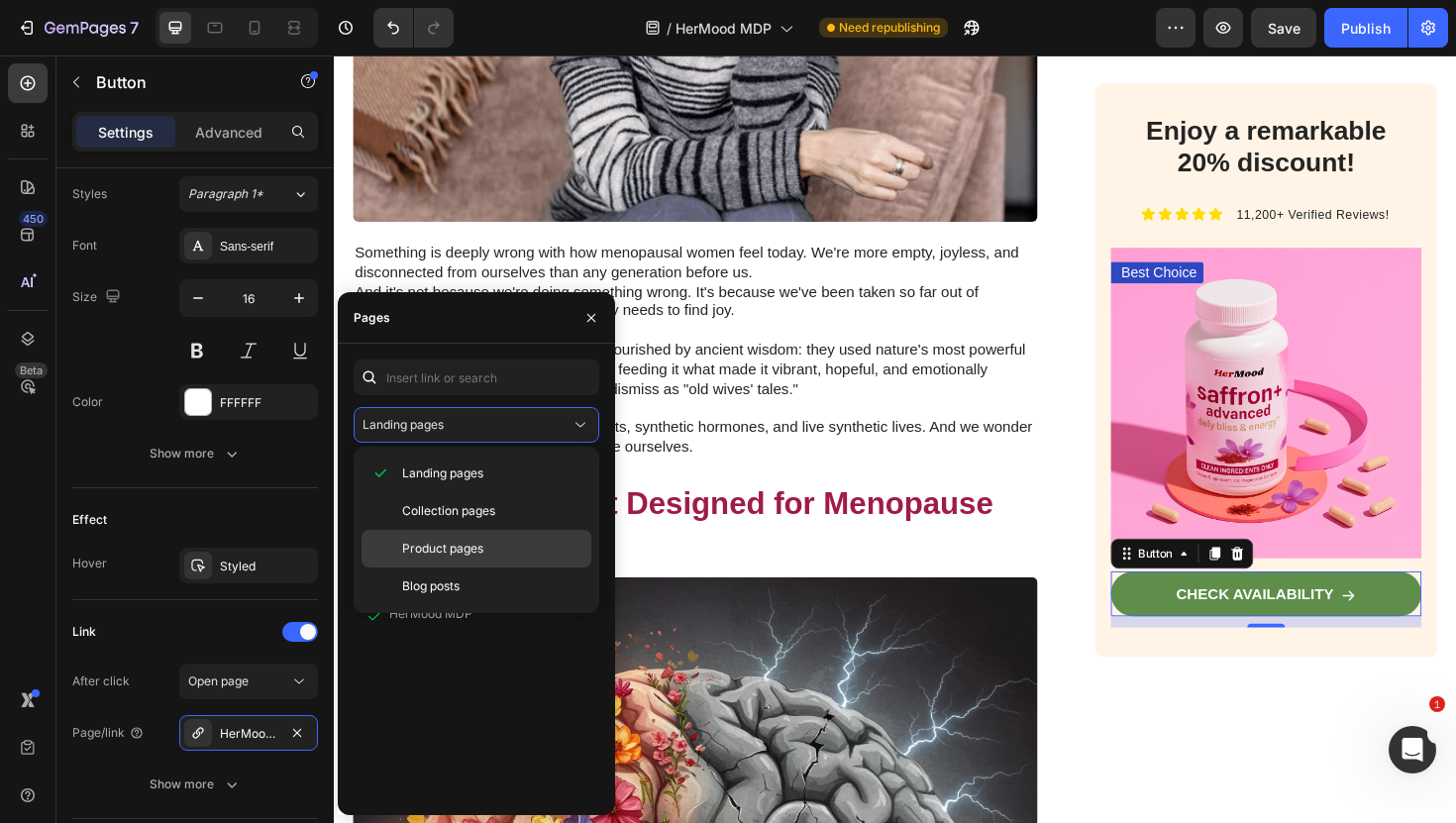 click on "Product pages" 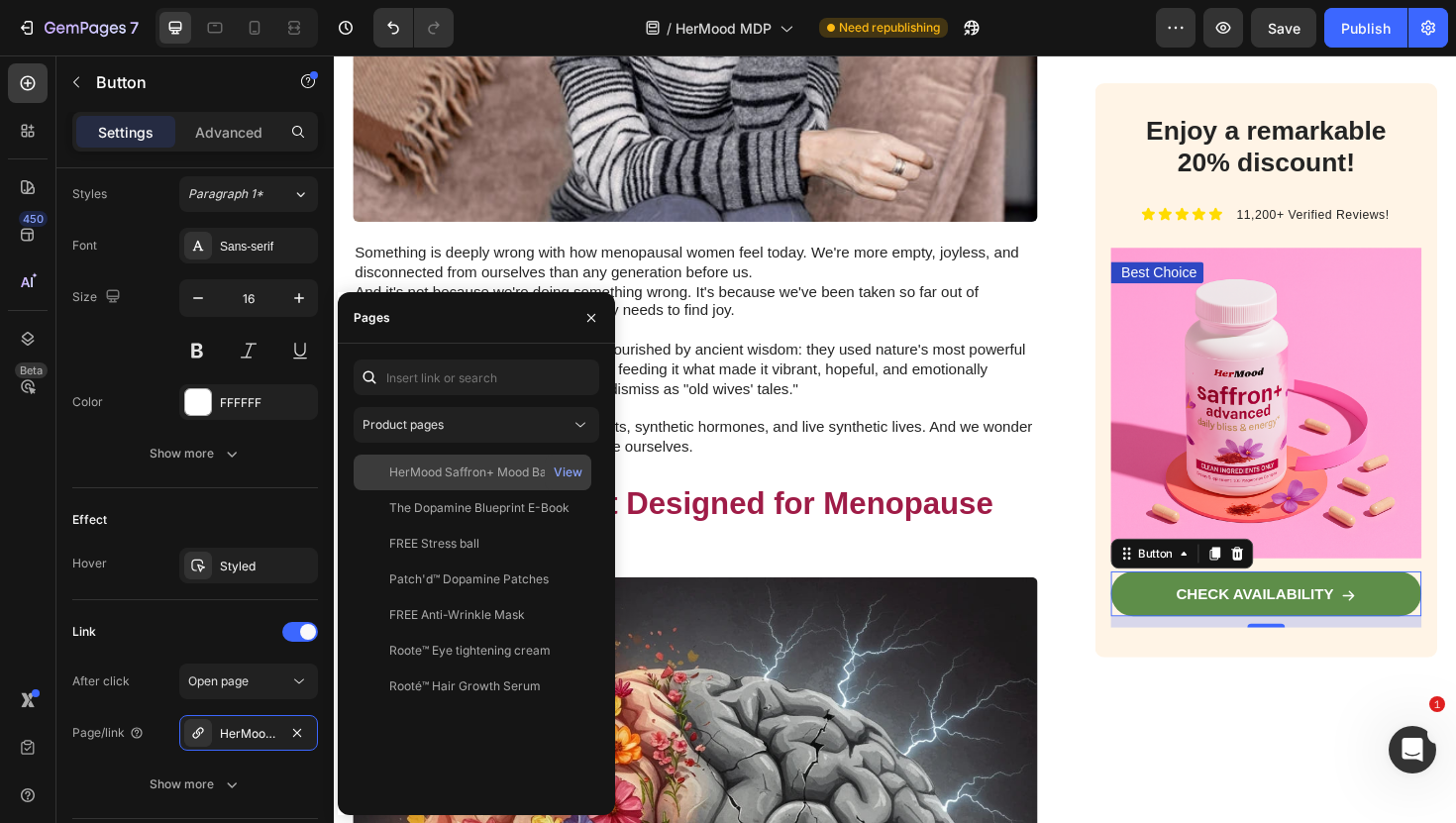 click on "HerMood Saffron+ Mood Balancing Supplement   View" 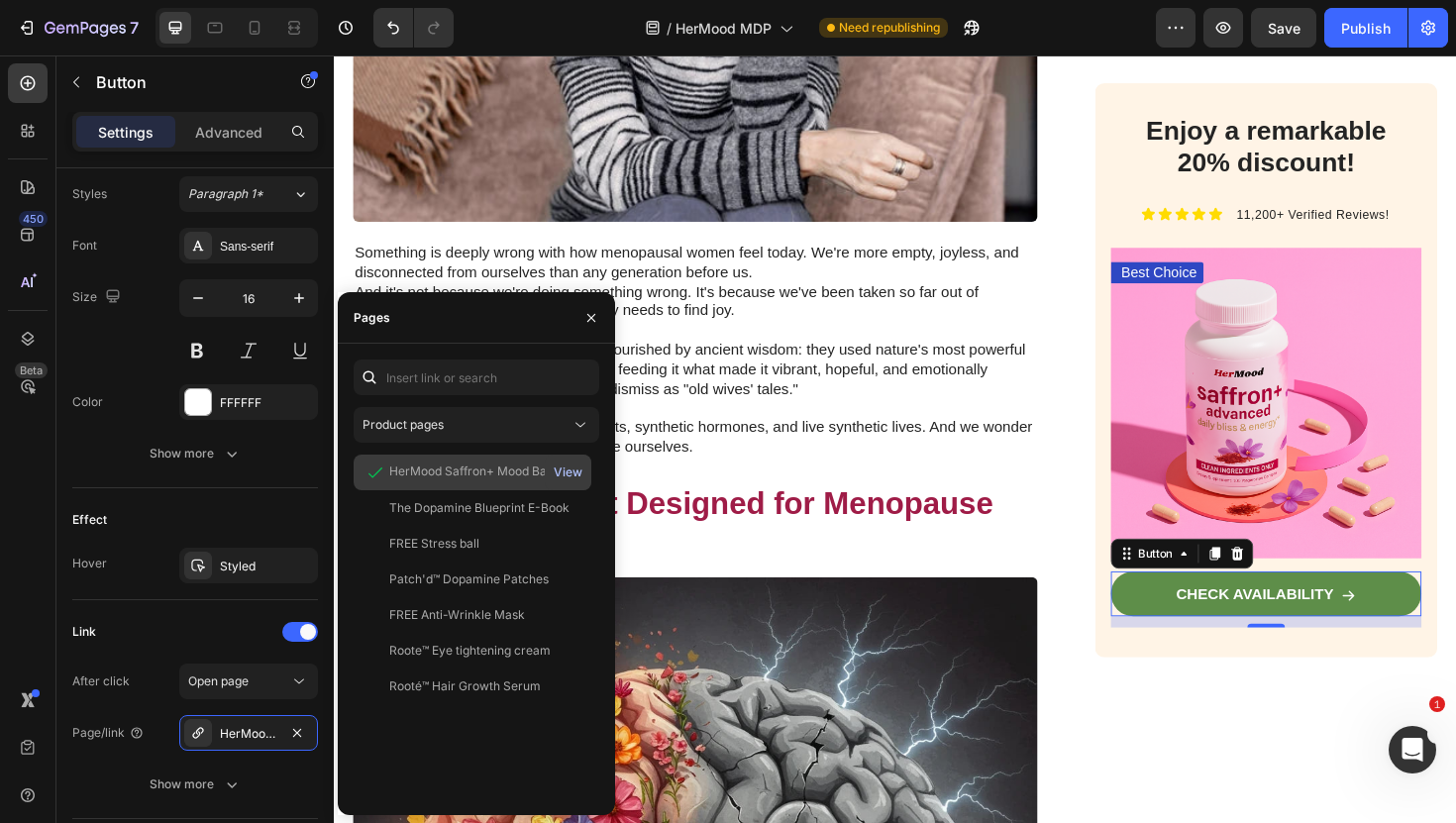 click on "View" at bounding box center (568, 472) 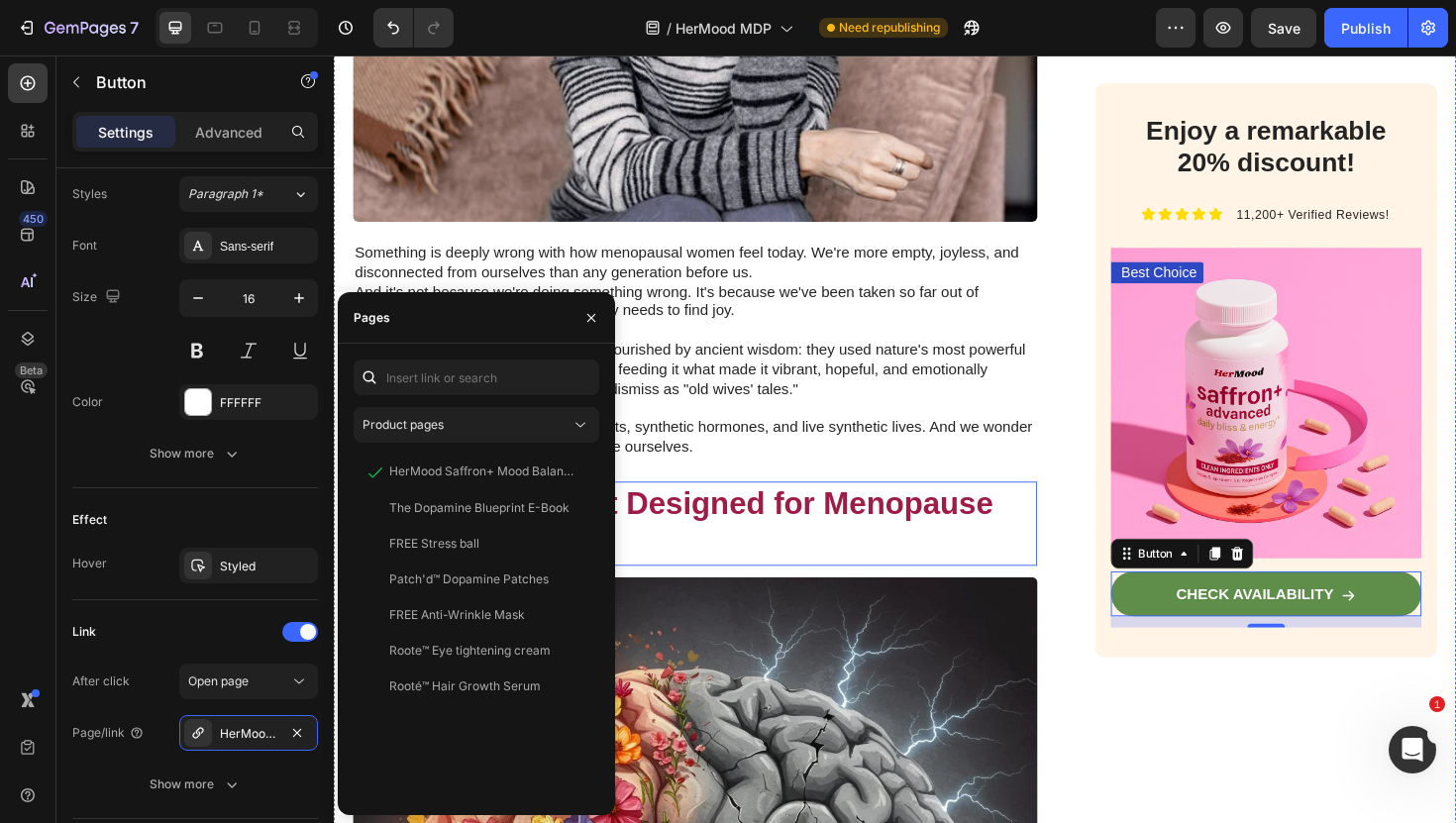 click on "Your Brain Wasn't Designed for Menopause Without Support" at bounding box center (716, 552) 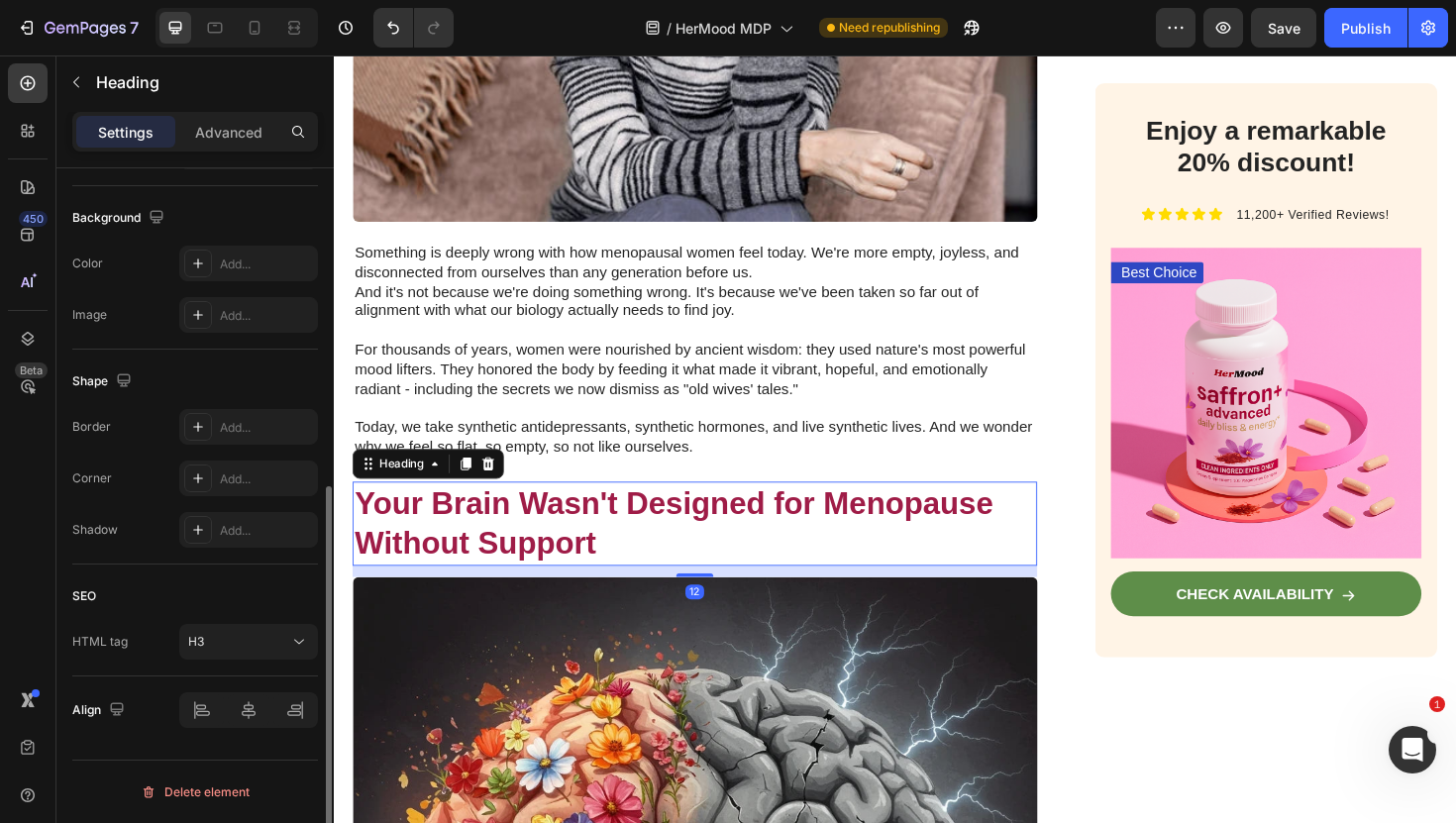 scroll, scrollTop: 0, scrollLeft: 0, axis: both 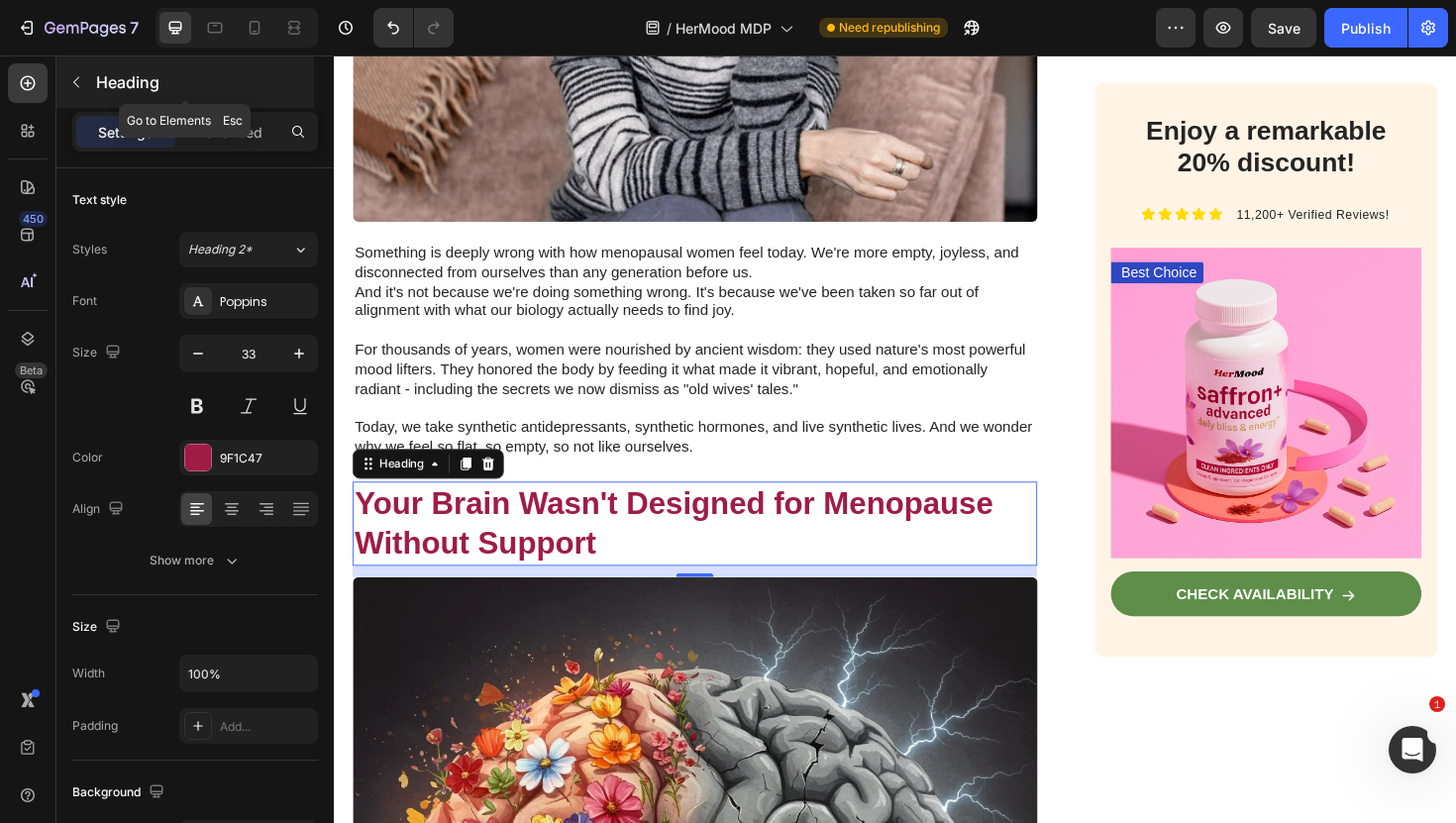click 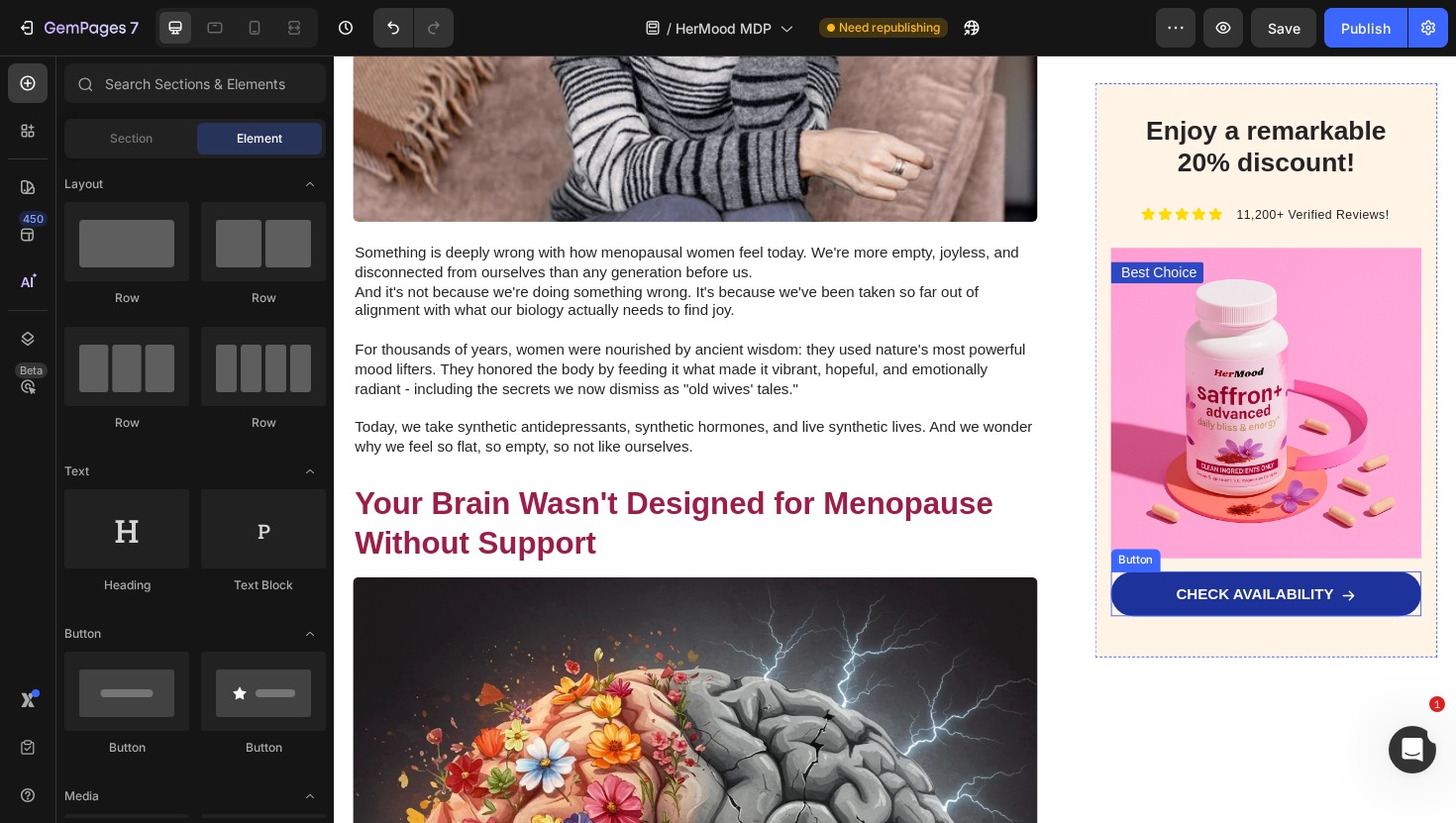 click on "CHECK AVAILABILITY" at bounding box center [1321, 626] 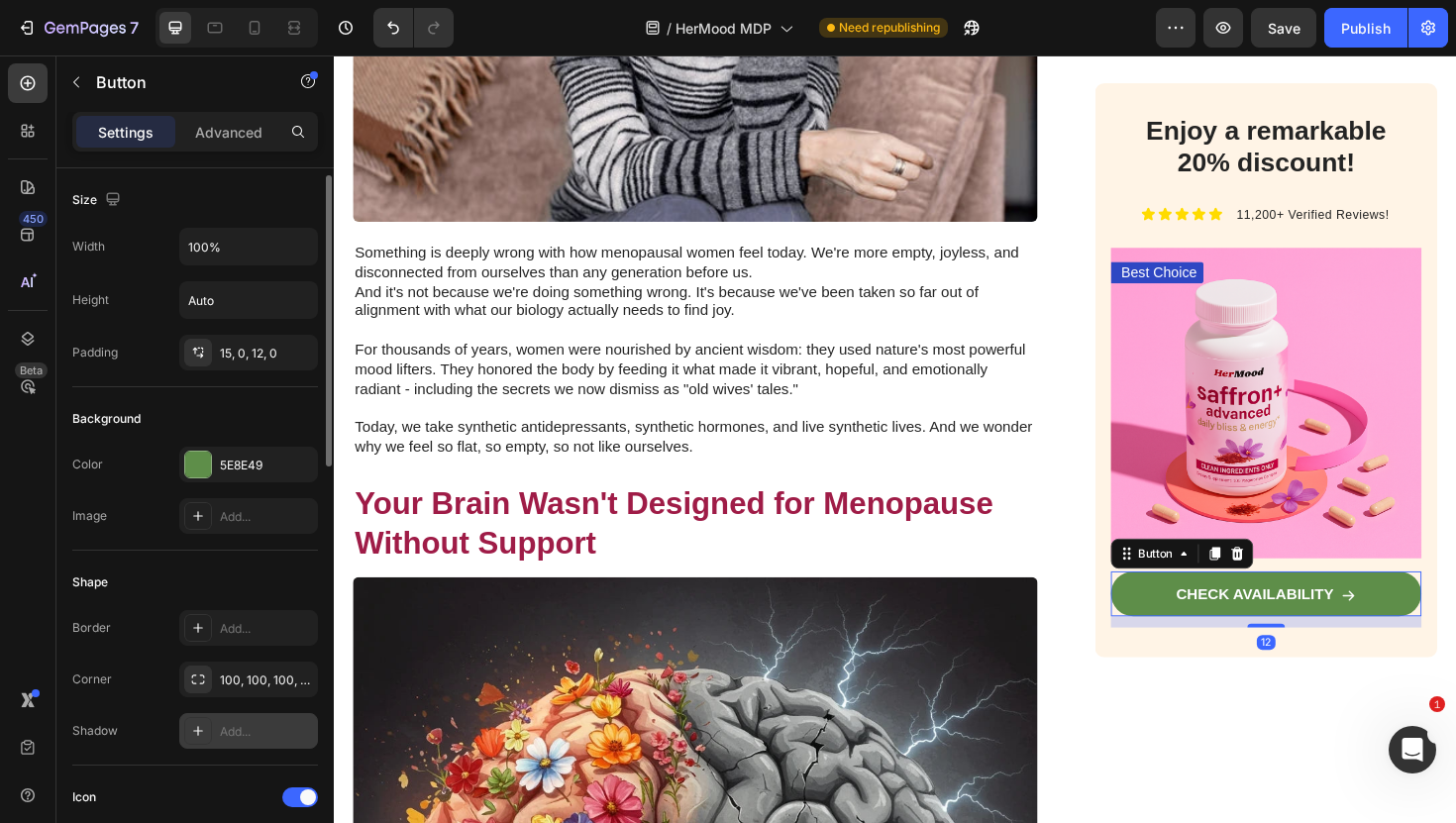 scroll, scrollTop: 573, scrollLeft: 0, axis: vertical 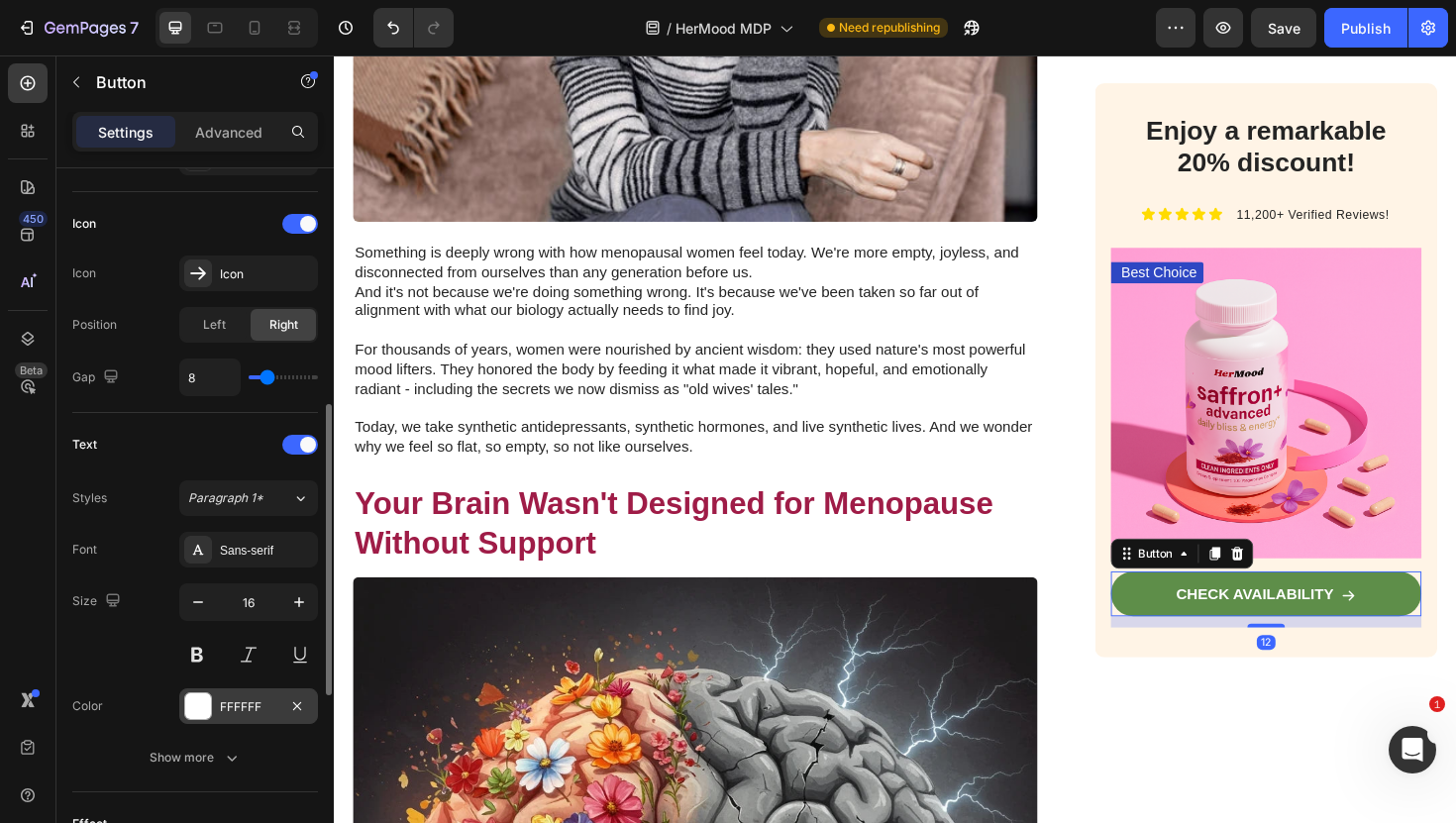 click on "FFFFFF" at bounding box center [249, 706] 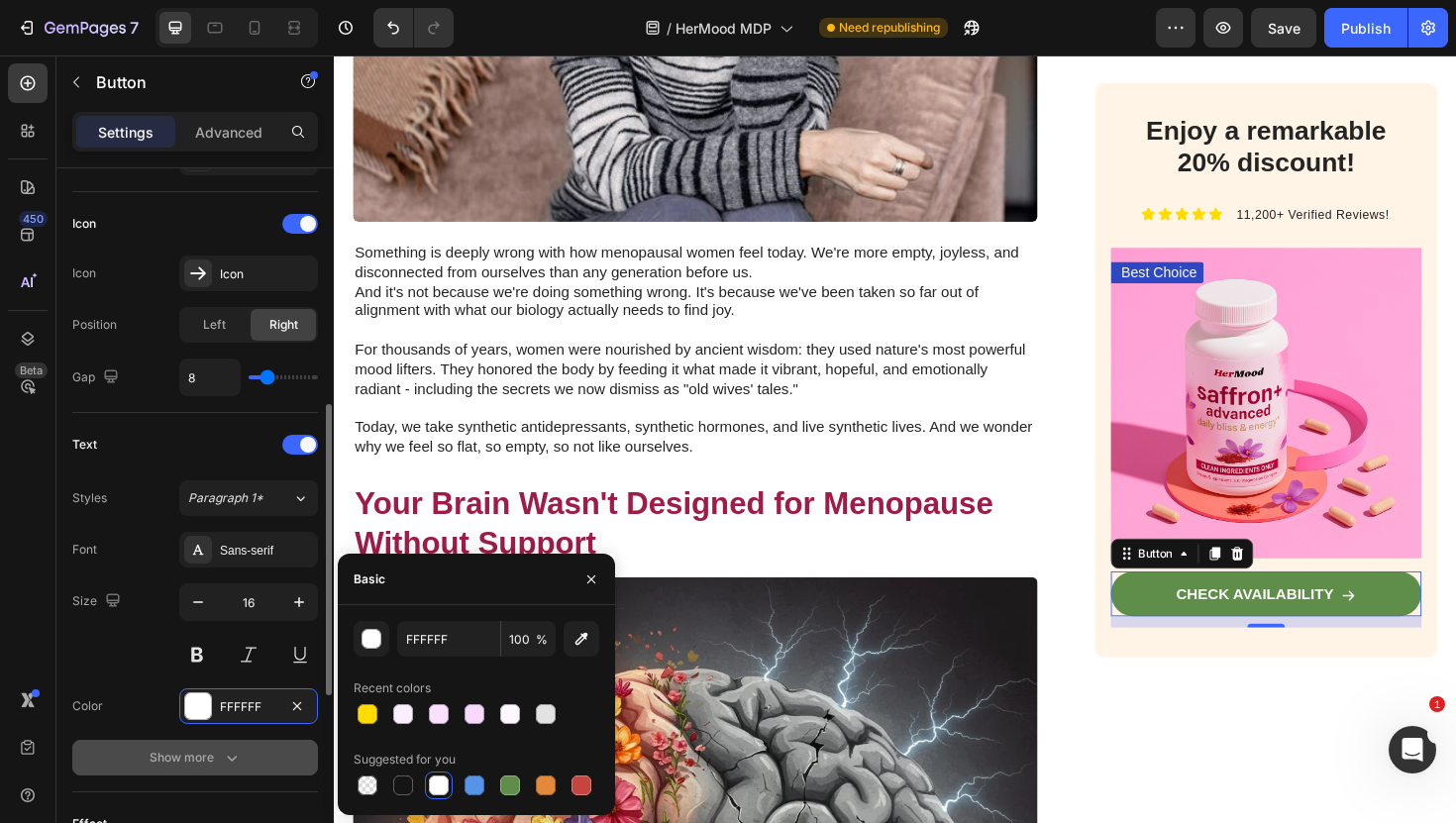 click on "Show more" at bounding box center (195, 758) 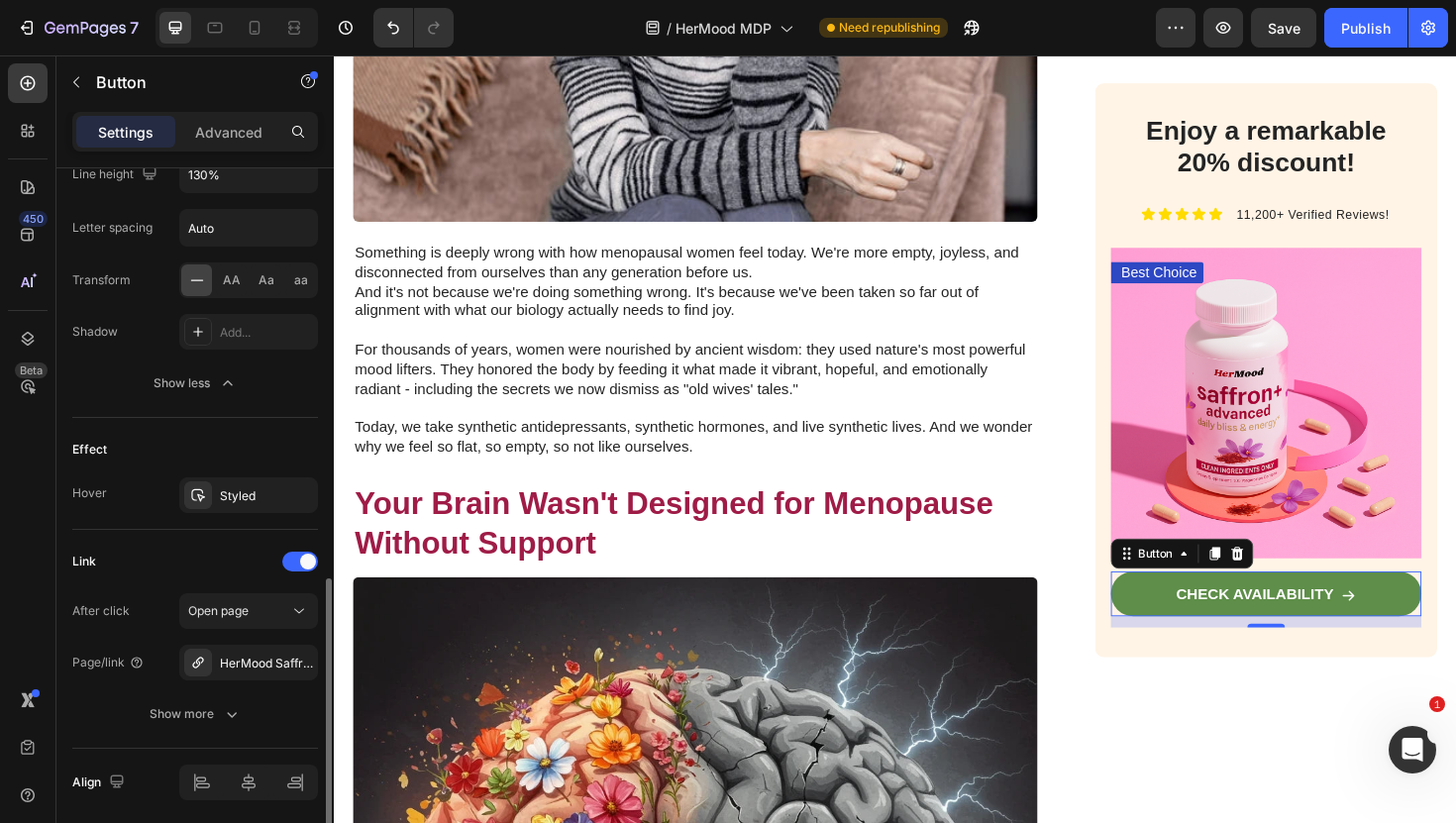 scroll, scrollTop: 1282, scrollLeft: 0, axis: vertical 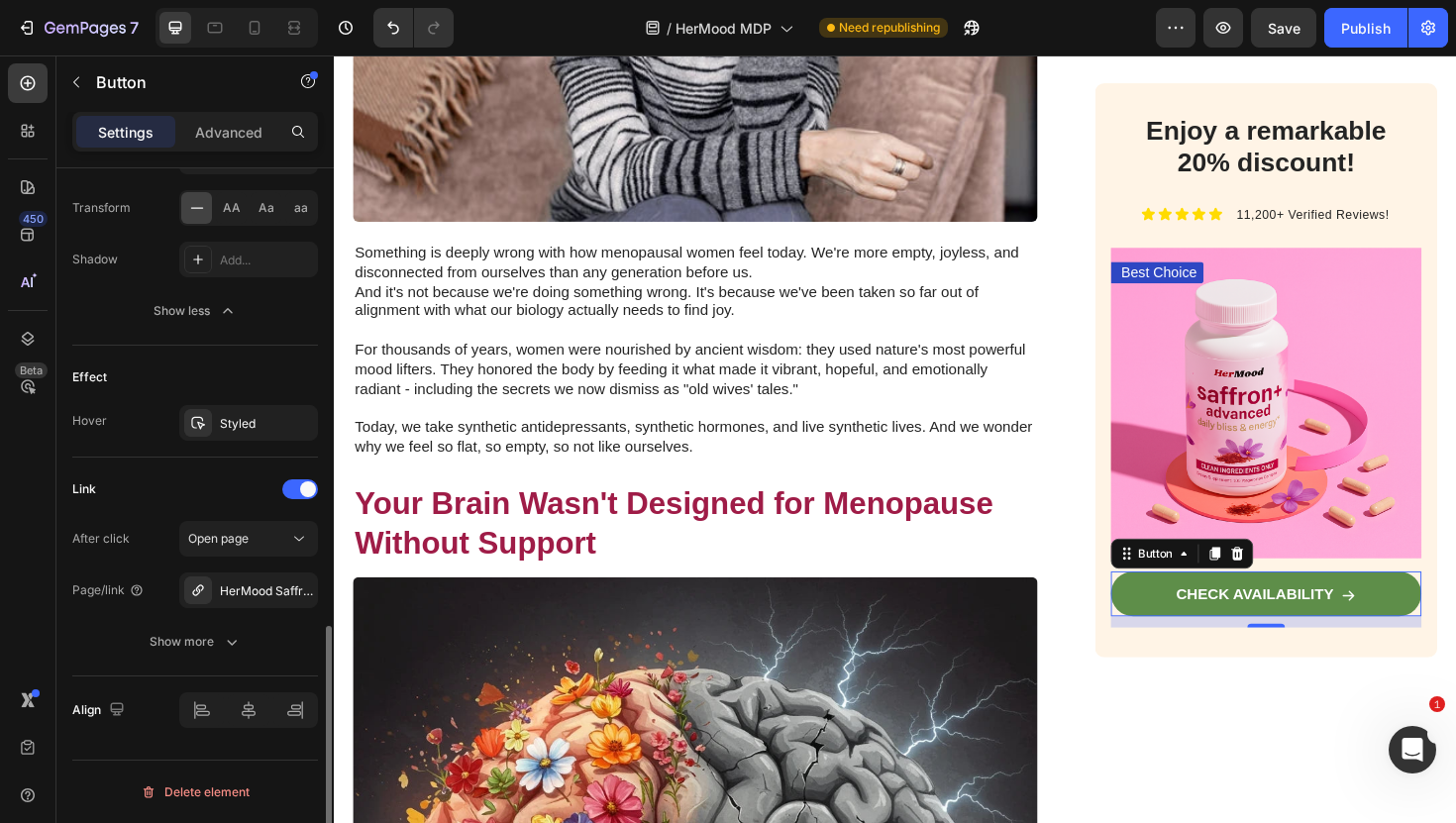 click on "After click Open page Page/link HerMood Saffron+ Mood Balancing Supplement Show more" at bounding box center [195, 590] 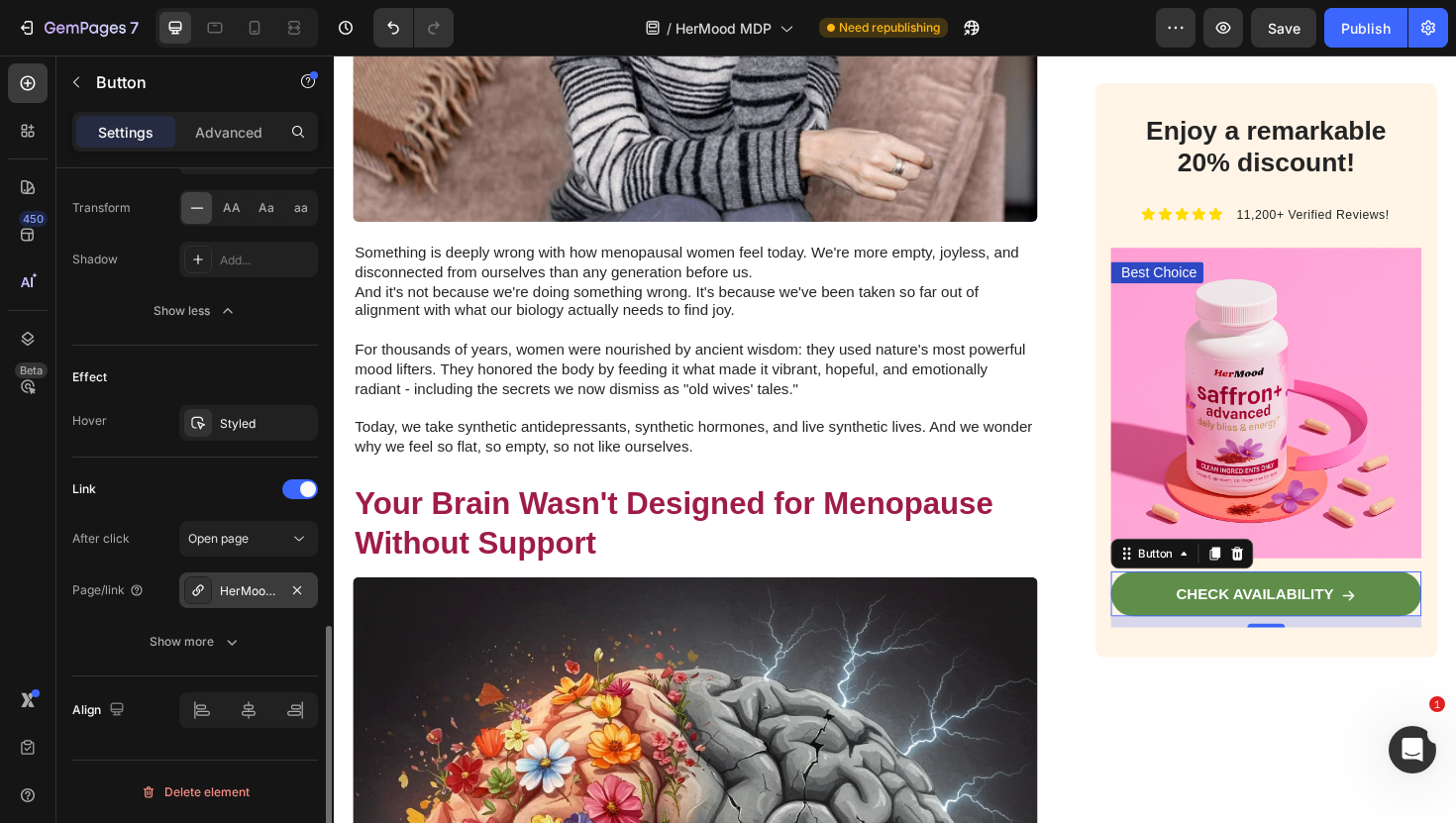 click on "HerMood Saffron+ Mood Balancing Supplement" at bounding box center [249, 591] 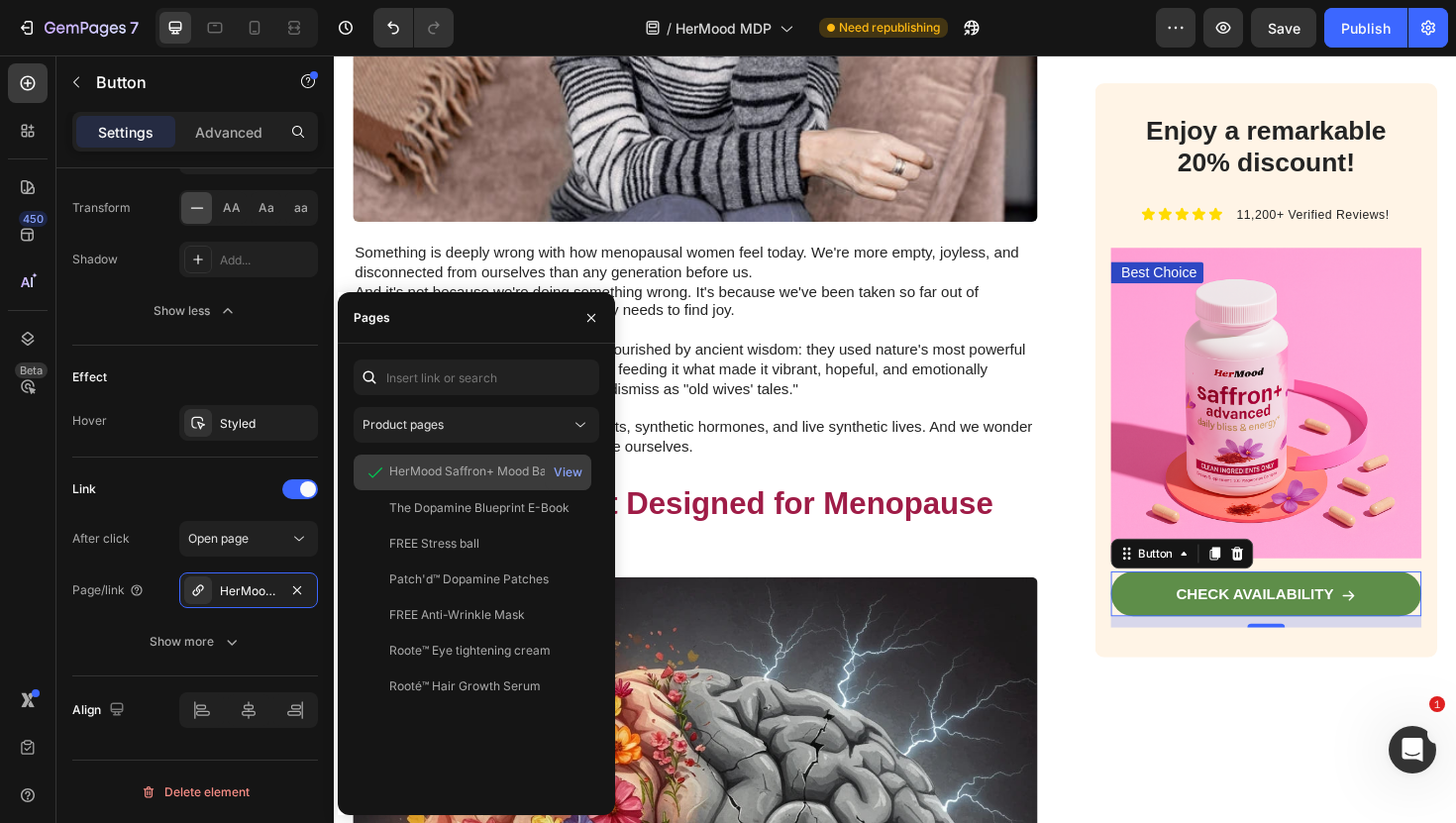 click on "HerMood Saffron+ Mood Balancing Supplement" 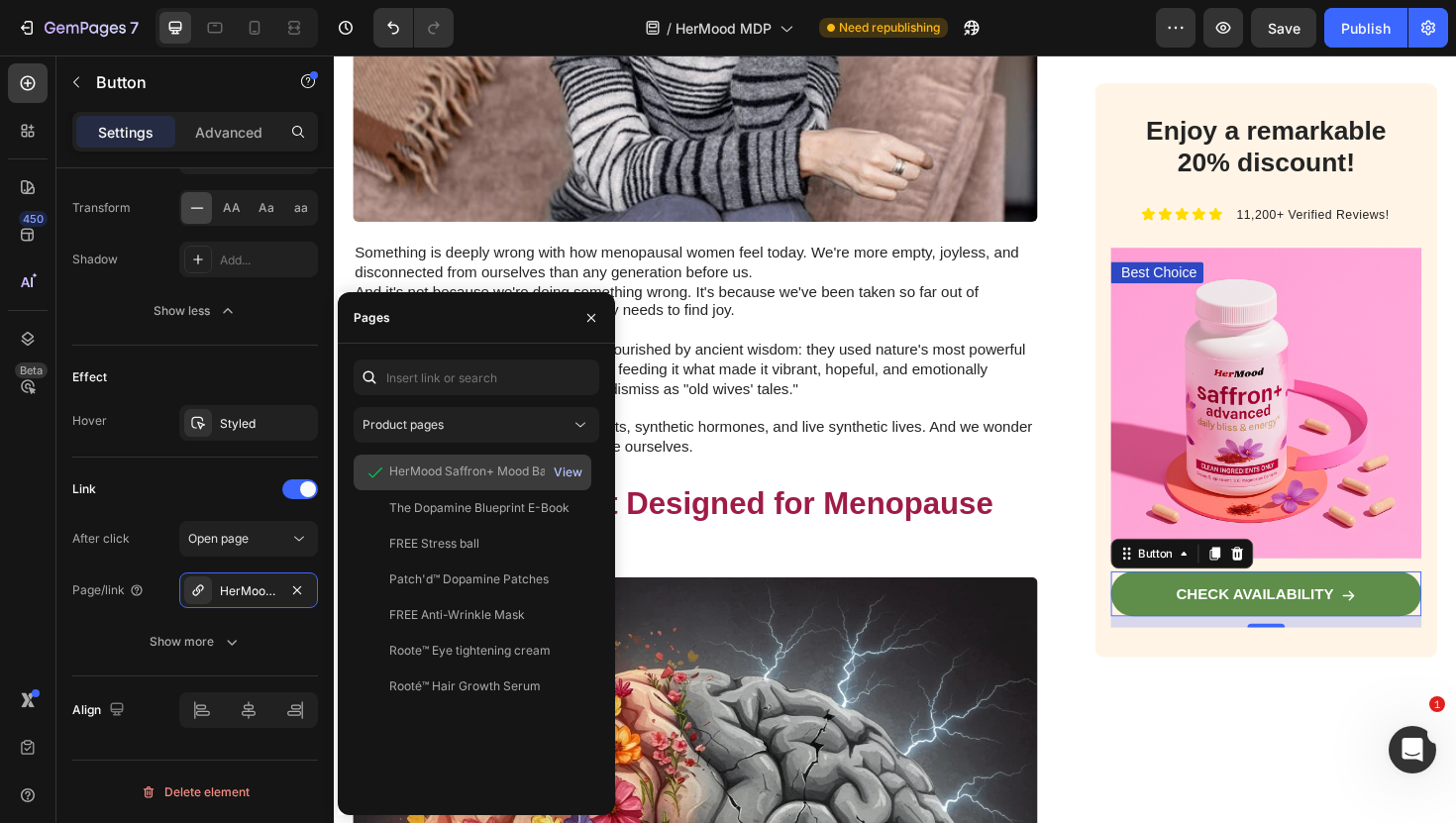 click on "View" at bounding box center (568, 472) 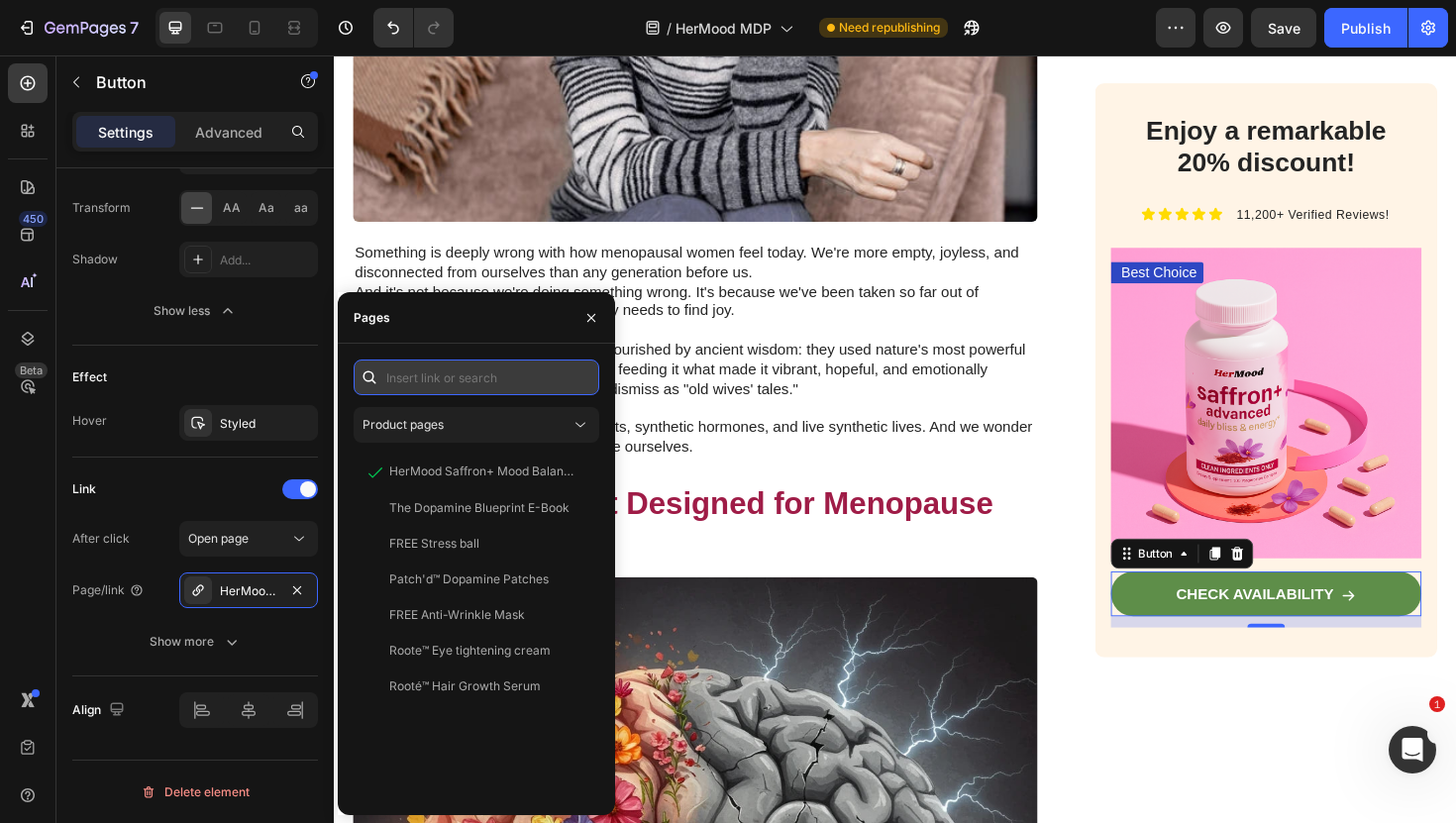click at bounding box center (476, 377) 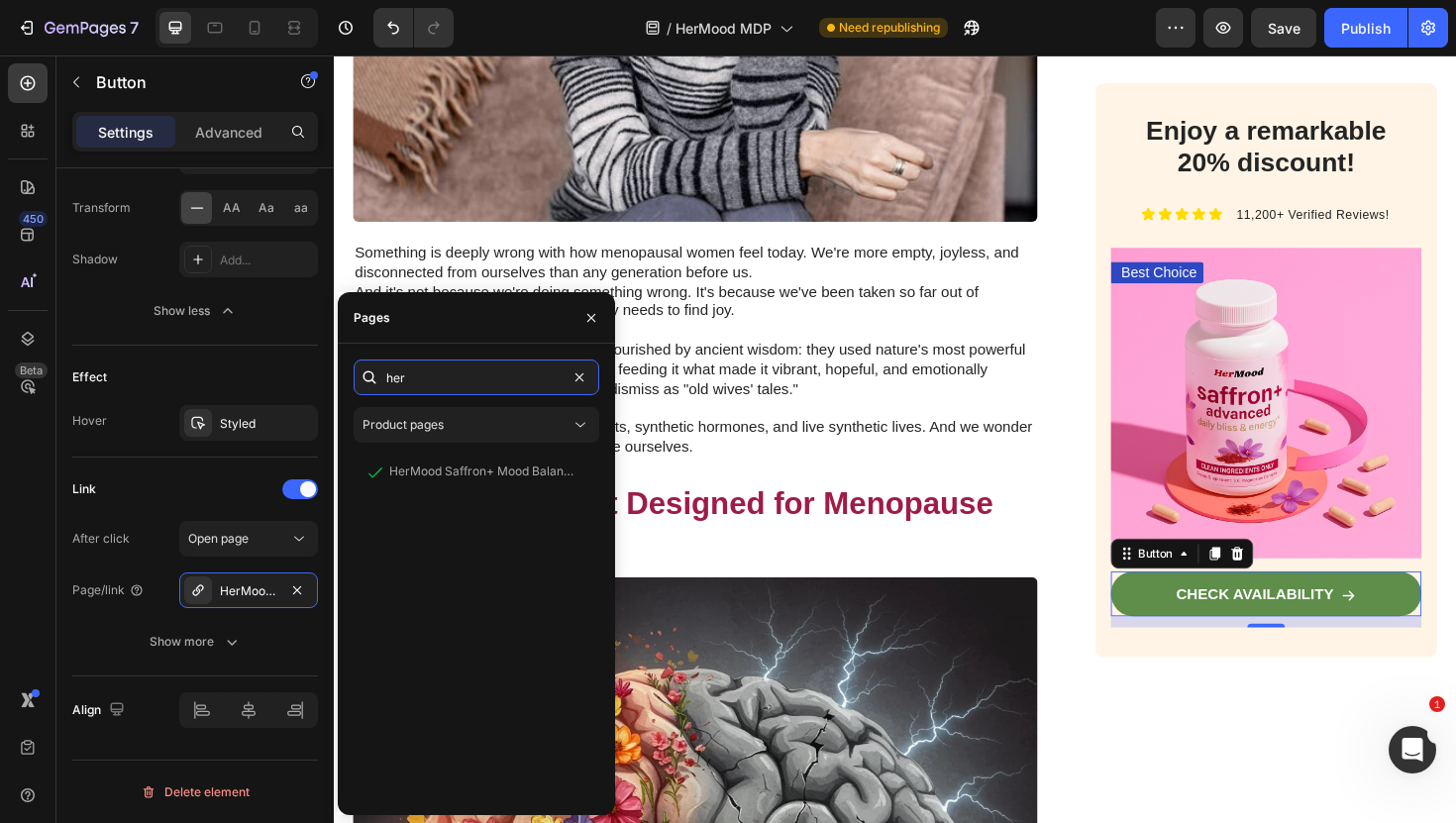 type on "her" 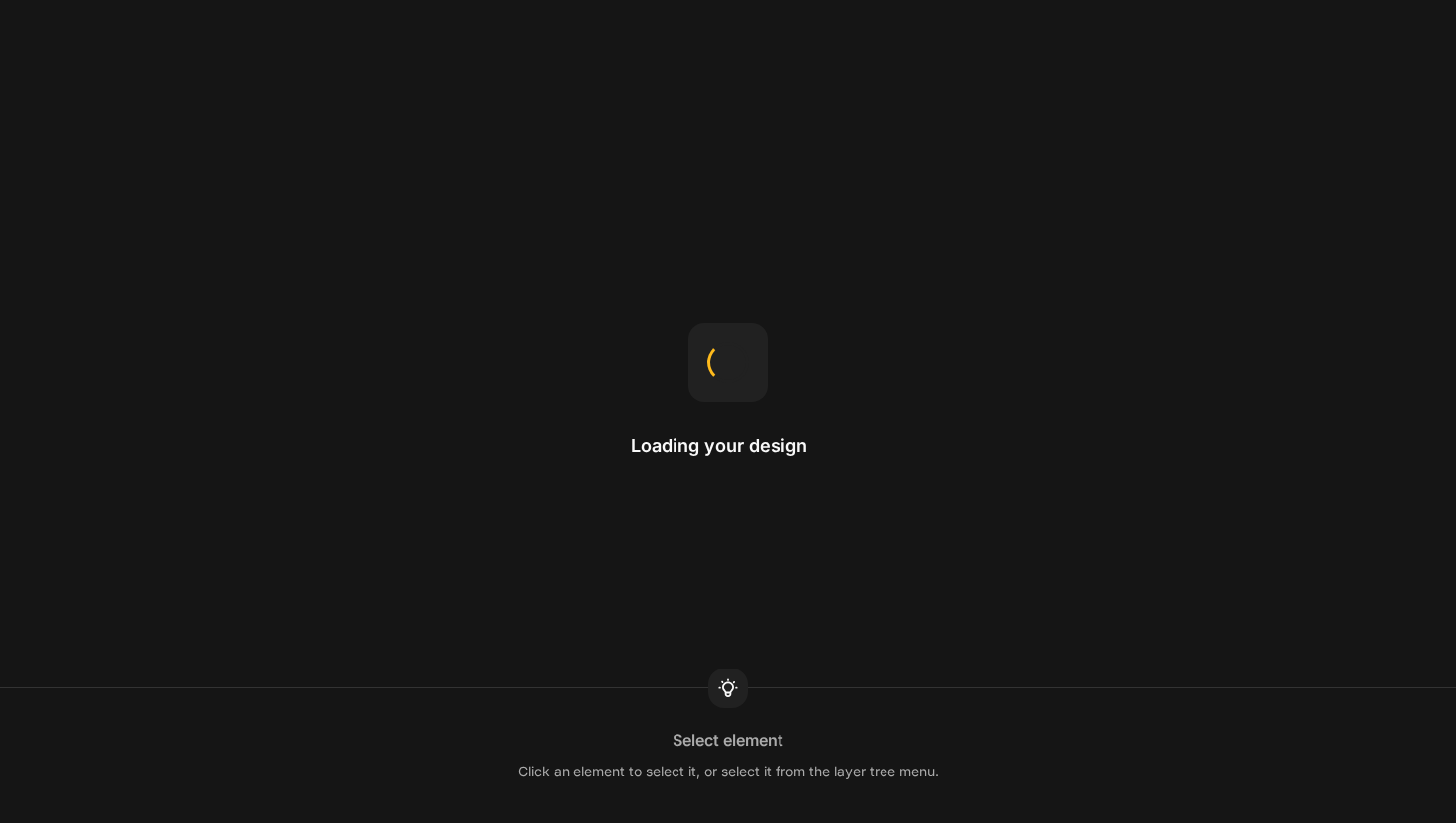 scroll, scrollTop: 0, scrollLeft: 0, axis: both 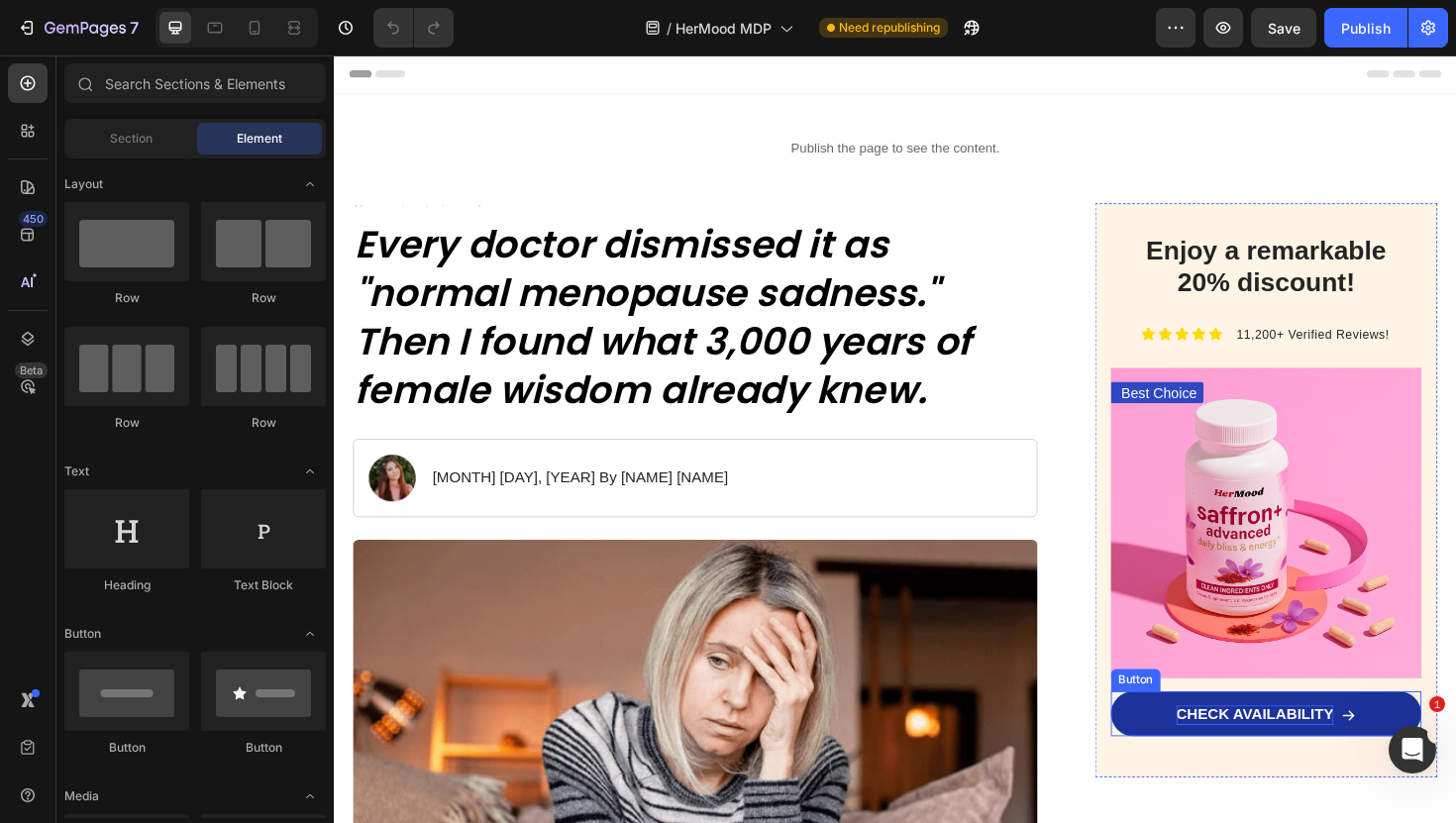 click on "CHECK AVAILABILITY" at bounding box center (1309, 754) 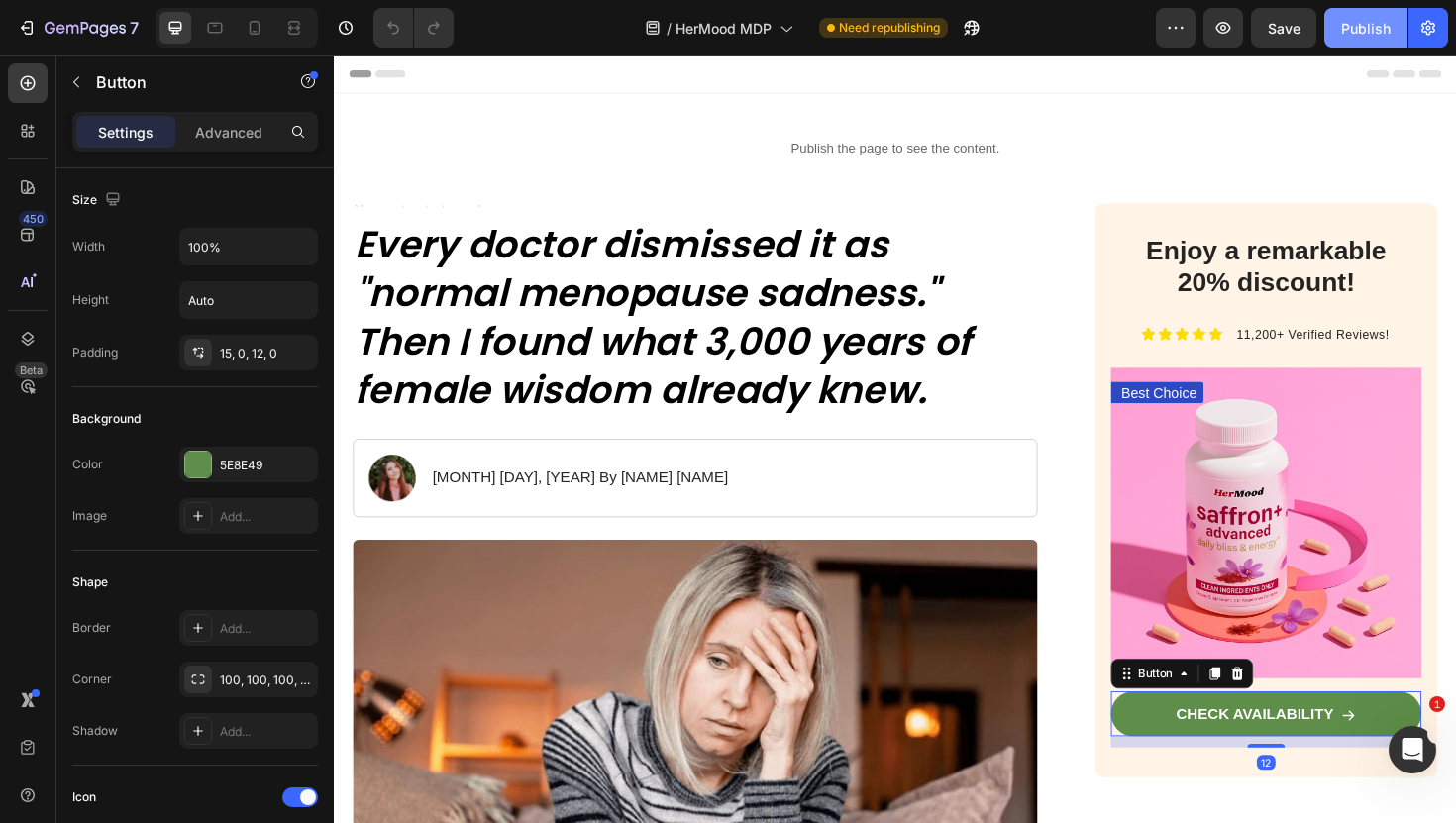 click on "Publish" 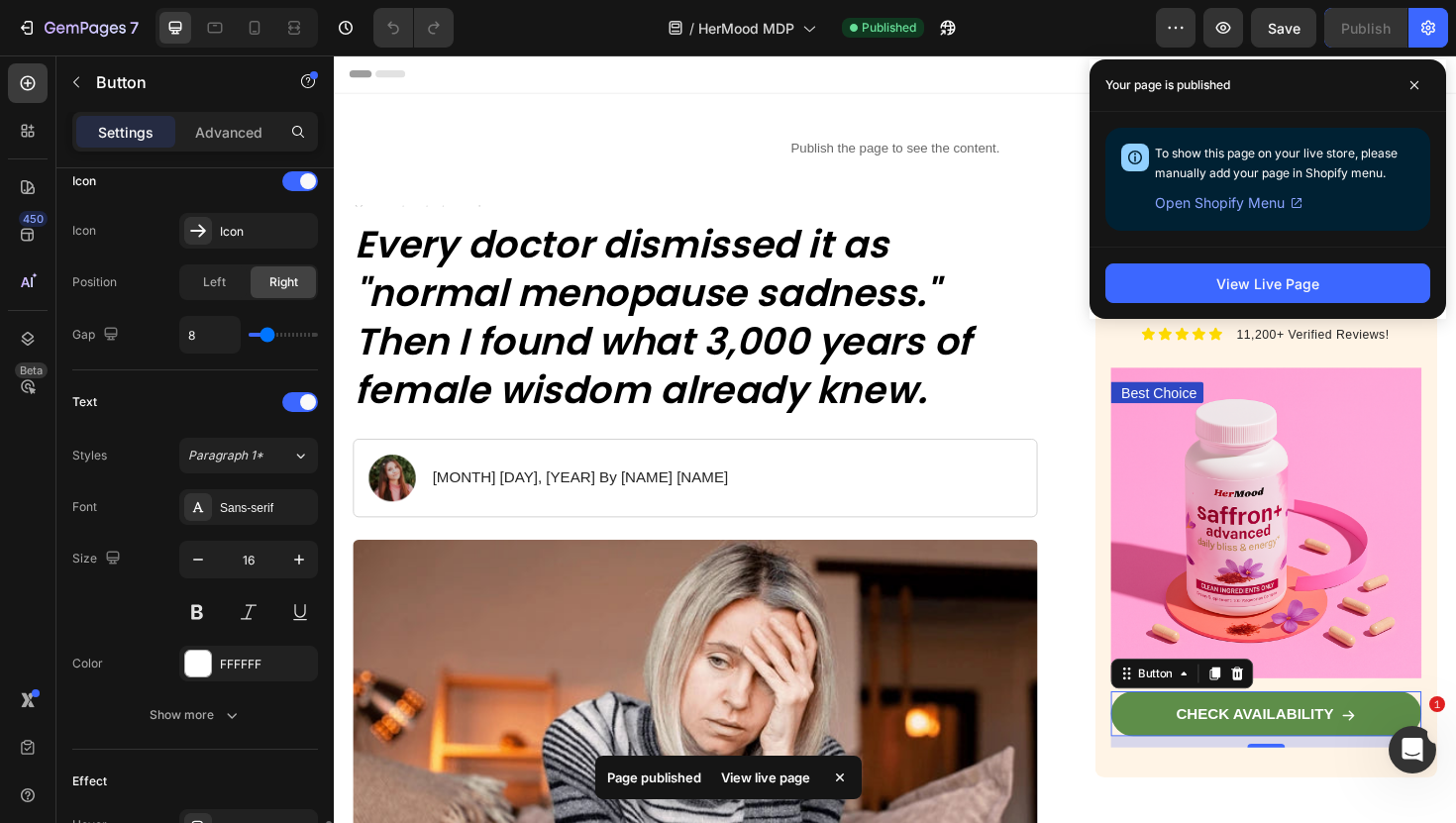 scroll, scrollTop: 1020, scrollLeft: 0, axis: vertical 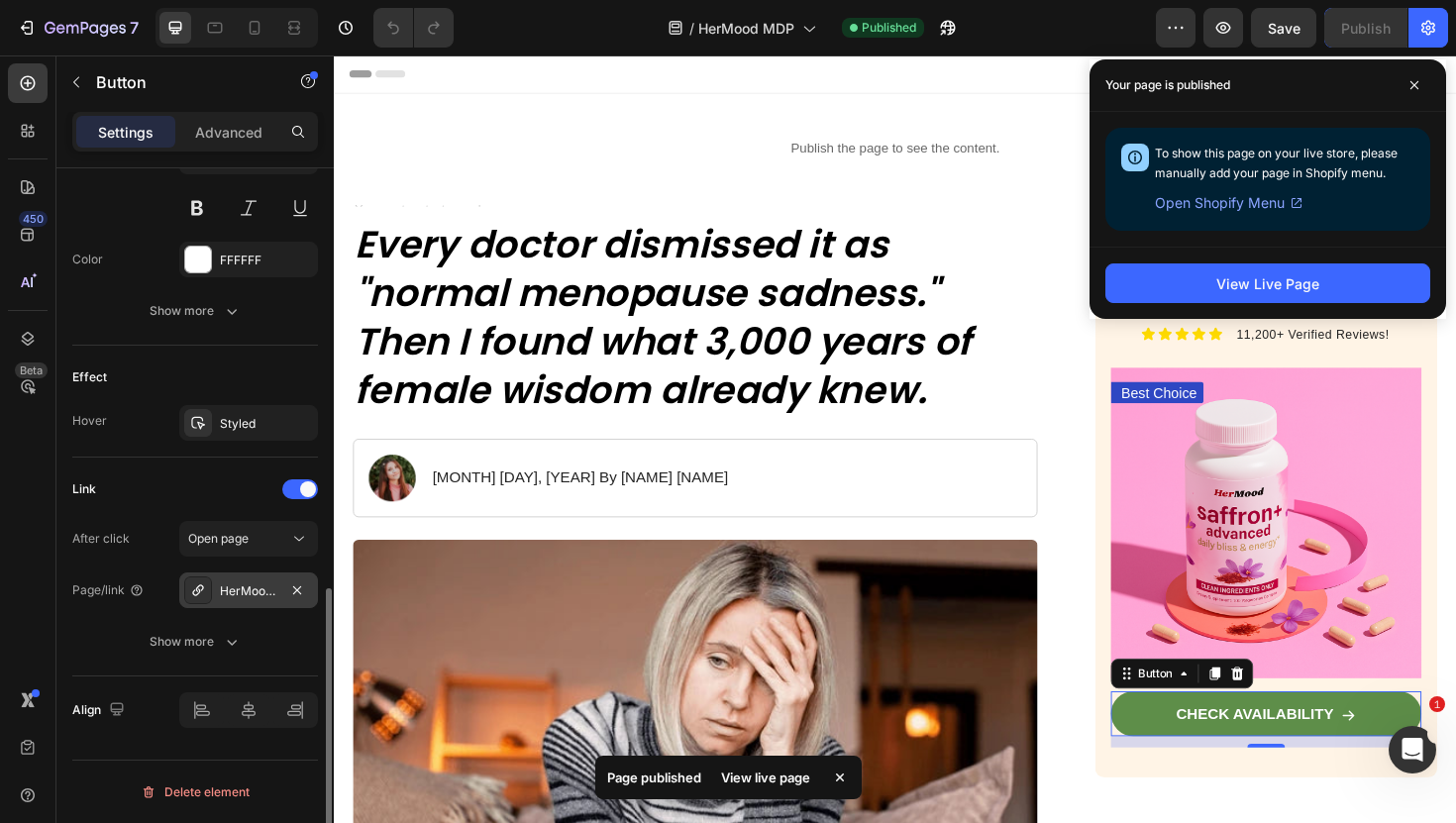 click on "HerMood Saffron+ Mood Balancing Supplement" at bounding box center [249, 590] 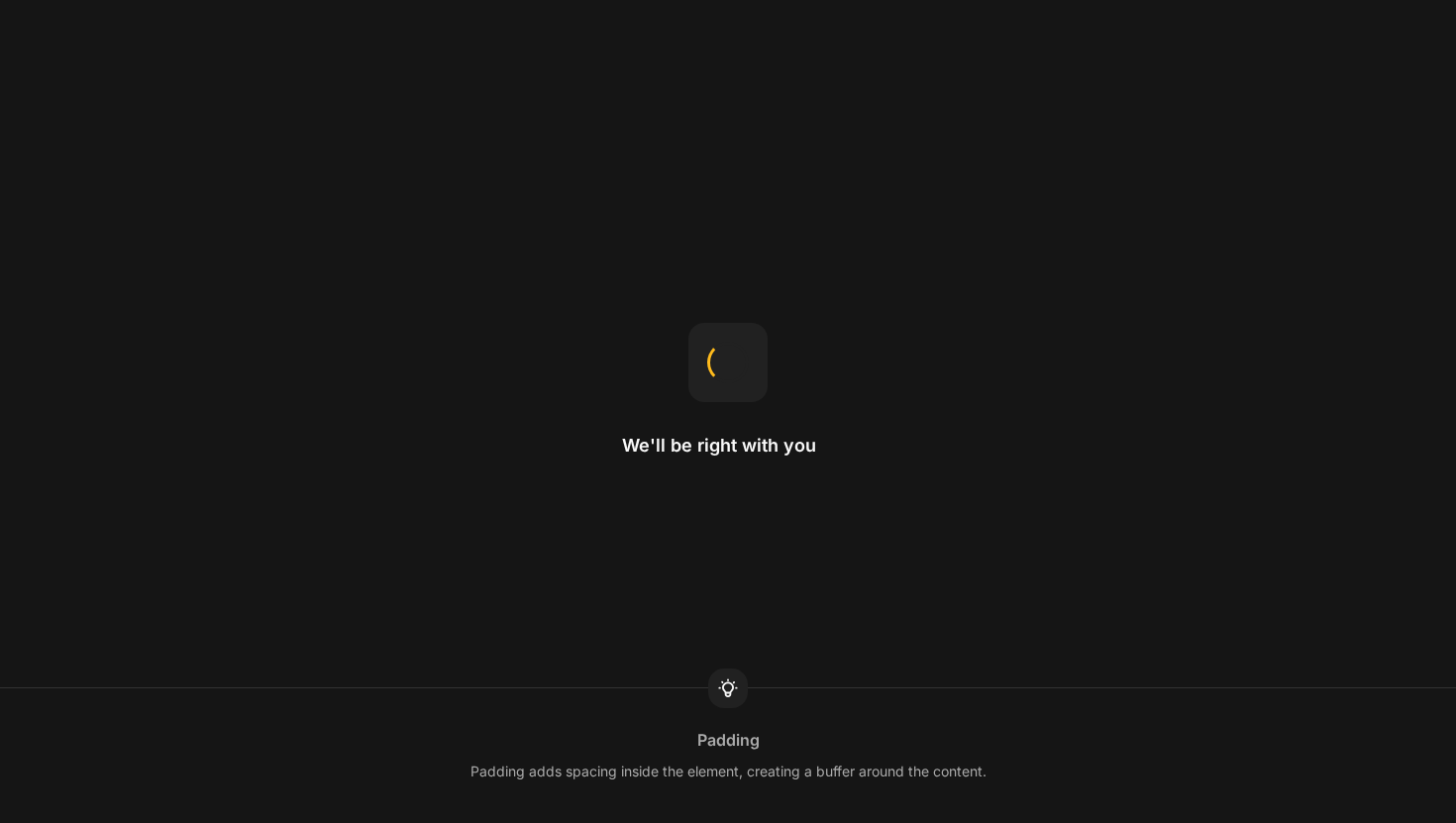 scroll, scrollTop: 0, scrollLeft: 0, axis: both 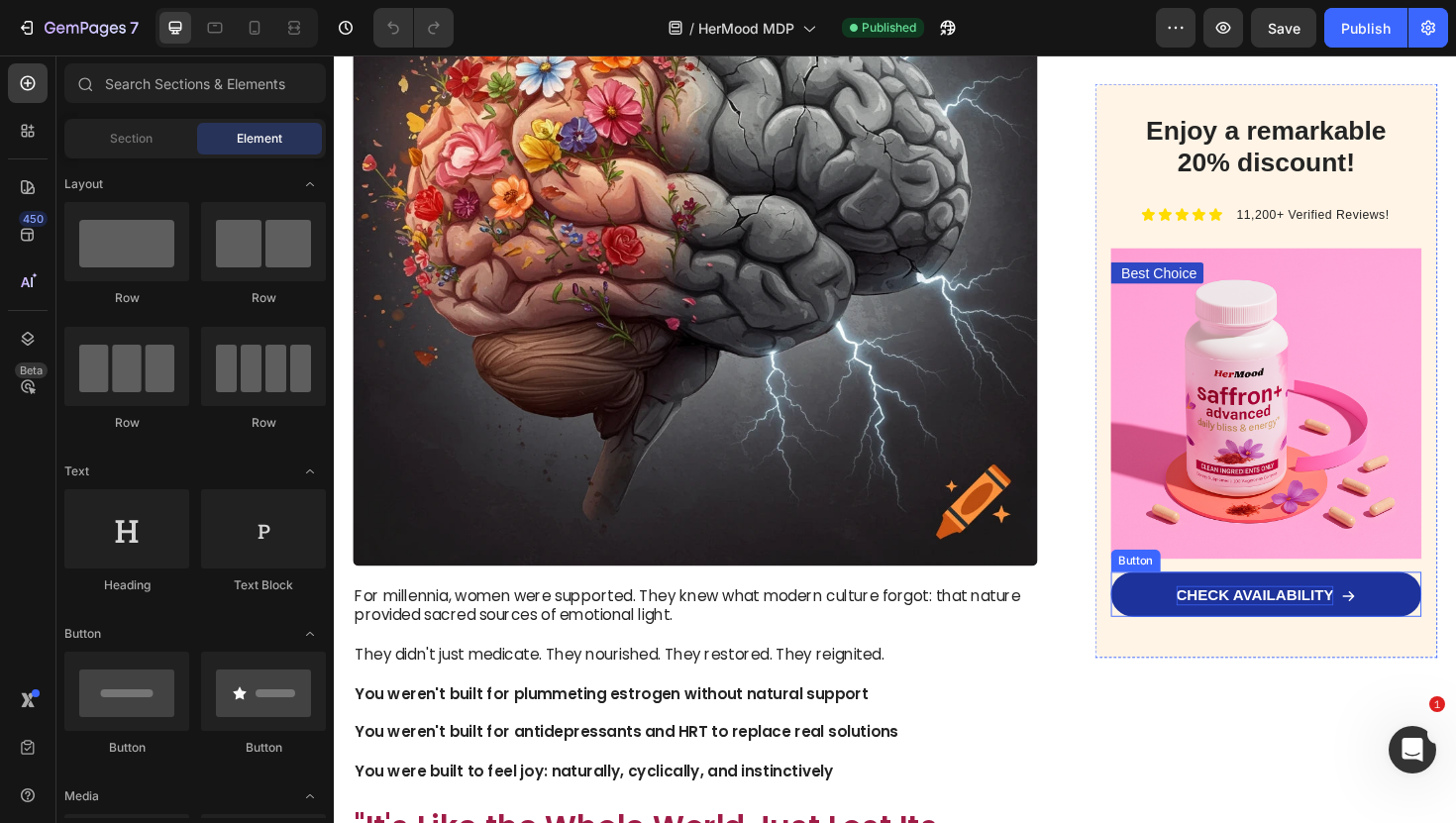click on "CHECK AVAILABILITY" at bounding box center [1309, 627] 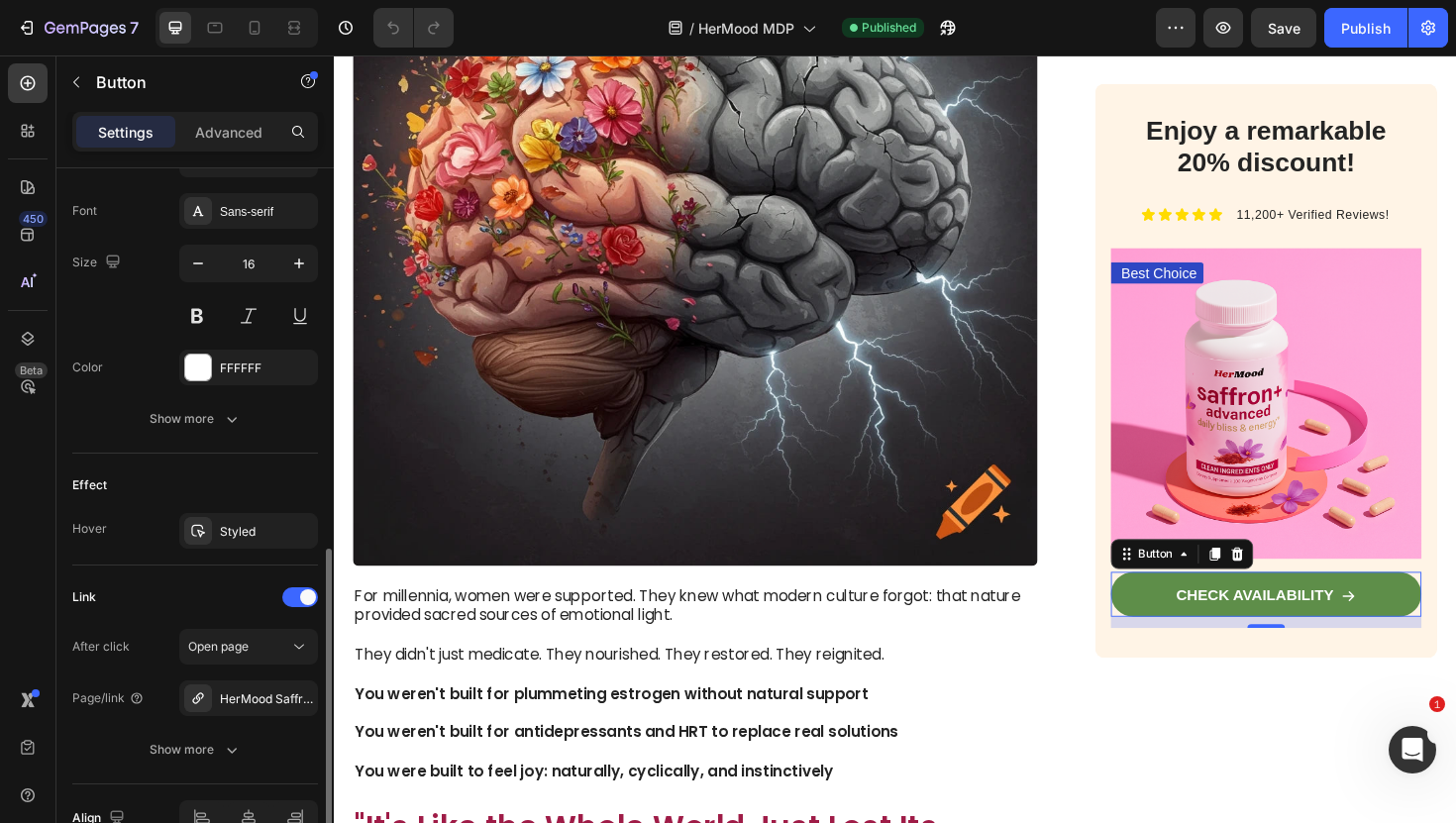 scroll, scrollTop: 1020, scrollLeft: 0, axis: vertical 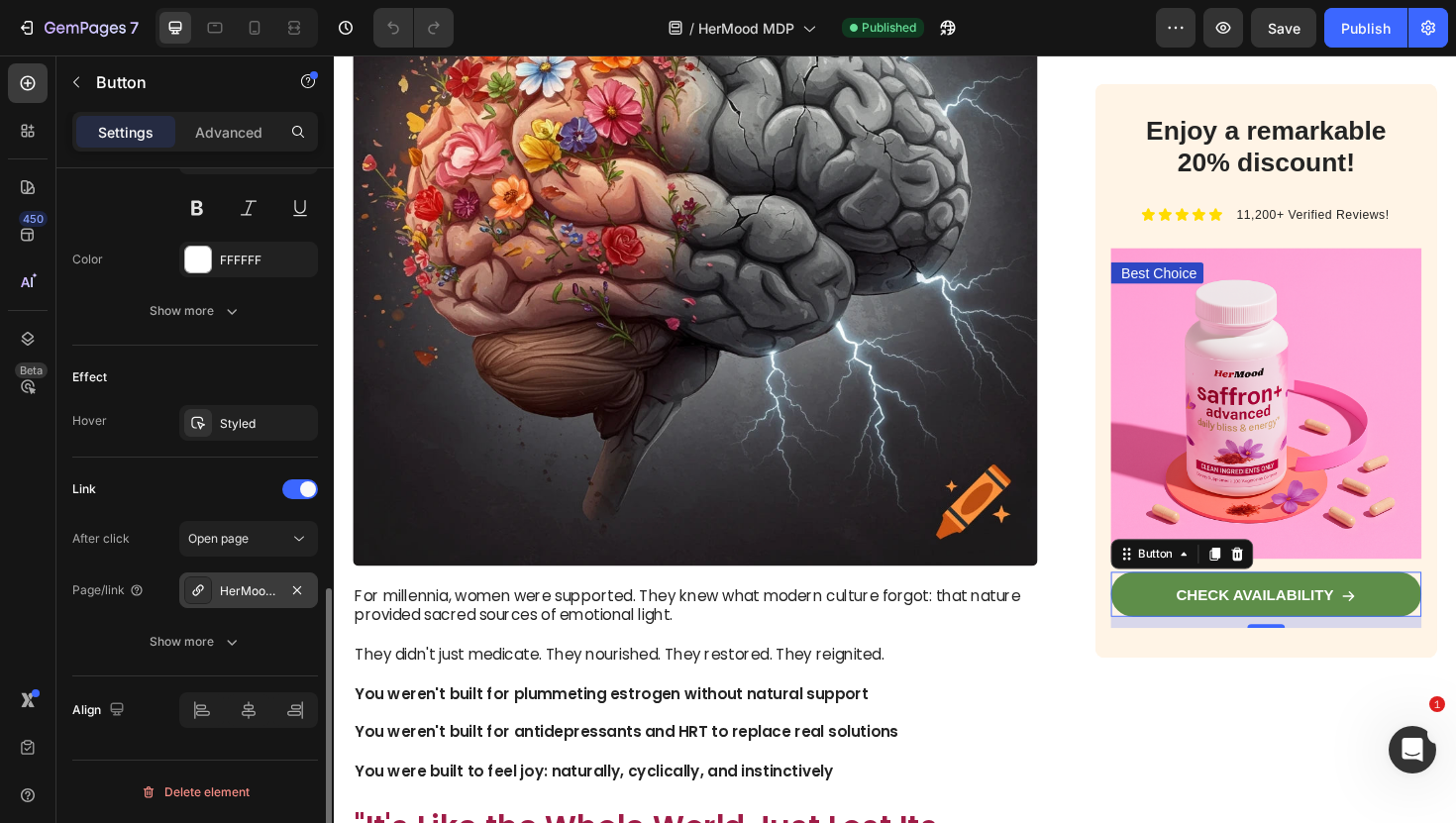 click 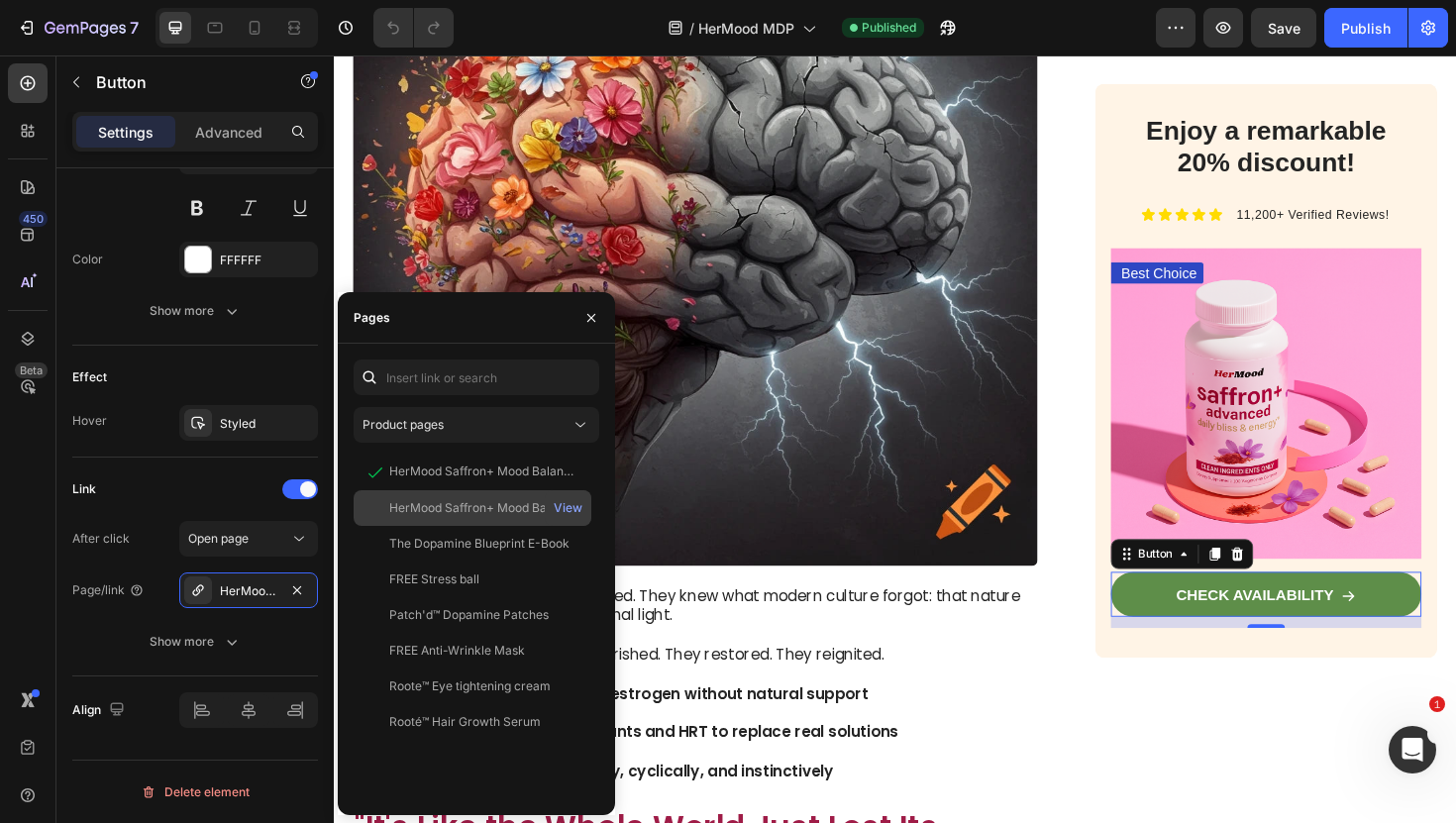 click on "HerMood Saffron+ Mood Balancing Supplement -" 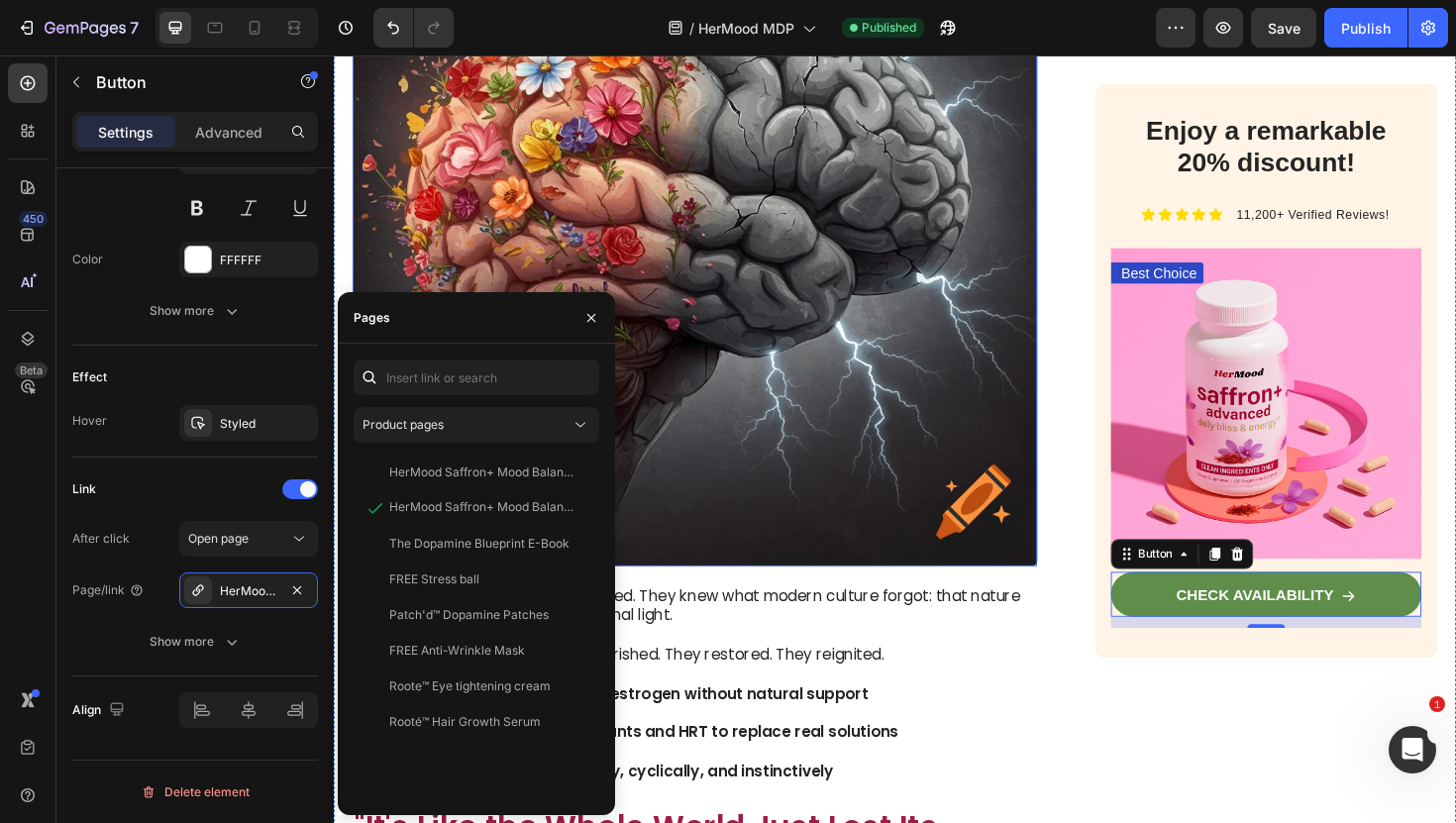 click at bounding box center (716, 234) 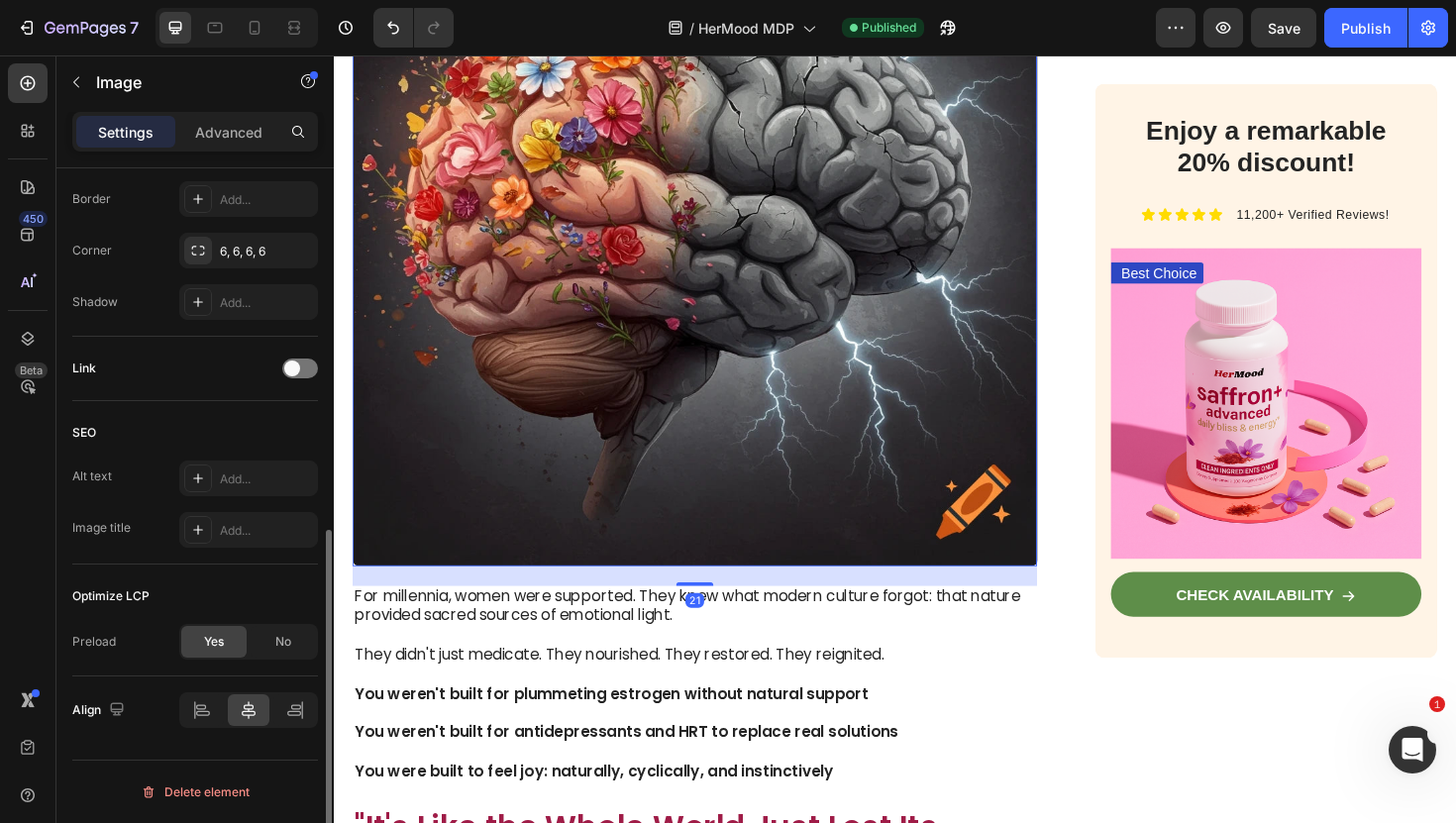 scroll, scrollTop: 0, scrollLeft: 0, axis: both 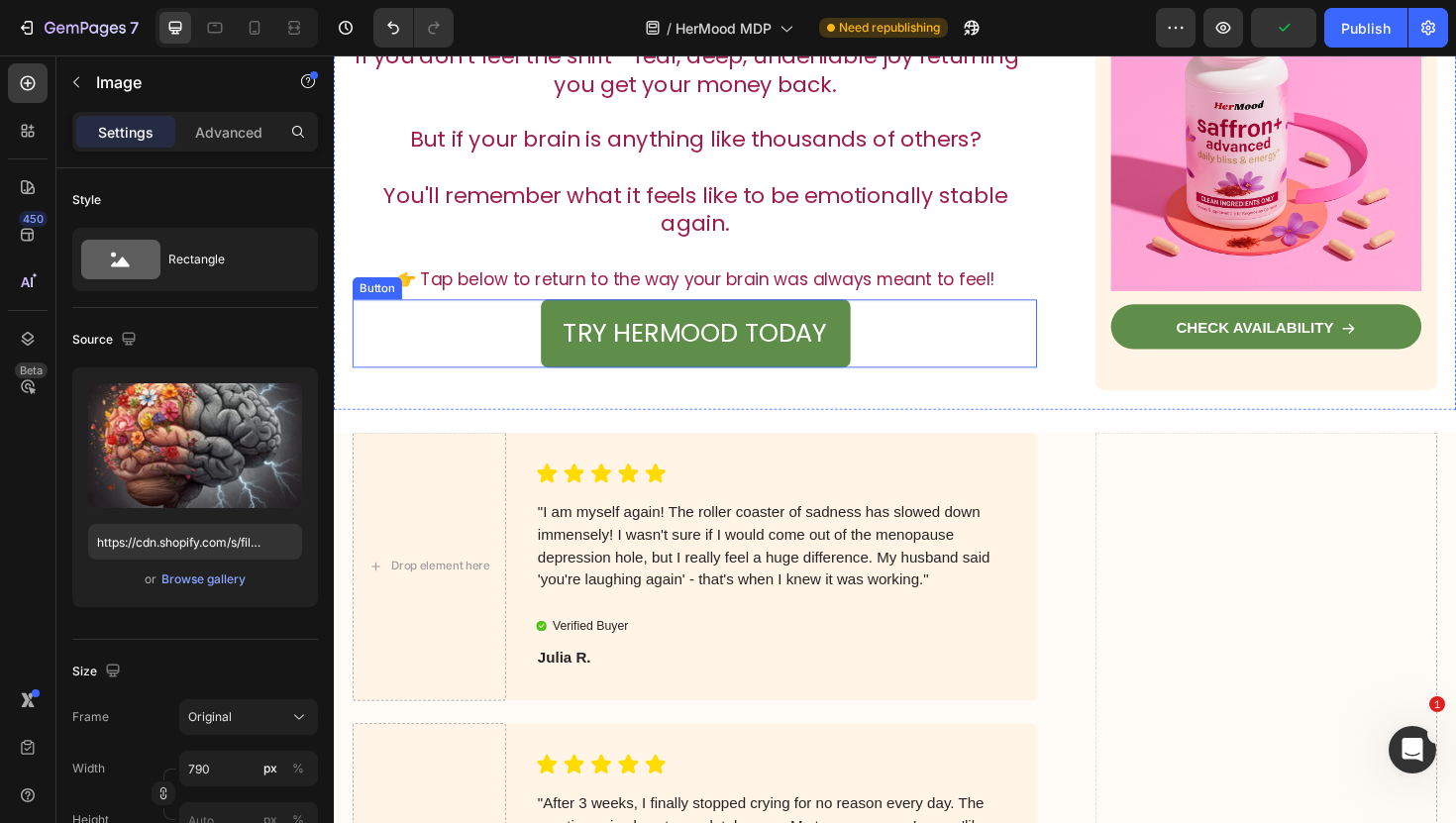 click on "TRY HERMOOD TODAY Button" at bounding box center (716, 350) 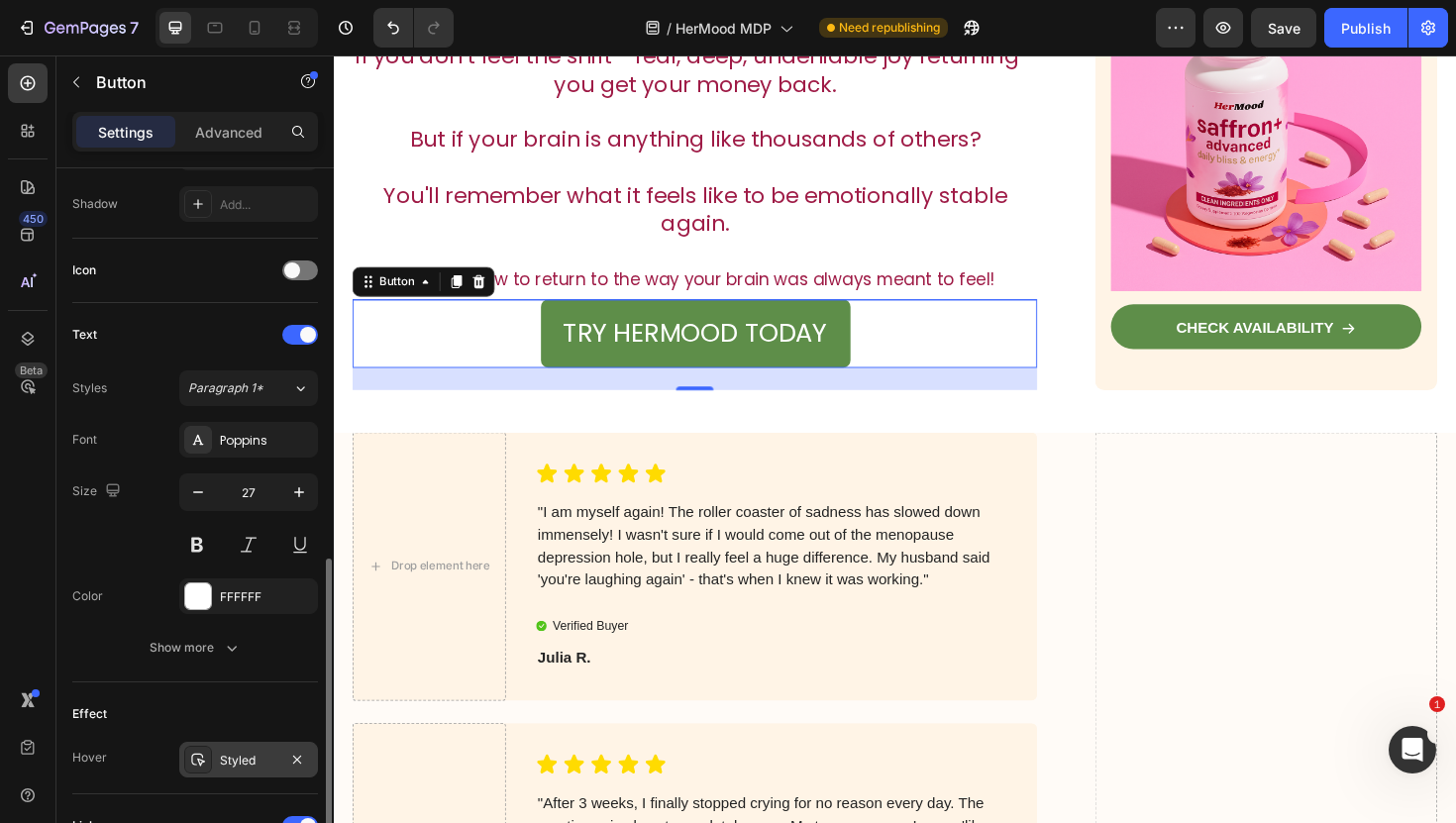 scroll, scrollTop: 864, scrollLeft: 0, axis: vertical 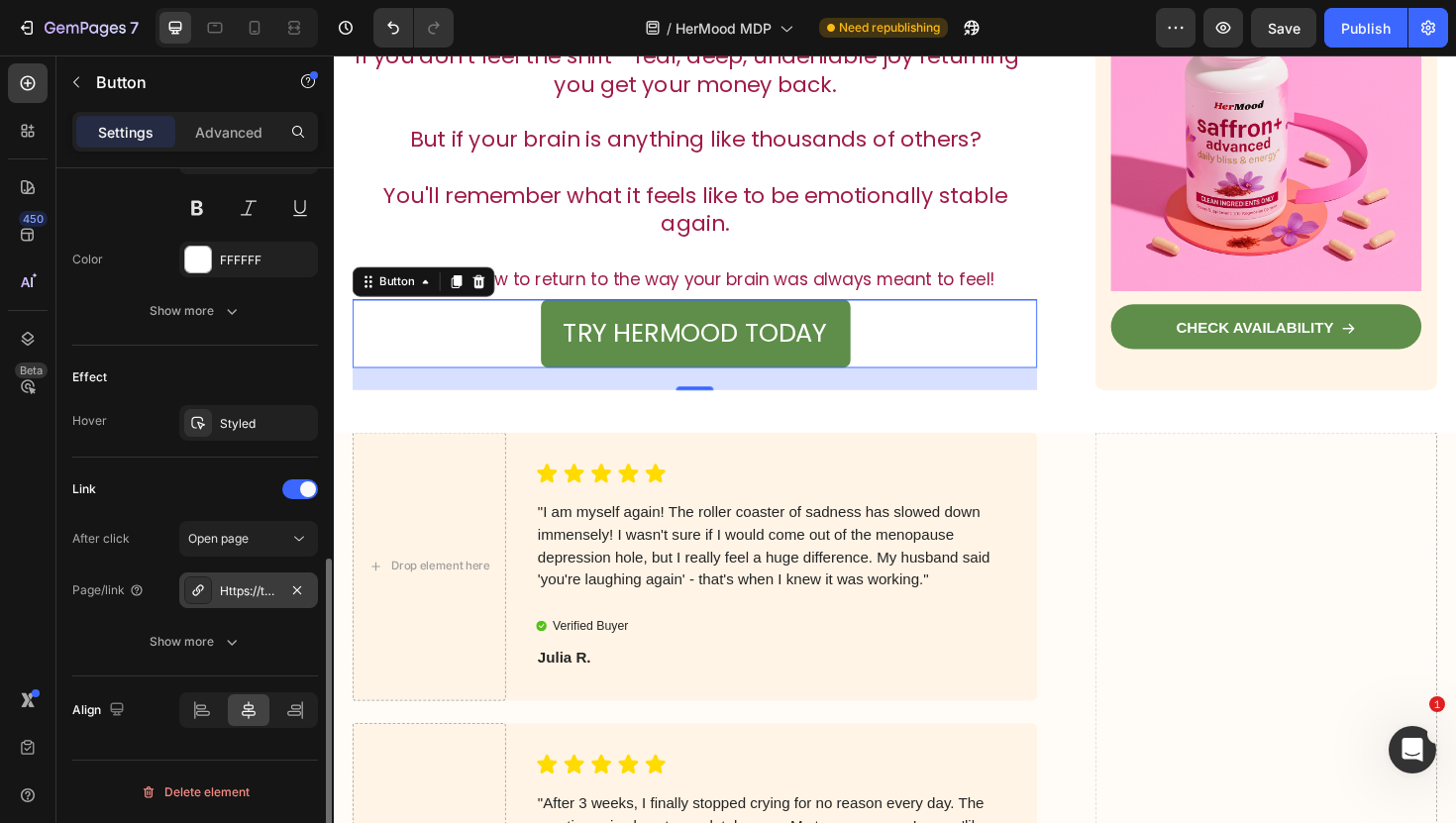 click on "Https://trypatchd.Com/hermood-saffron" at bounding box center (249, 591) 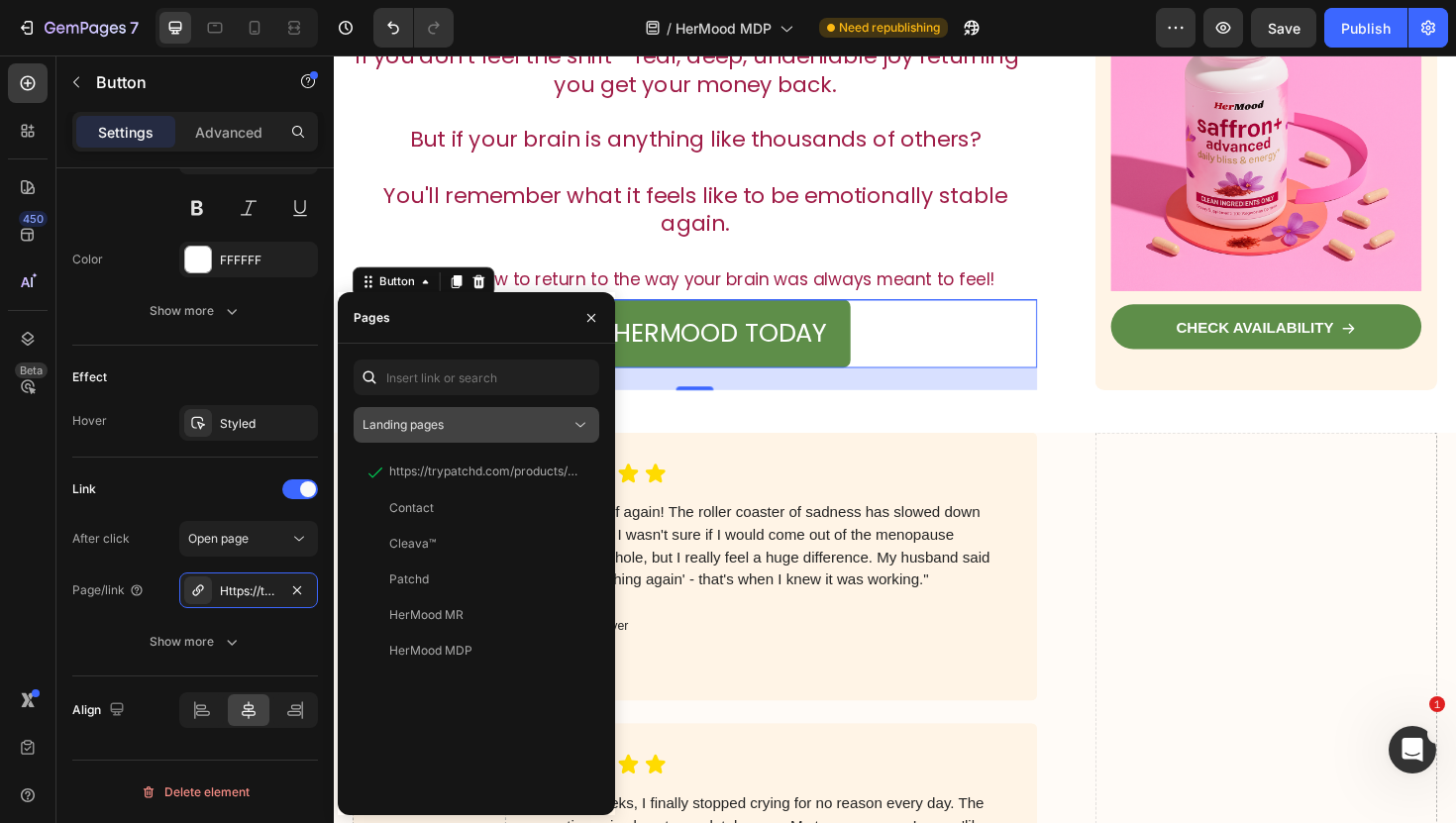 click on "Landing pages" 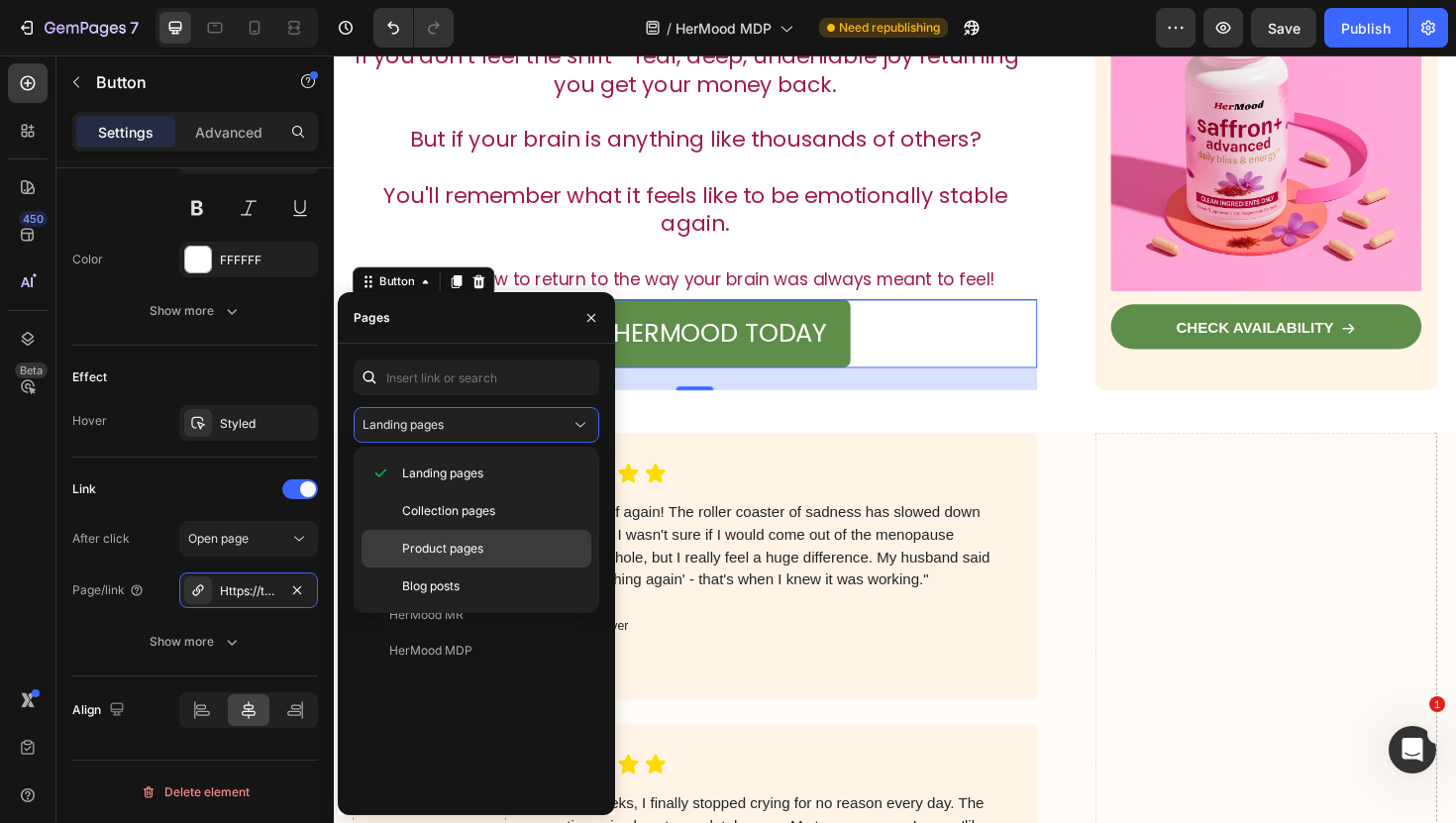 click on "Product pages" at bounding box center [443, 549] 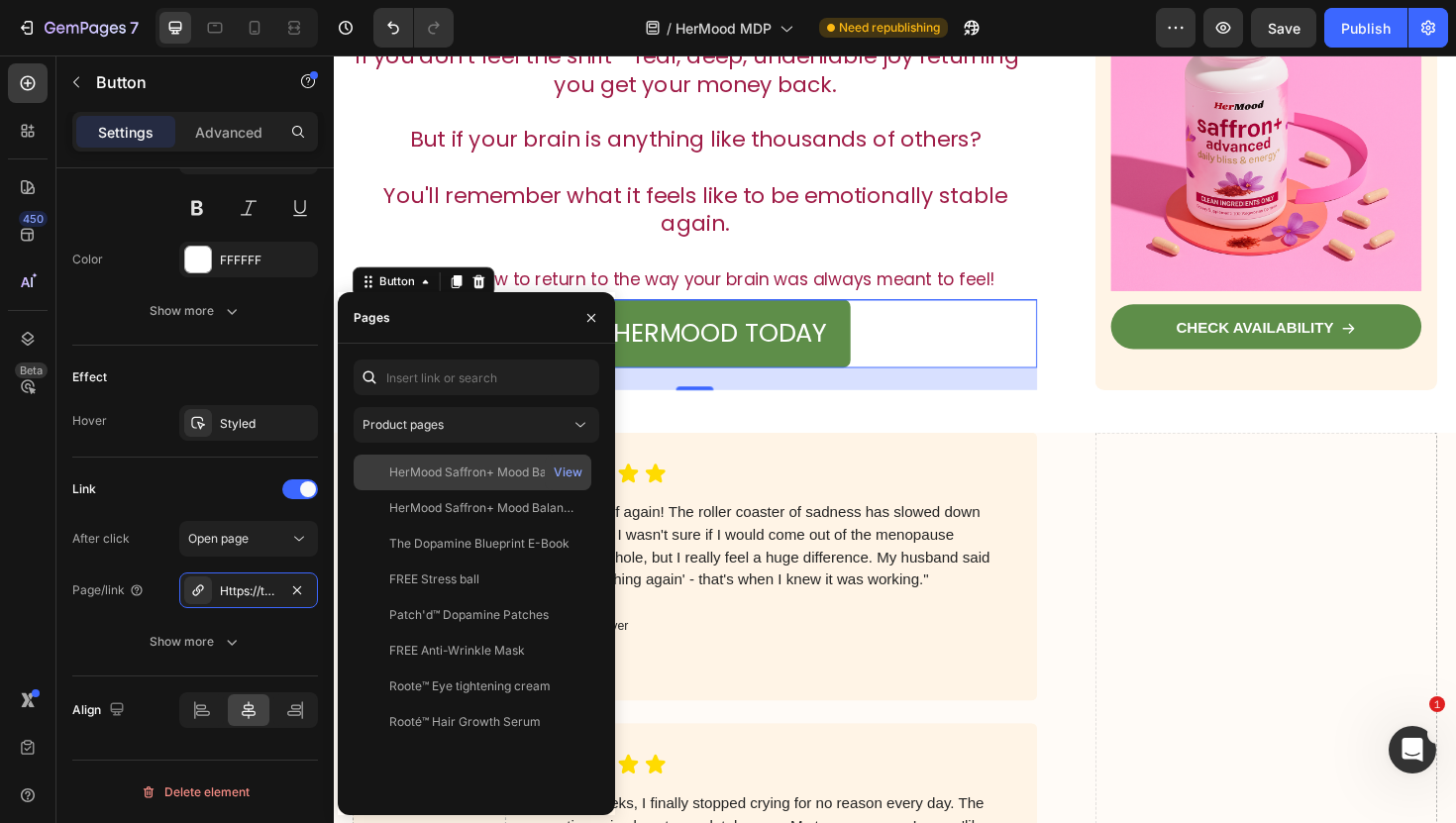 click on "HerMood Saffron+ Mood Balancing Supplement -" 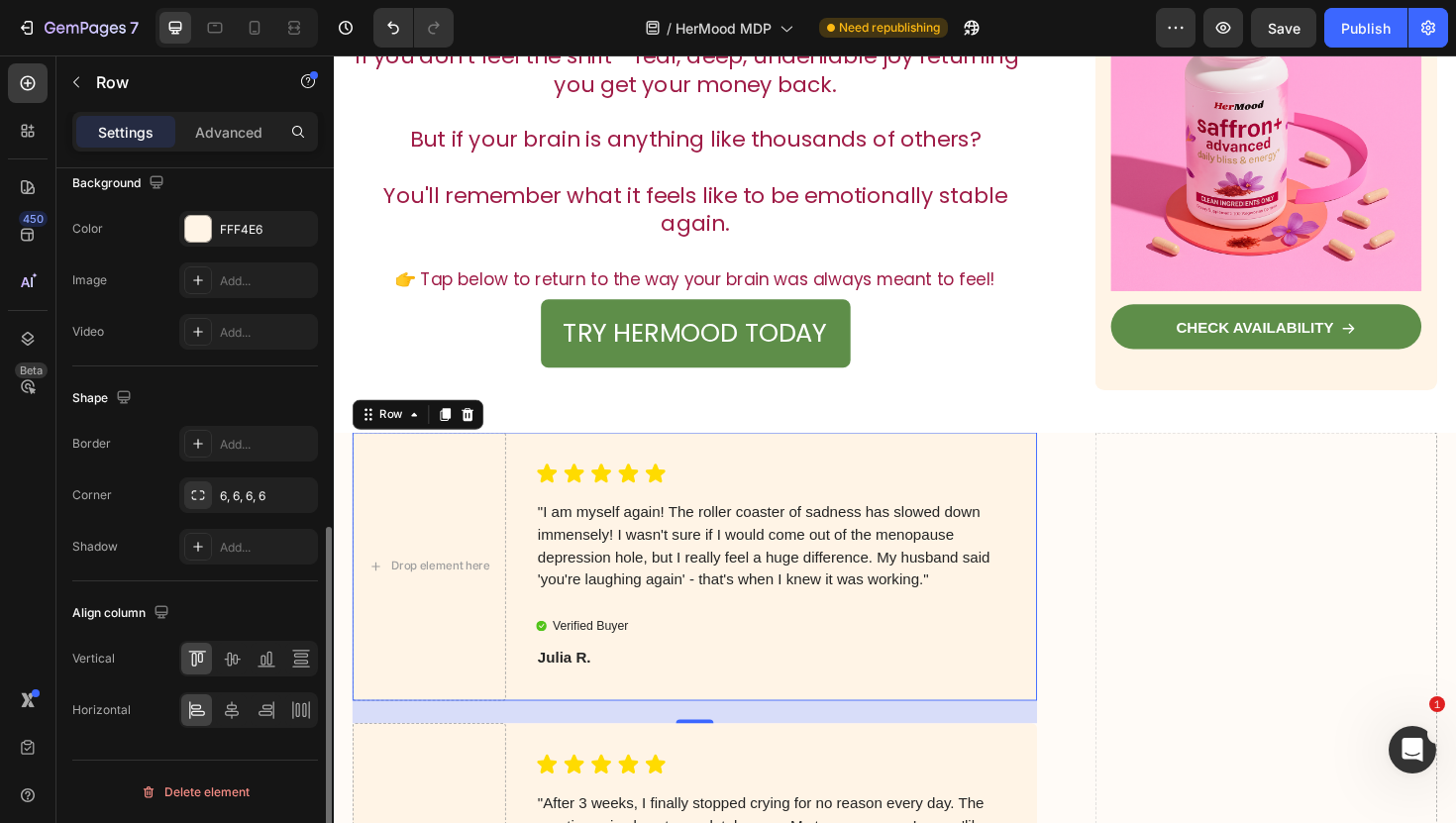 scroll, scrollTop: 0, scrollLeft: 0, axis: both 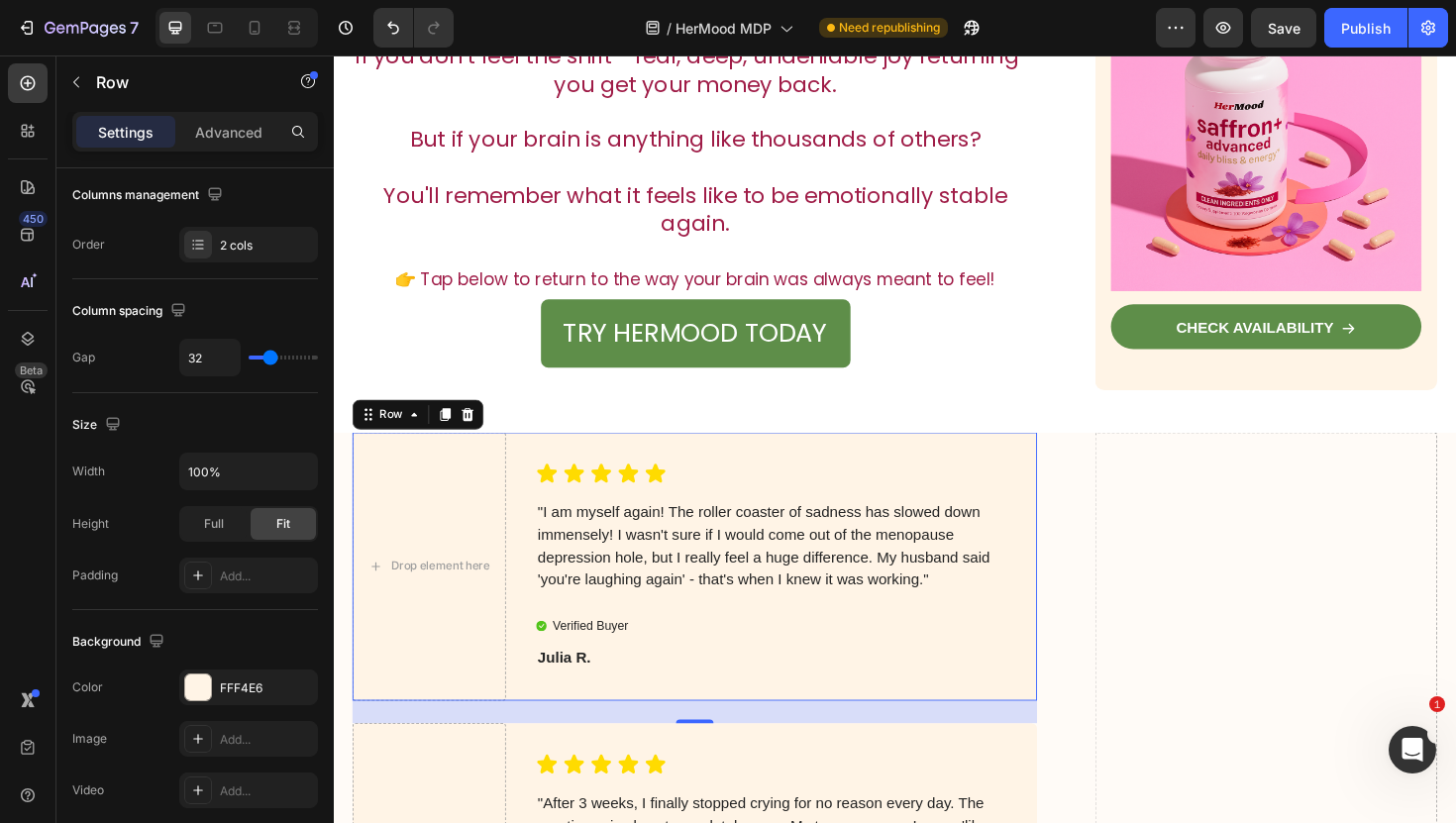 click on "Icon
Icon
Icon
Icon
Icon Icon List "I am myself again! The roller coaster of sadness has slowed down immensely! I wasn't sure if I would come out of the menopause depression hole, but I really feel a huge difference. My husband said 'you're laughing again' - that's when I knew it was working." Text Block
Verified Buyer Item List [FIRST] [LAST].   Text Block" at bounding box center (813, 596) 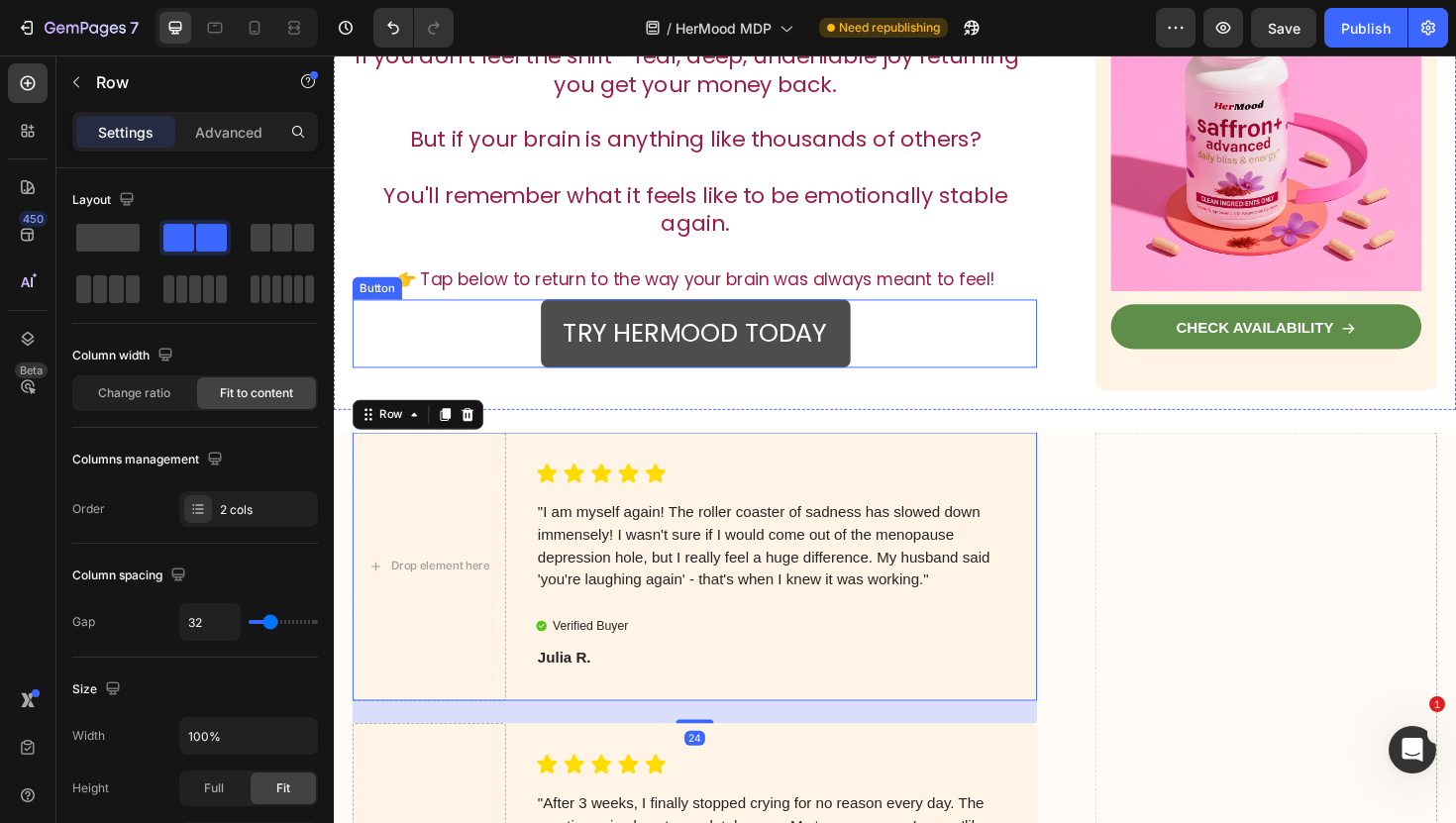 click on "TRY HERMOOD TODAY" at bounding box center [716, 350] 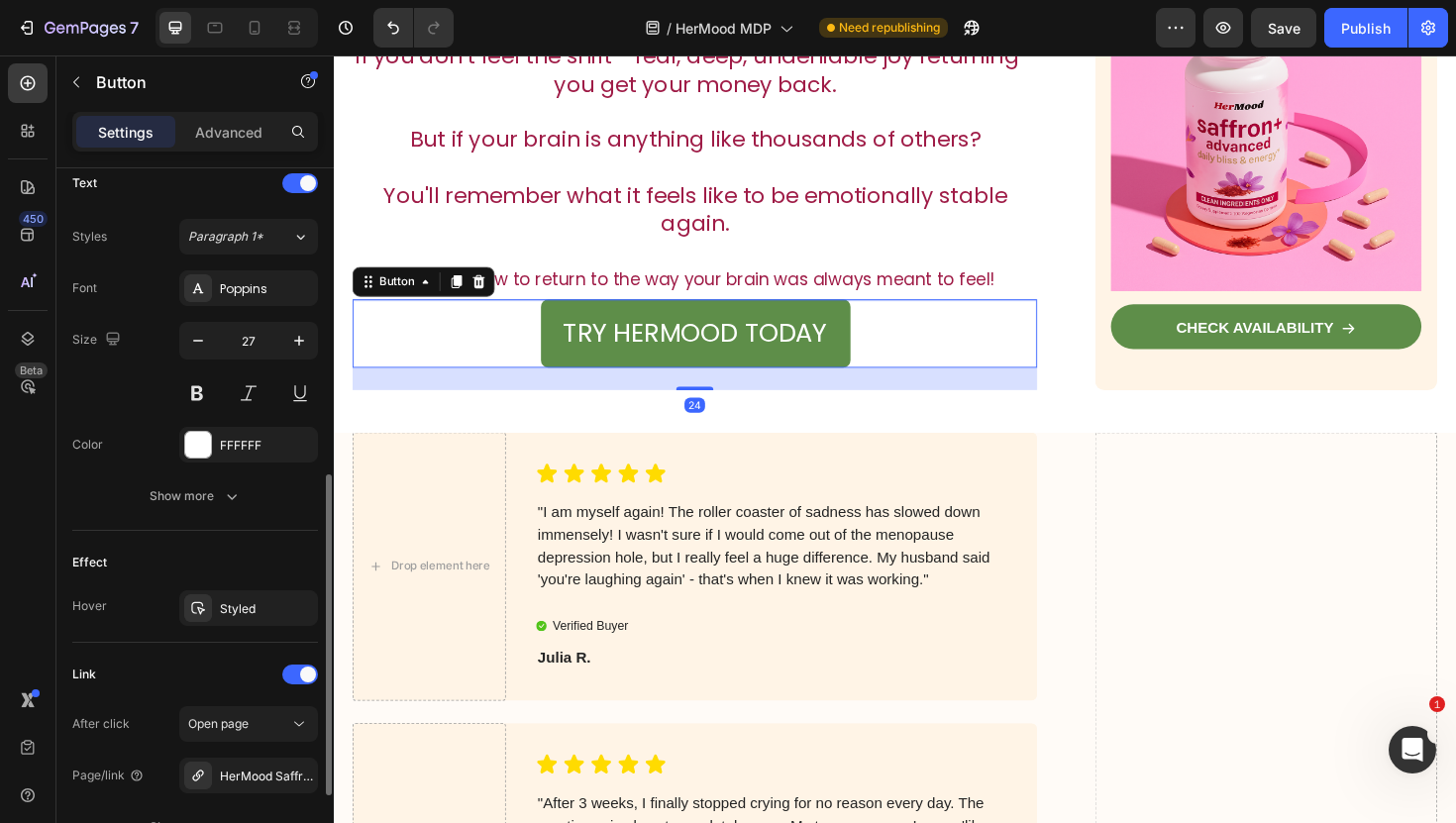 scroll, scrollTop: 864, scrollLeft: 0, axis: vertical 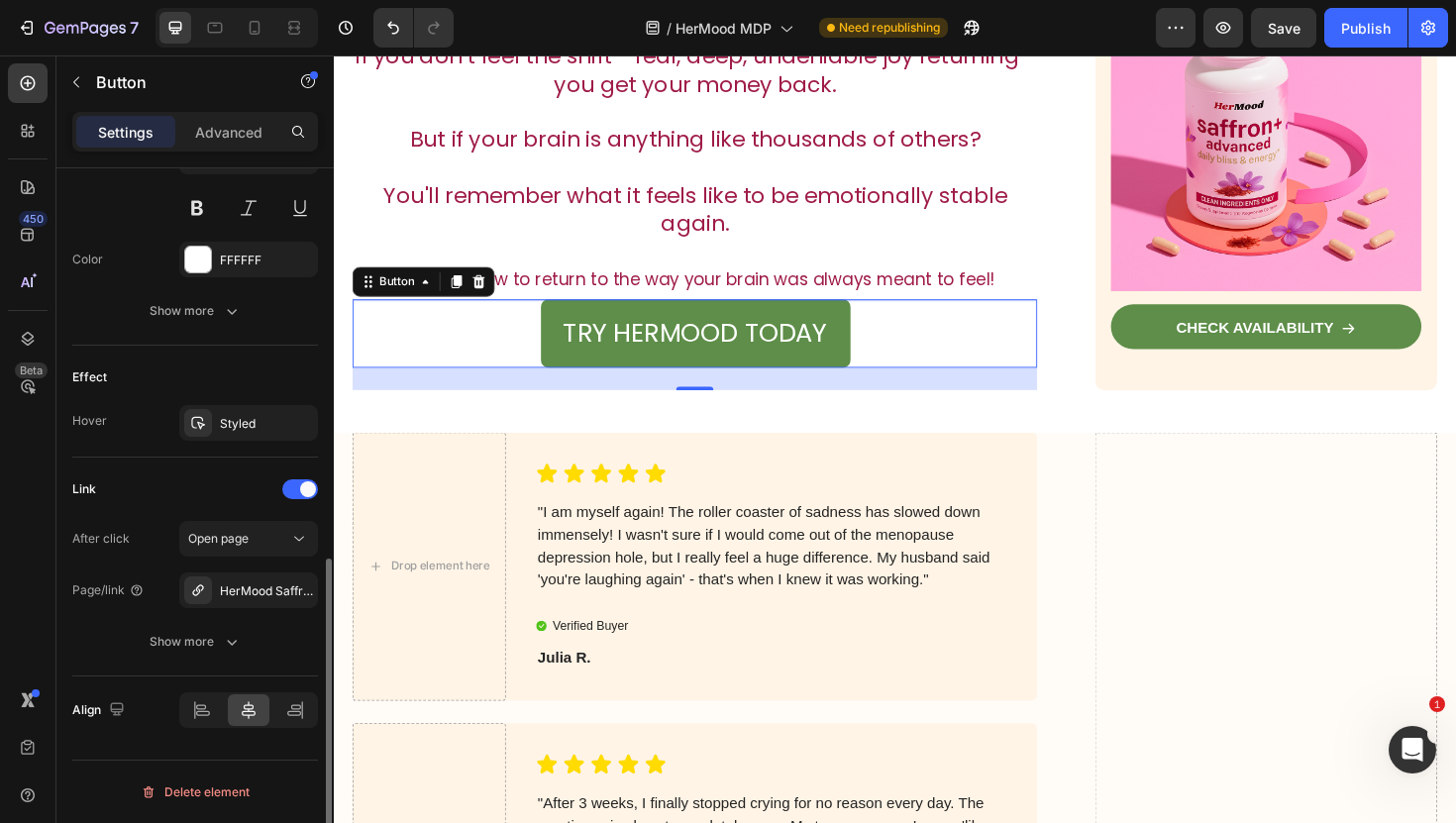 click on "HerMood Saffron+ Mood Balancing Supplement -" at bounding box center [249, 590] 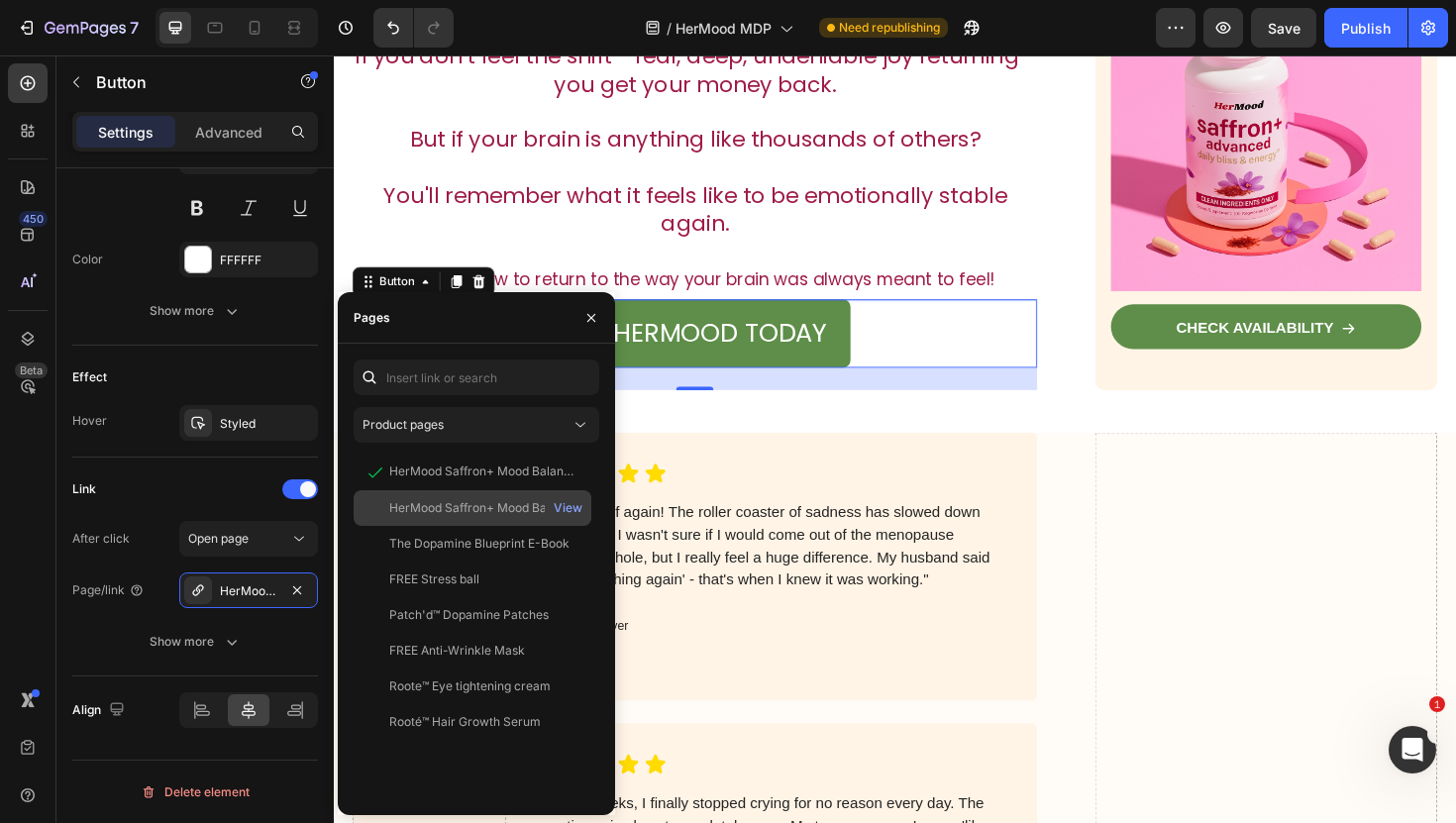 click on "HerMood Saffron+ Mood Balancing Supplement" 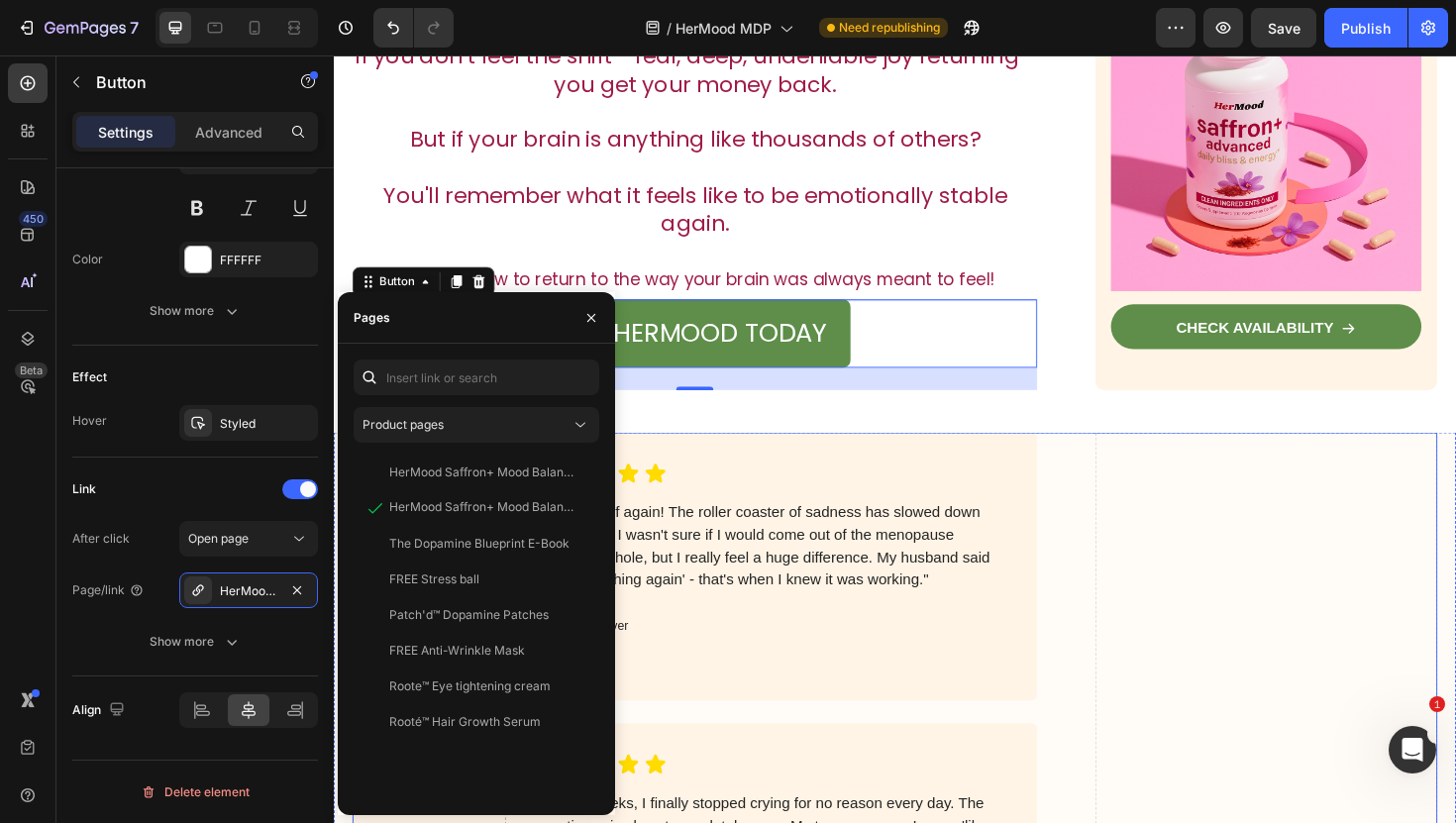 click on "Drop element here
Icon
Icon
Icon
Icon
Icon Icon List "I am myself again! The roller coaster of sadness has slowed down immensely! I wasn't sure if I would come out of the menopause depression hole, but I really feel a huge difference. My husband said 'you're laughing again' - that's when I knew it was working." Text Block
Verified Buyer Item List [FIRST] [LAST].   Text Block Row
Drop element here
Icon
Icon
Icon
Icon
Icon Icon List "After 3 weeks, I finally stopped crying for no reason every day. The emptiness is almost completely gone. My teenagers say I seem 'like my old self' and actually want to hang out with me again!! I am so happy because this is a natural product which makes me very happy!" Text Block
Verified Buyer Item List [FIRST] [LAST]. Text Block Row
Icon Icon" at bounding box center [928, 964] 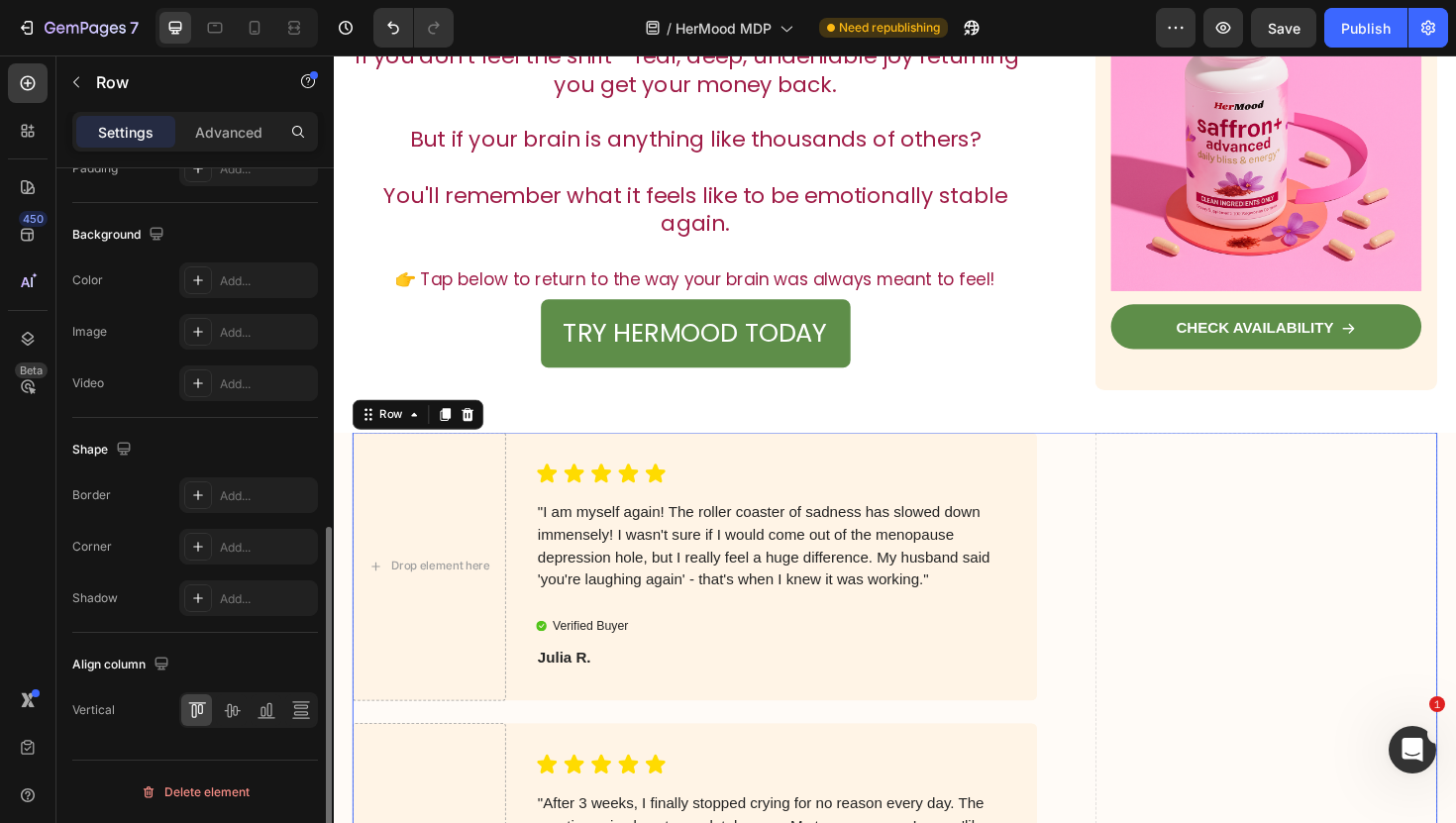 scroll, scrollTop: 0, scrollLeft: 0, axis: both 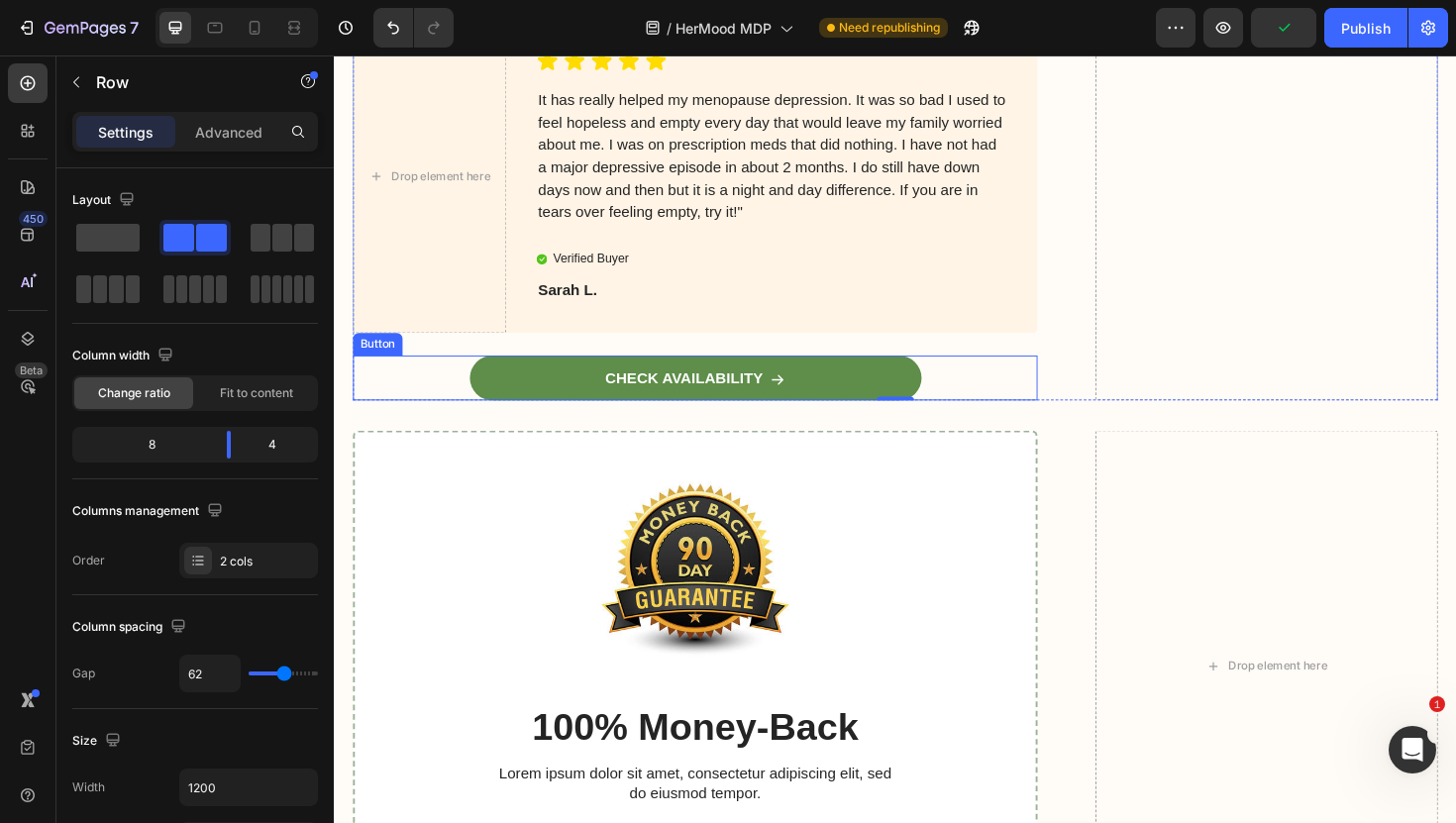 click on "CHECK AVAILABILITY Button" at bounding box center [716, 397] 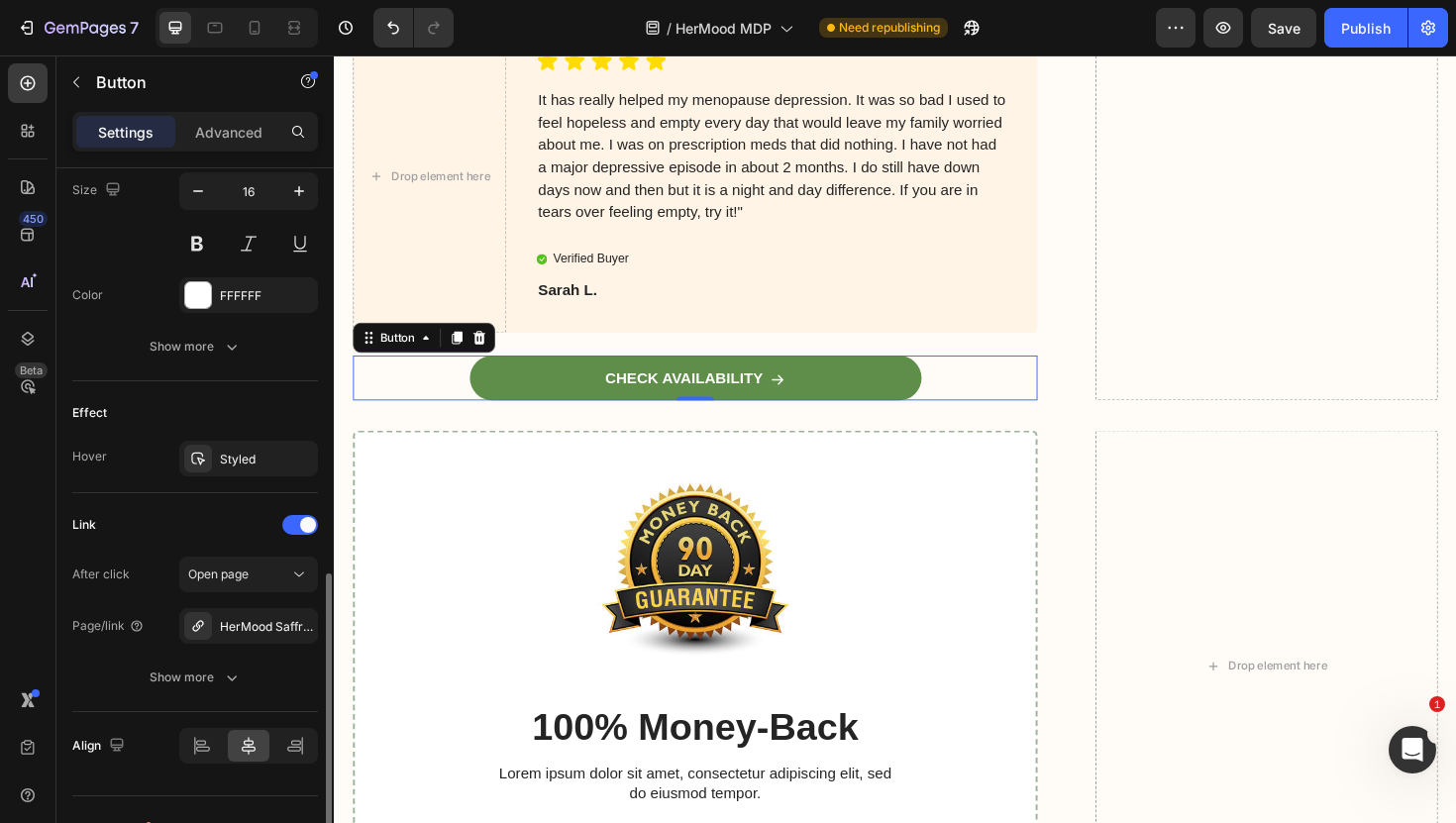 scroll, scrollTop: 1020, scrollLeft: 0, axis: vertical 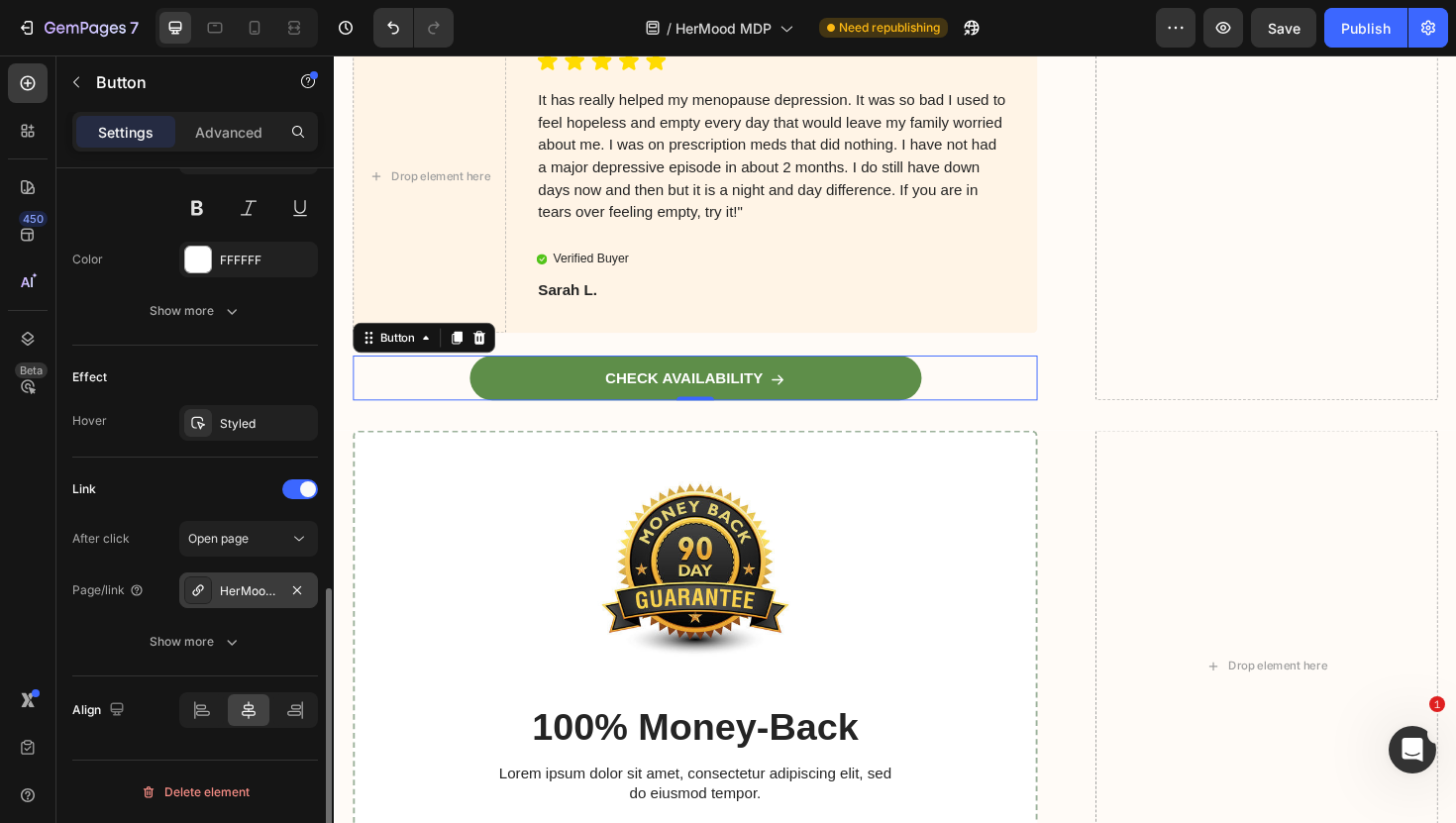 click on "HerMood Saffron+ Mood Balancing Supplement" at bounding box center [249, 590] 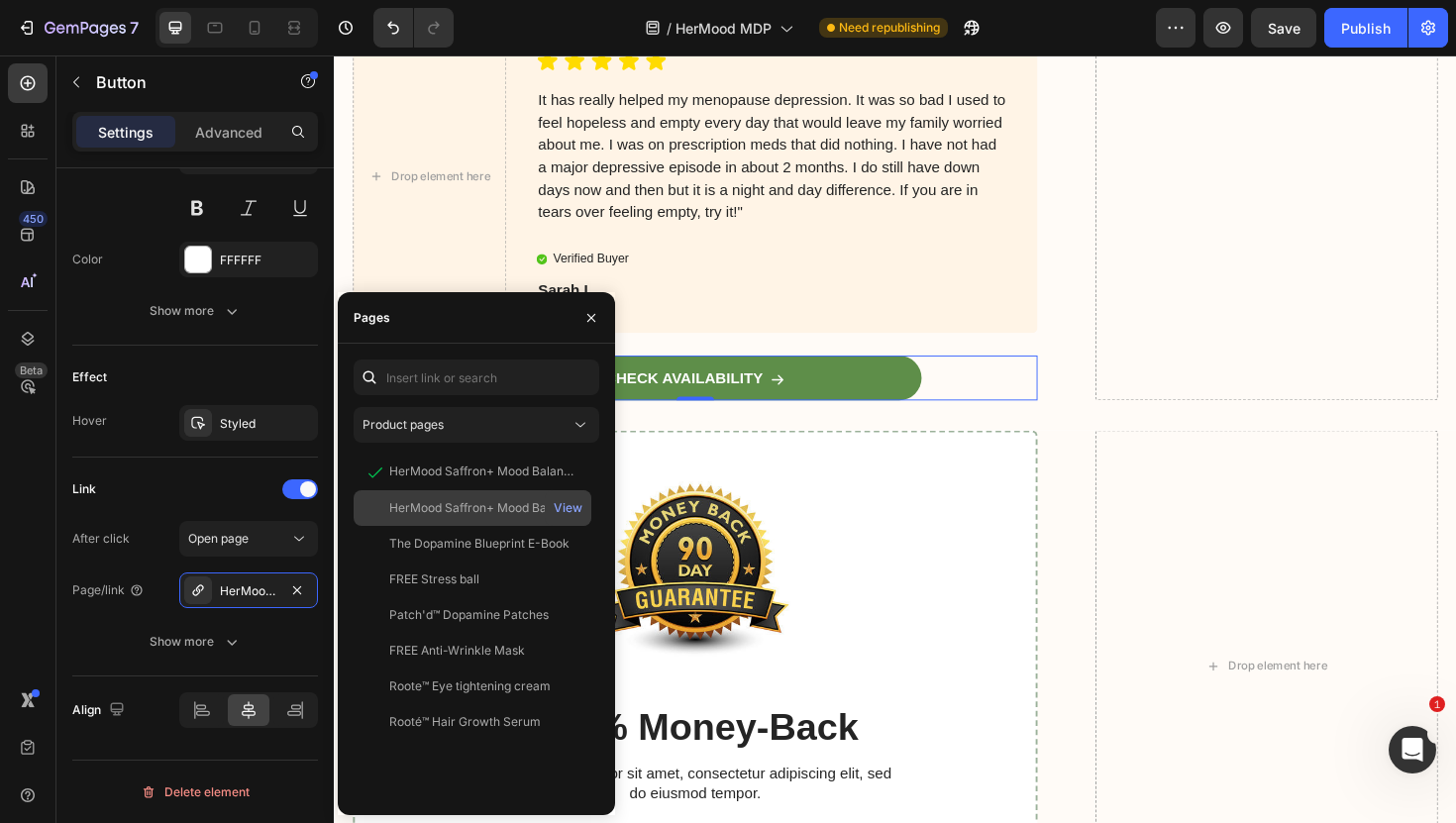 click on "HerMood Saffron+ Mood Balancing Supplement -" 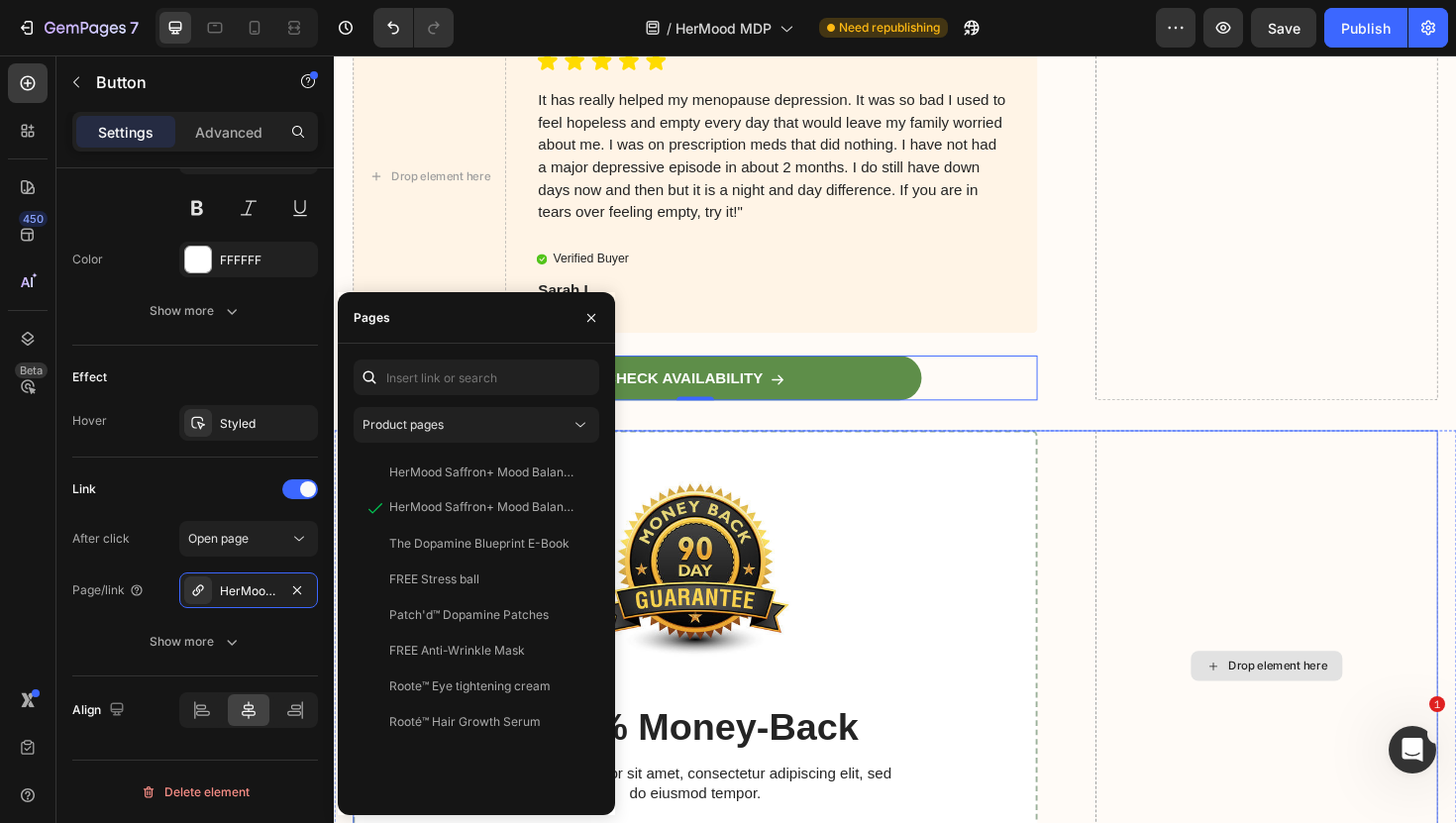 click on "Drop element here" at bounding box center [1321, 702] 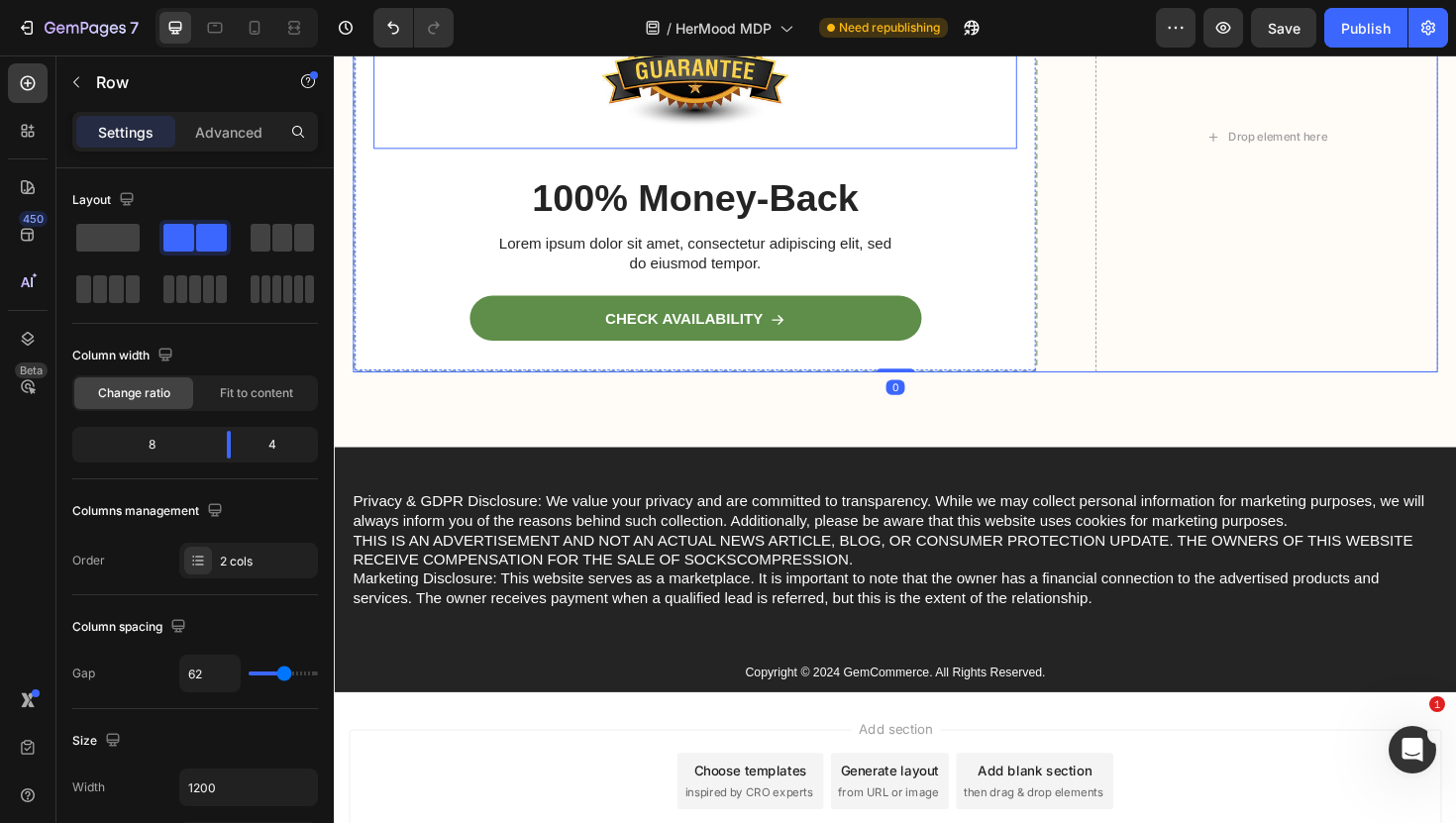 scroll, scrollTop: 9413, scrollLeft: 0, axis: vertical 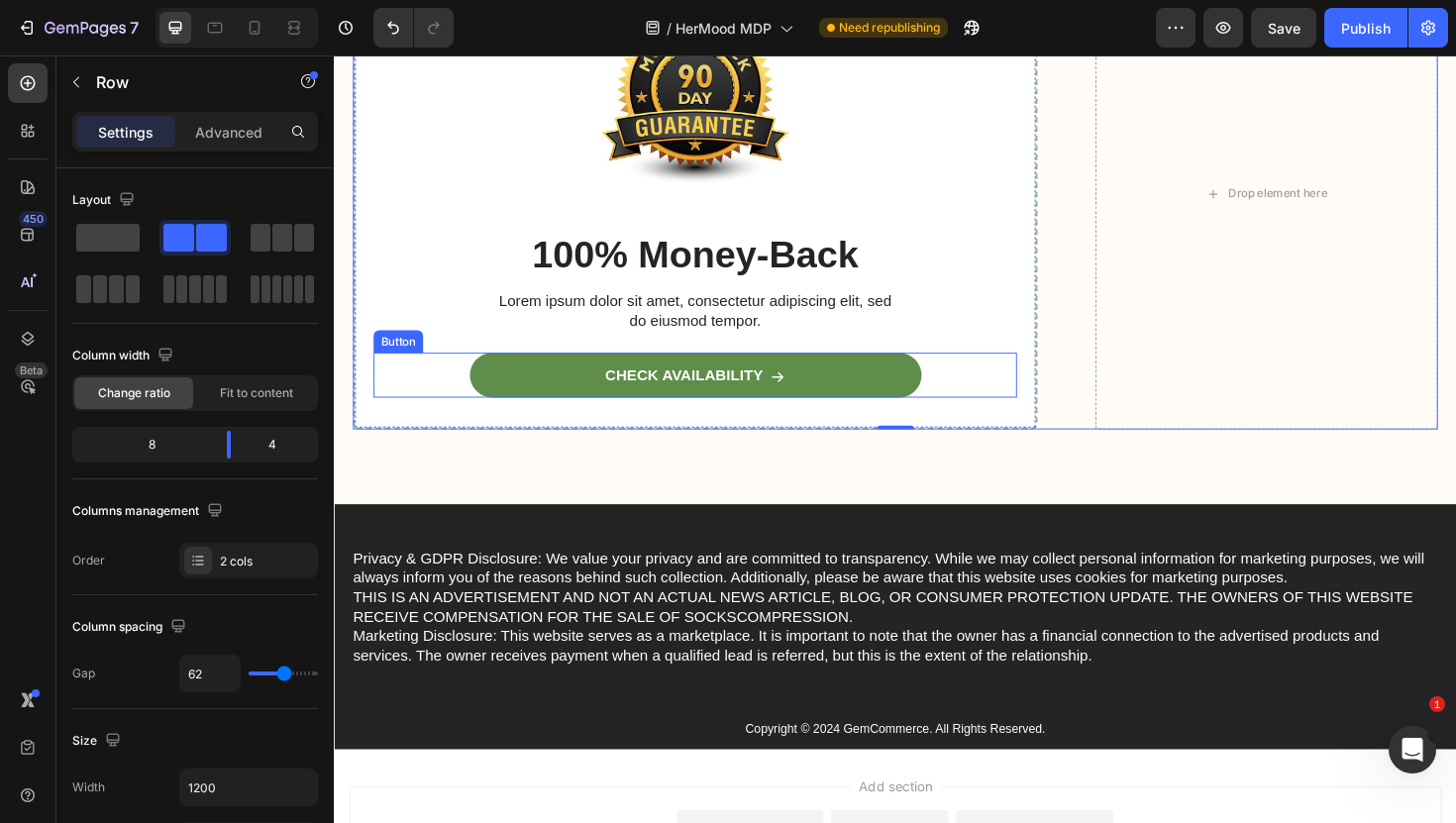 click on "CHECK AVAILABILITY Button" at bounding box center [716, 394] 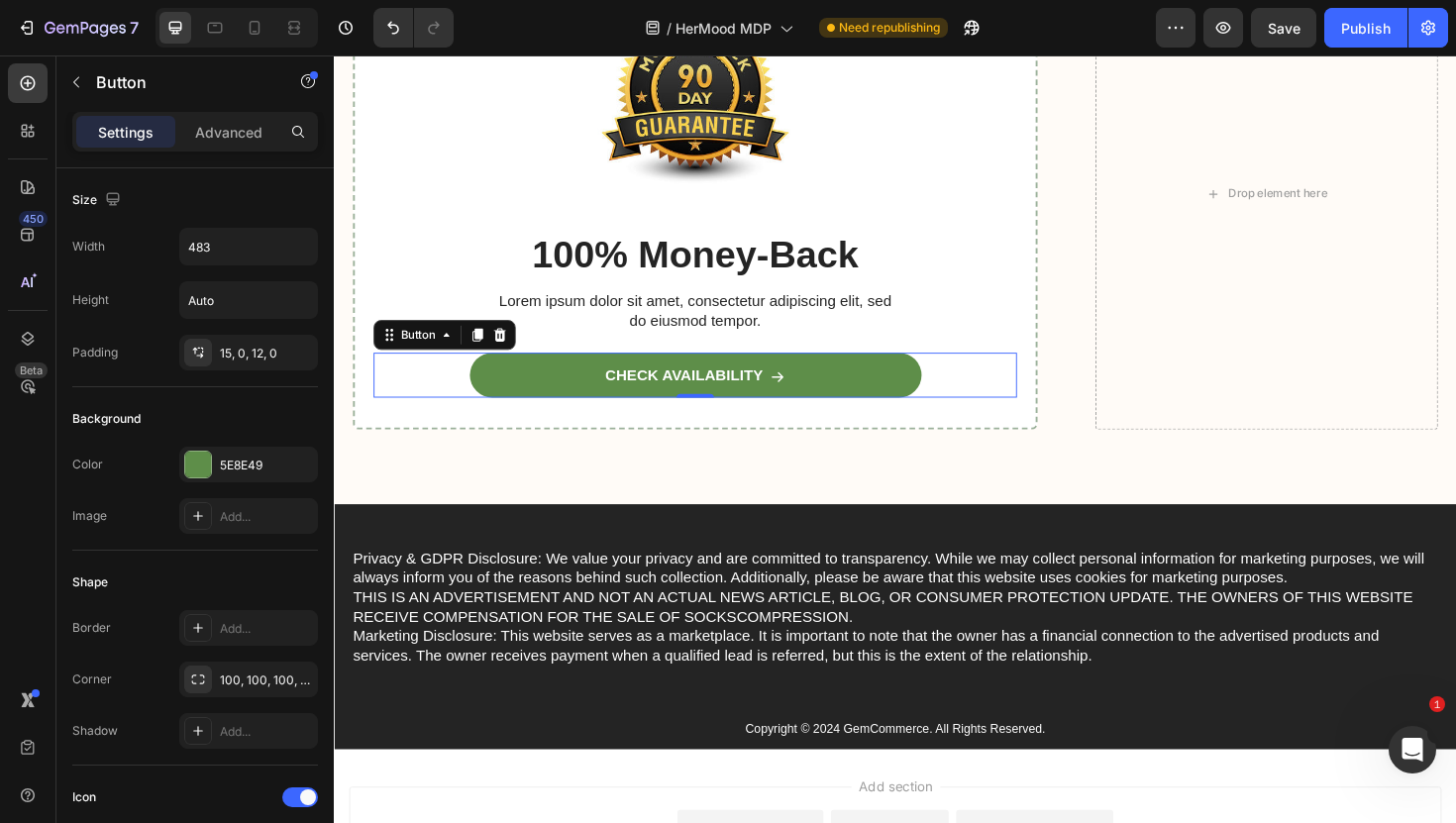 click on "CHECK AVAILABILITY Button   0" at bounding box center (716, 394) 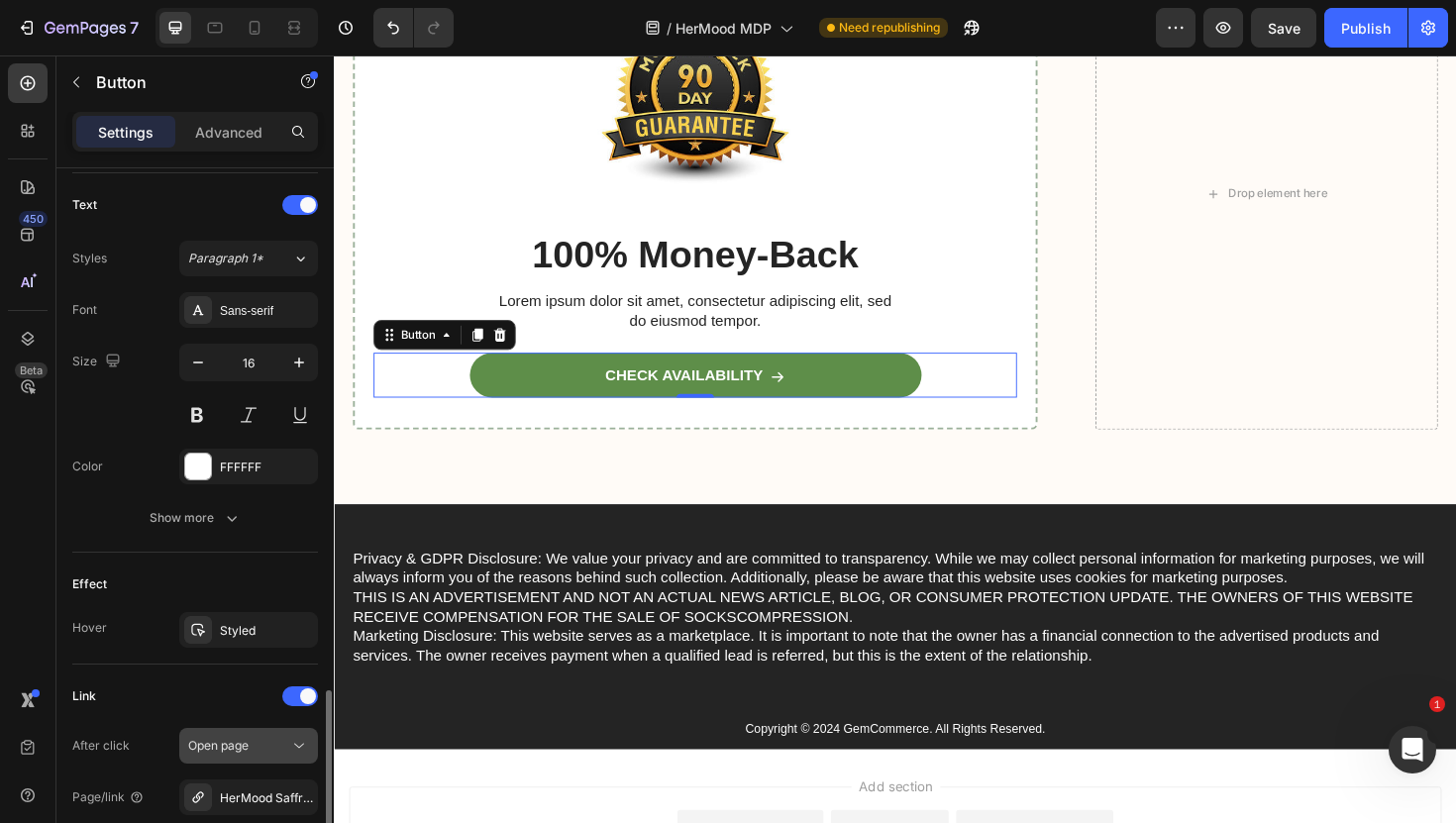 scroll, scrollTop: 1020, scrollLeft: 0, axis: vertical 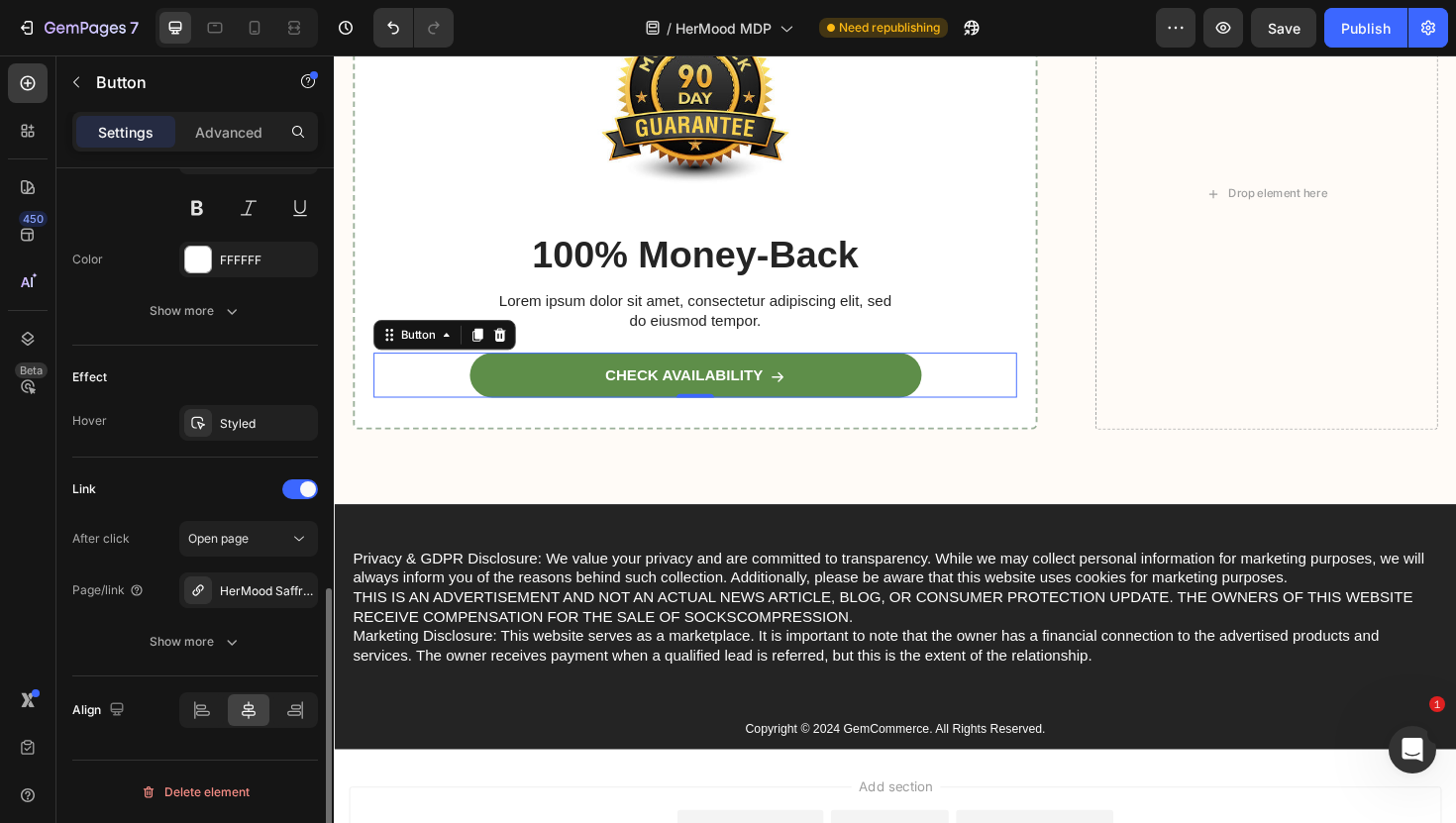 click on "After click Open page Page/link HerMood Saffron+ Mood Balancing Supplement Show more" at bounding box center [195, 590] 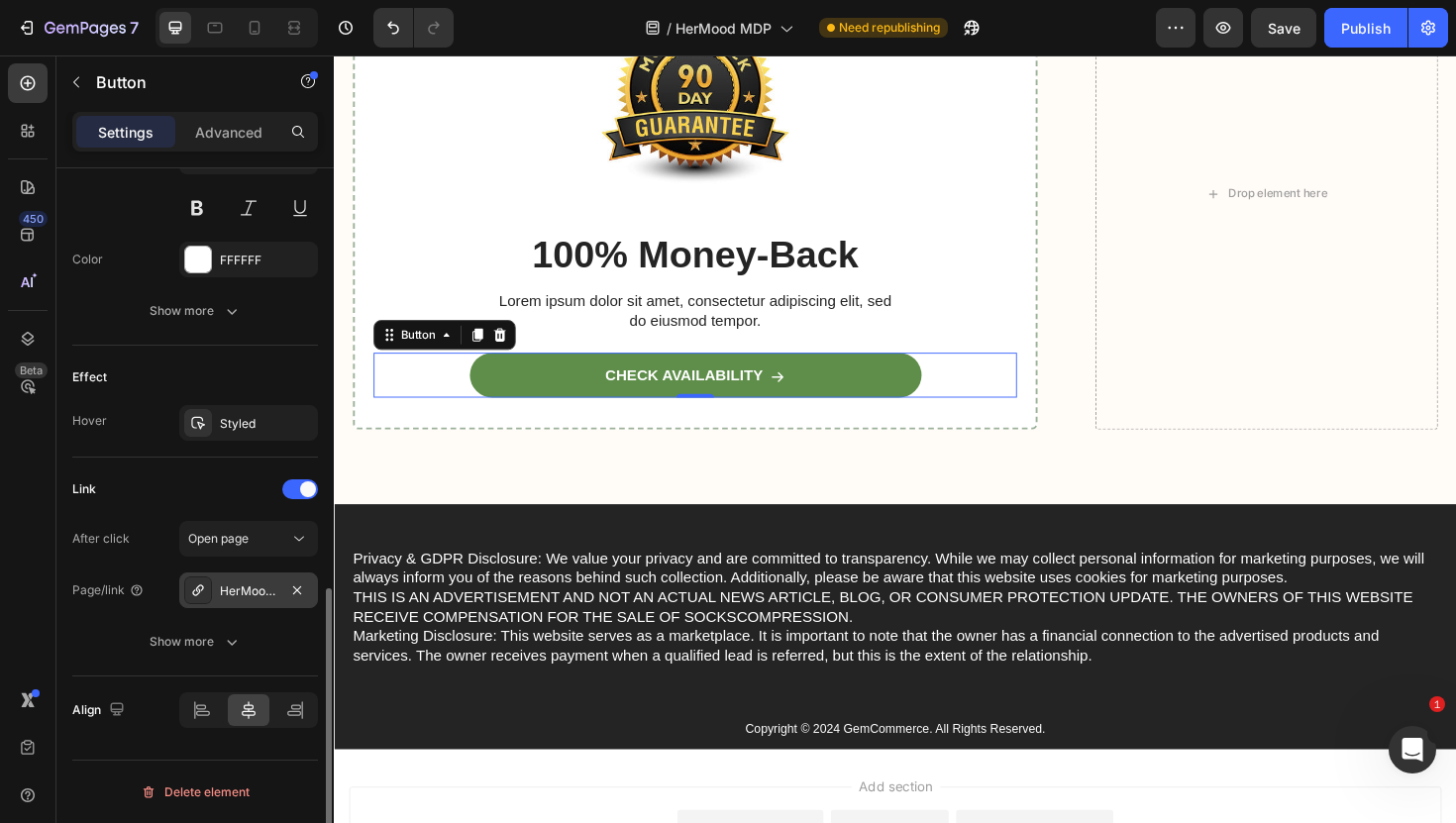 click on "HerMood Saffron+ Mood Balancing Supplement" at bounding box center [249, 591] 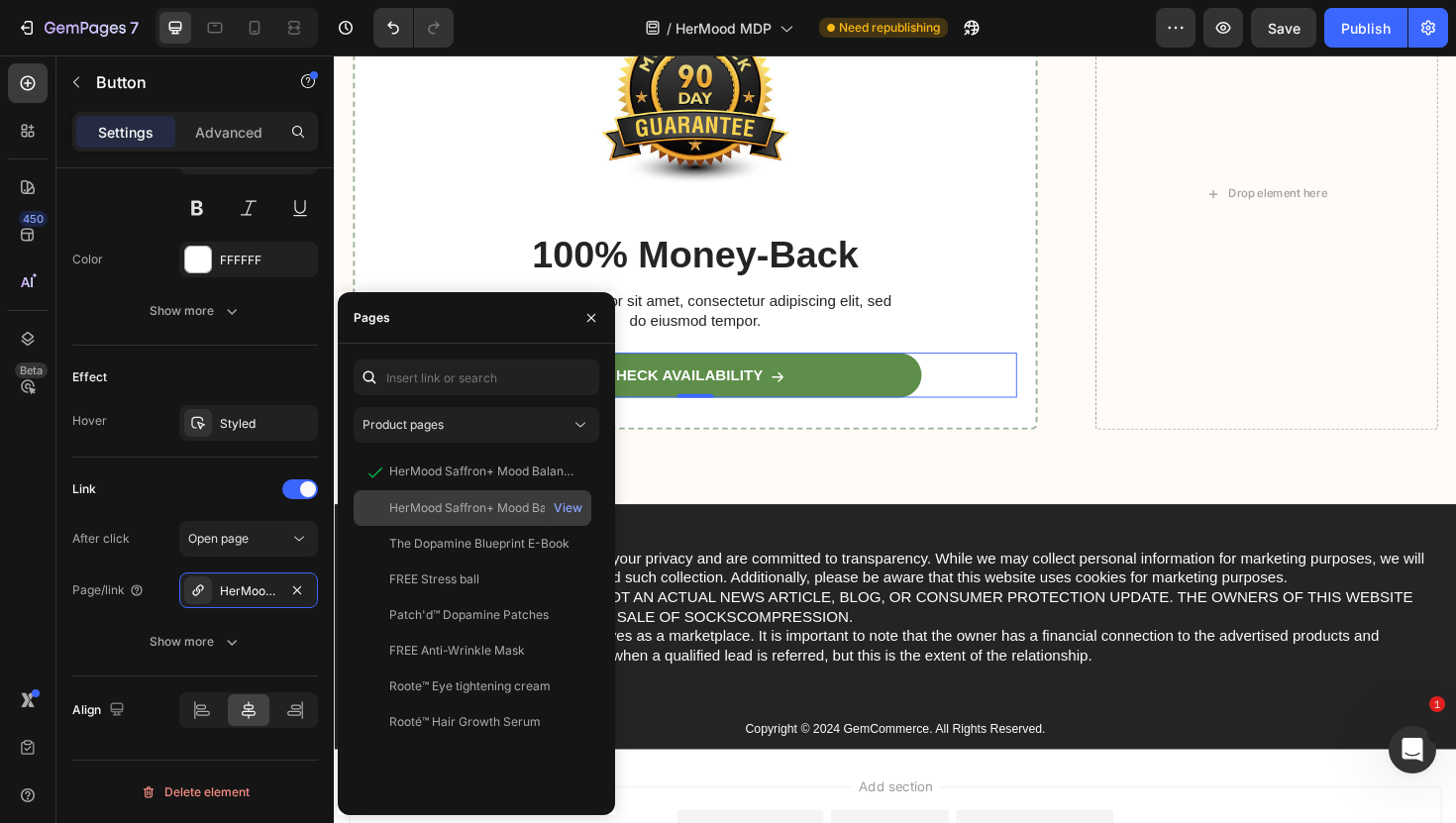click on "HerMood Saffron+ Mood Balancing Supplement -" 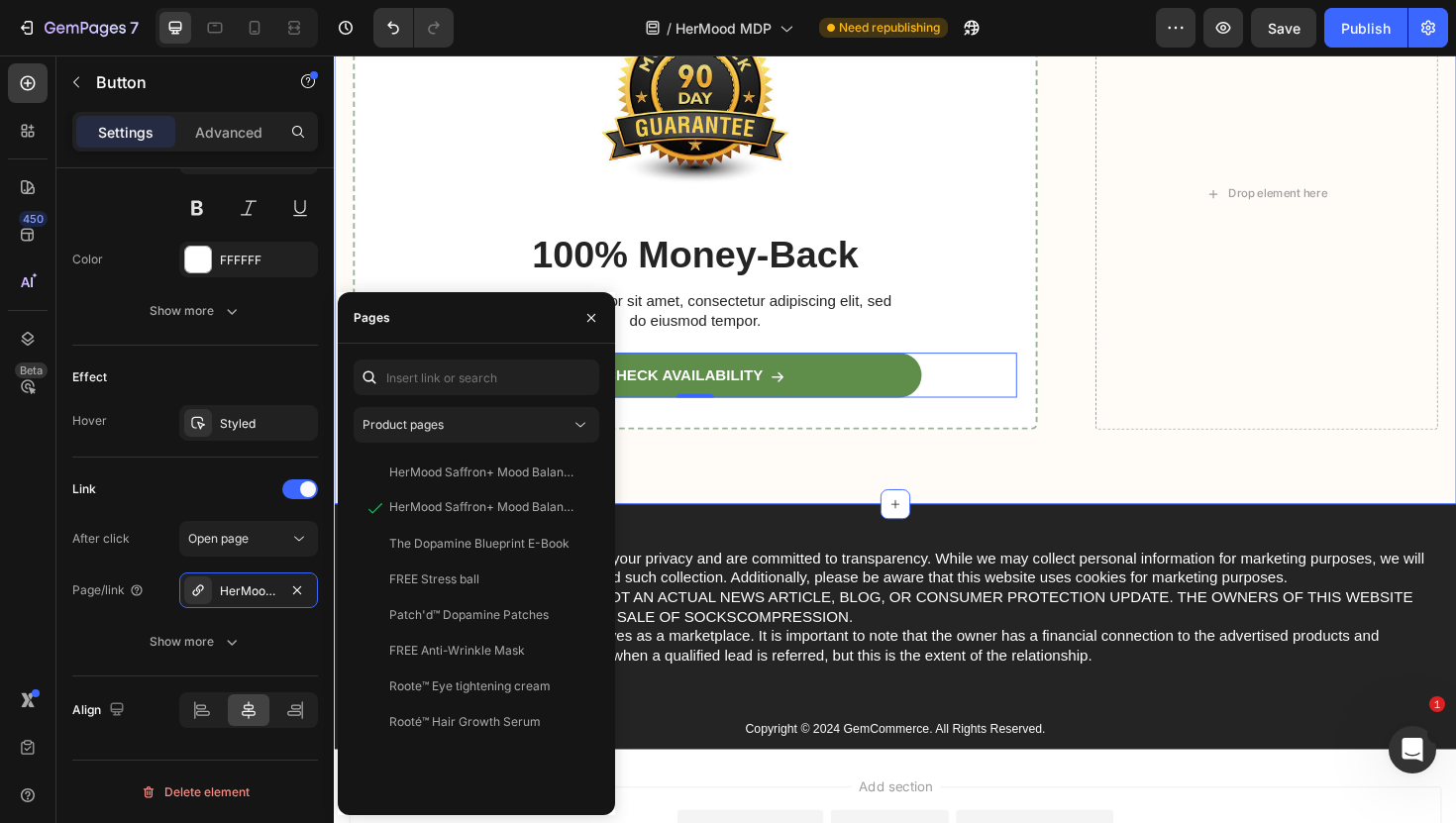 click on "Image 100% Money-Back Heading Lorem ipsum dolor sit amet, consectetur adipiscing elit, sed do eiusmod tempor. Text Block
CHECK AVAILABILITY Button   0 Row
Drop element here Row Section 4" at bounding box center [928, 242] 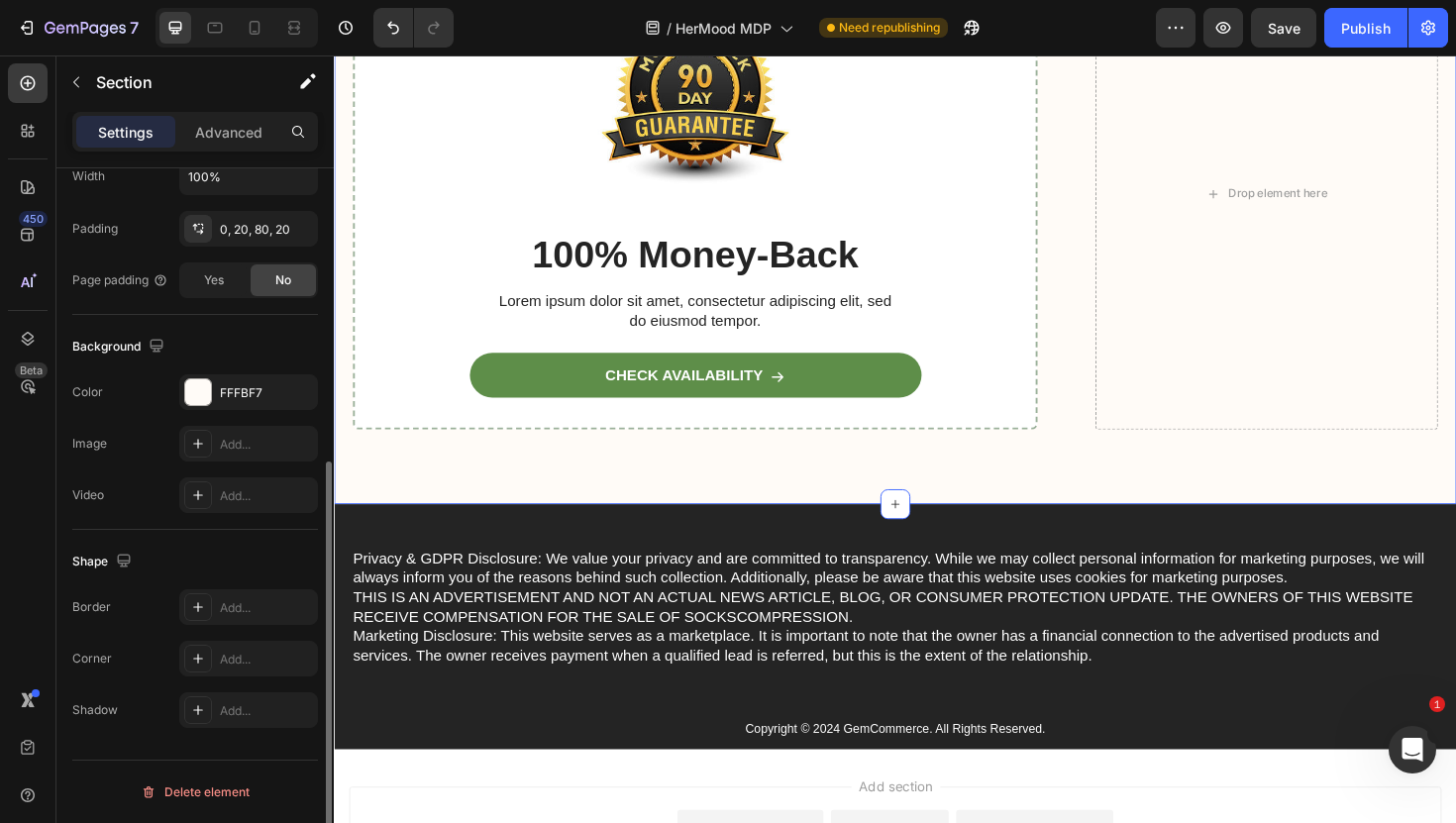scroll, scrollTop: 0, scrollLeft: 0, axis: both 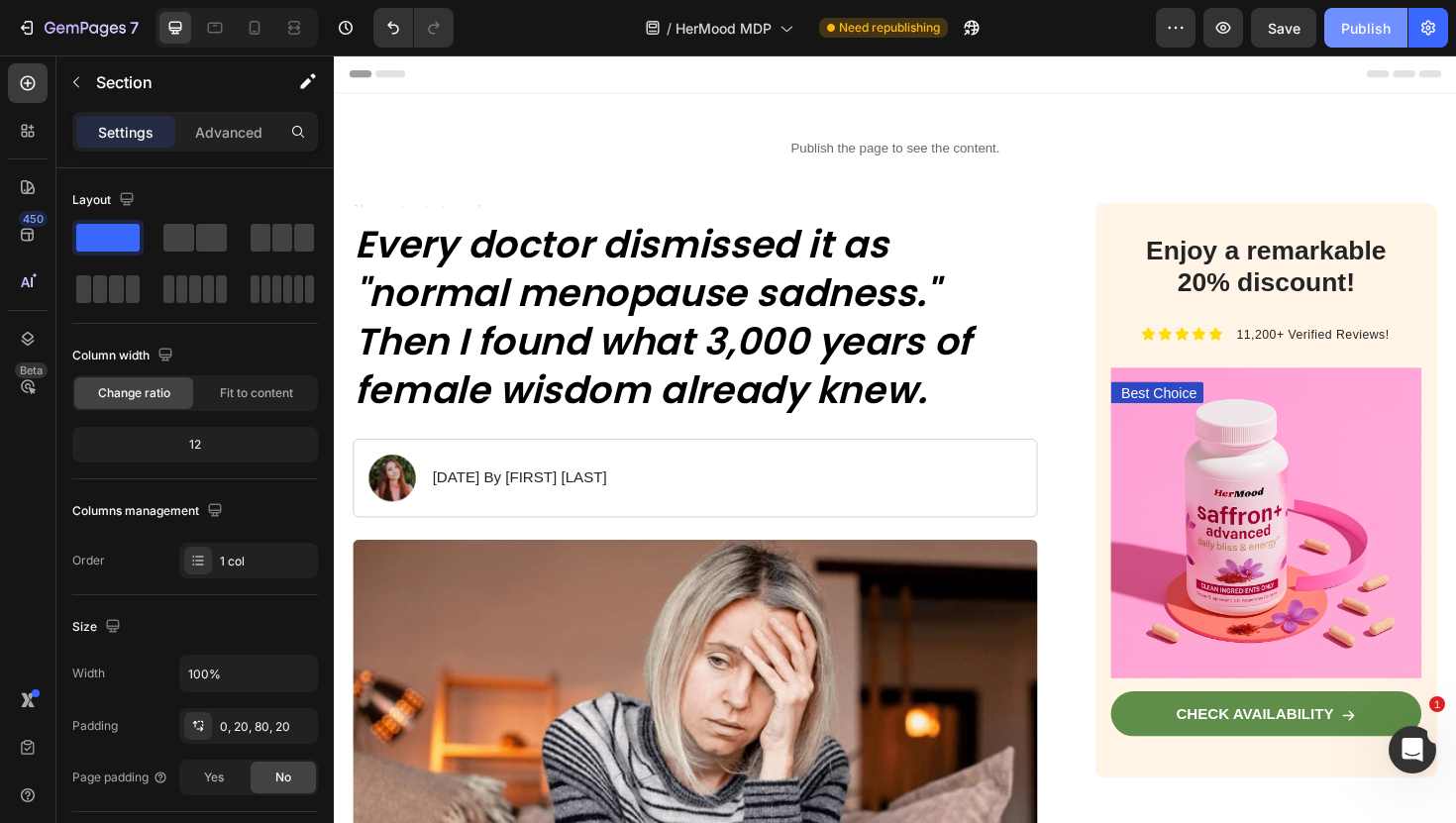 click on "Publish" 